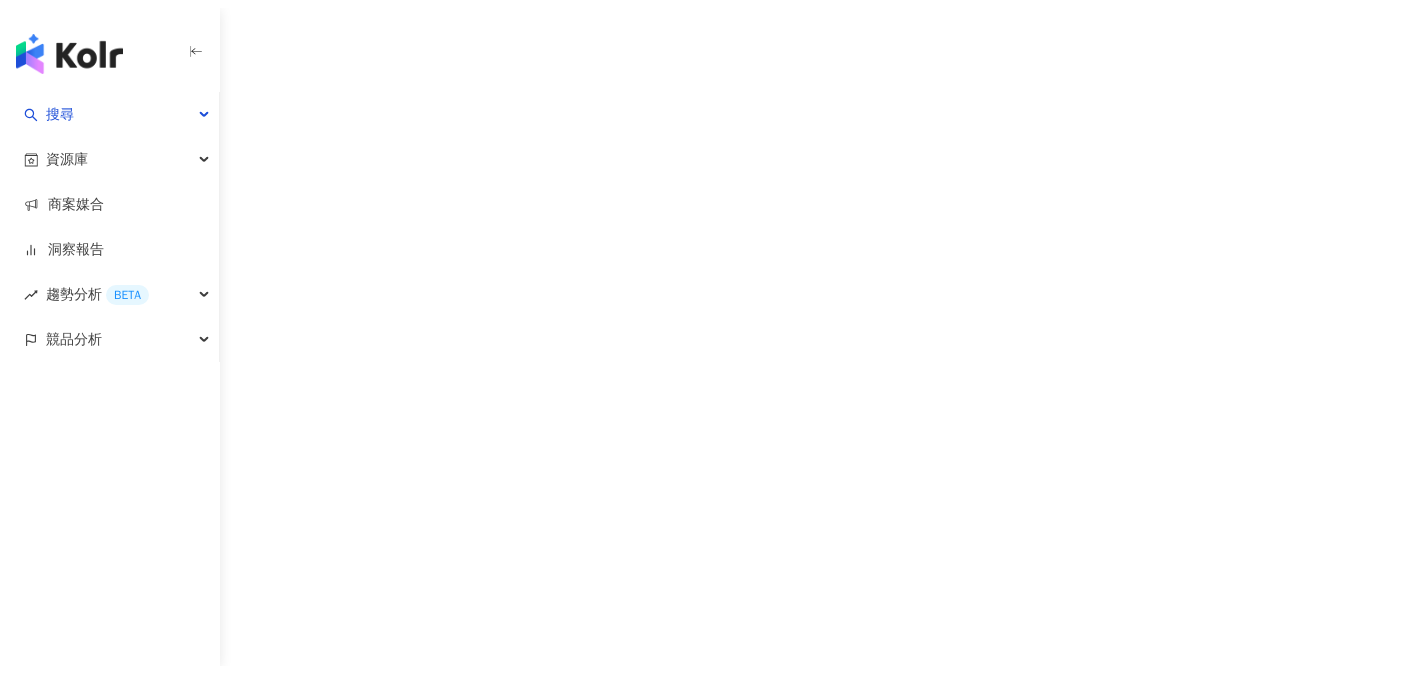 scroll, scrollTop: 0, scrollLeft: 0, axis: both 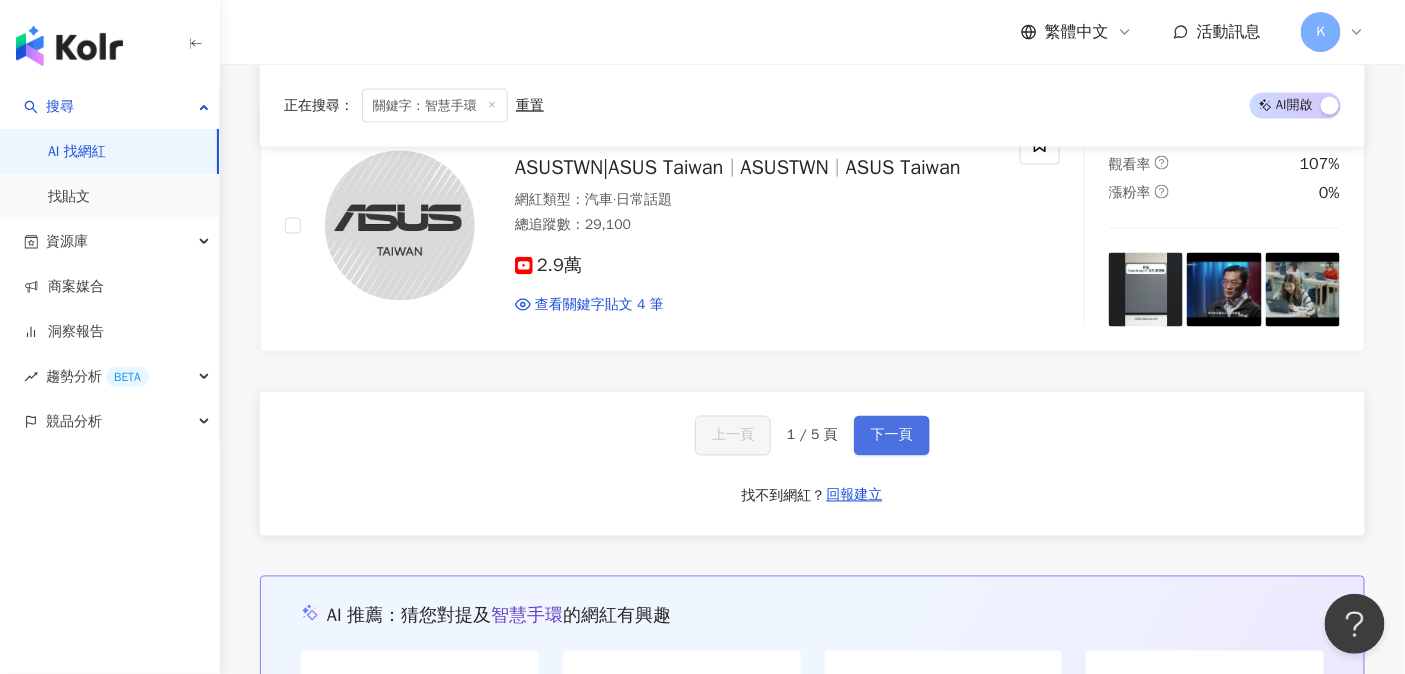 click on "下一頁" at bounding box center (892, 436) 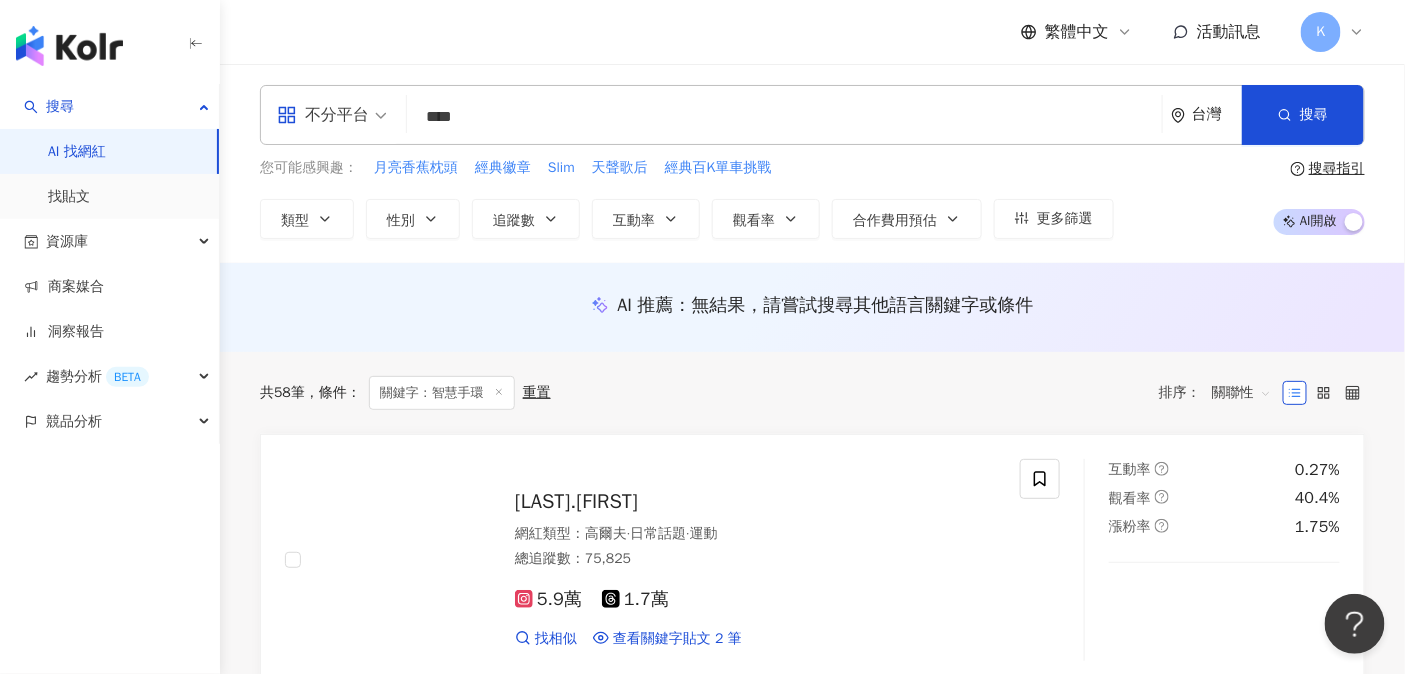 scroll, scrollTop: 0, scrollLeft: 0, axis: both 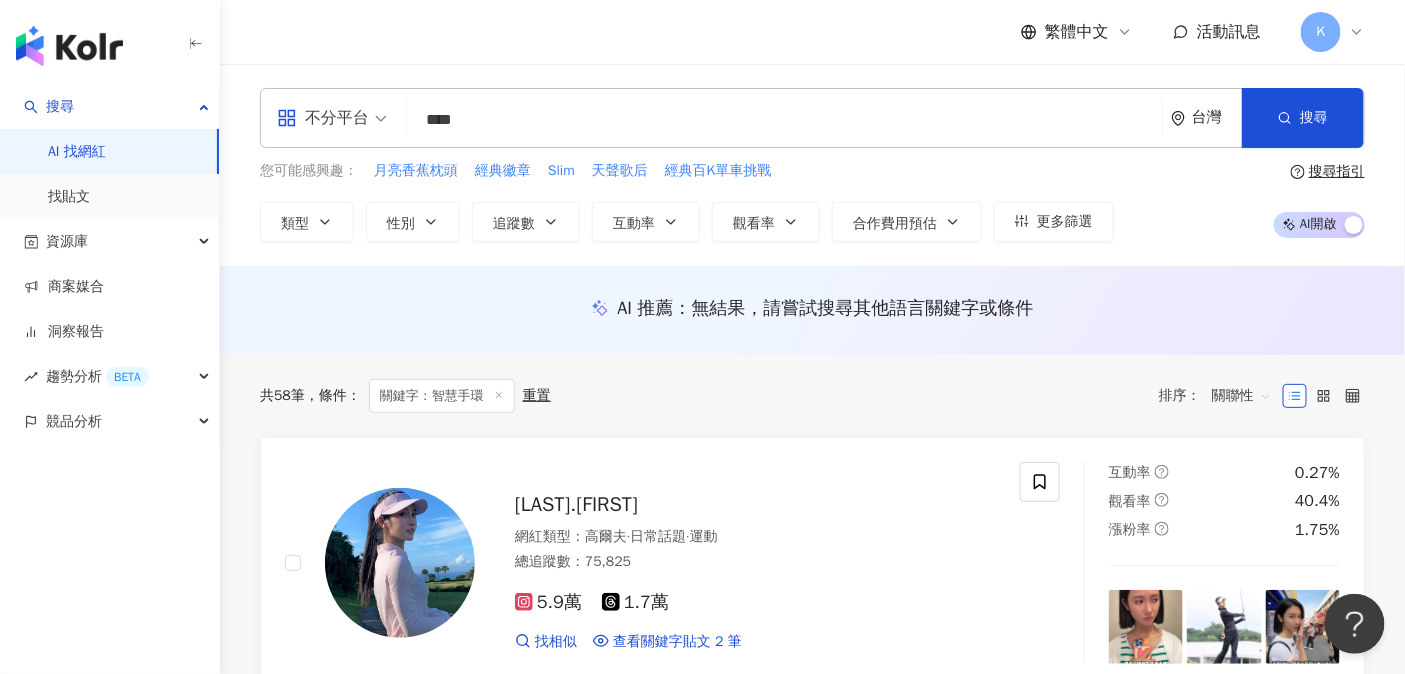 click on "****" at bounding box center (784, 120) 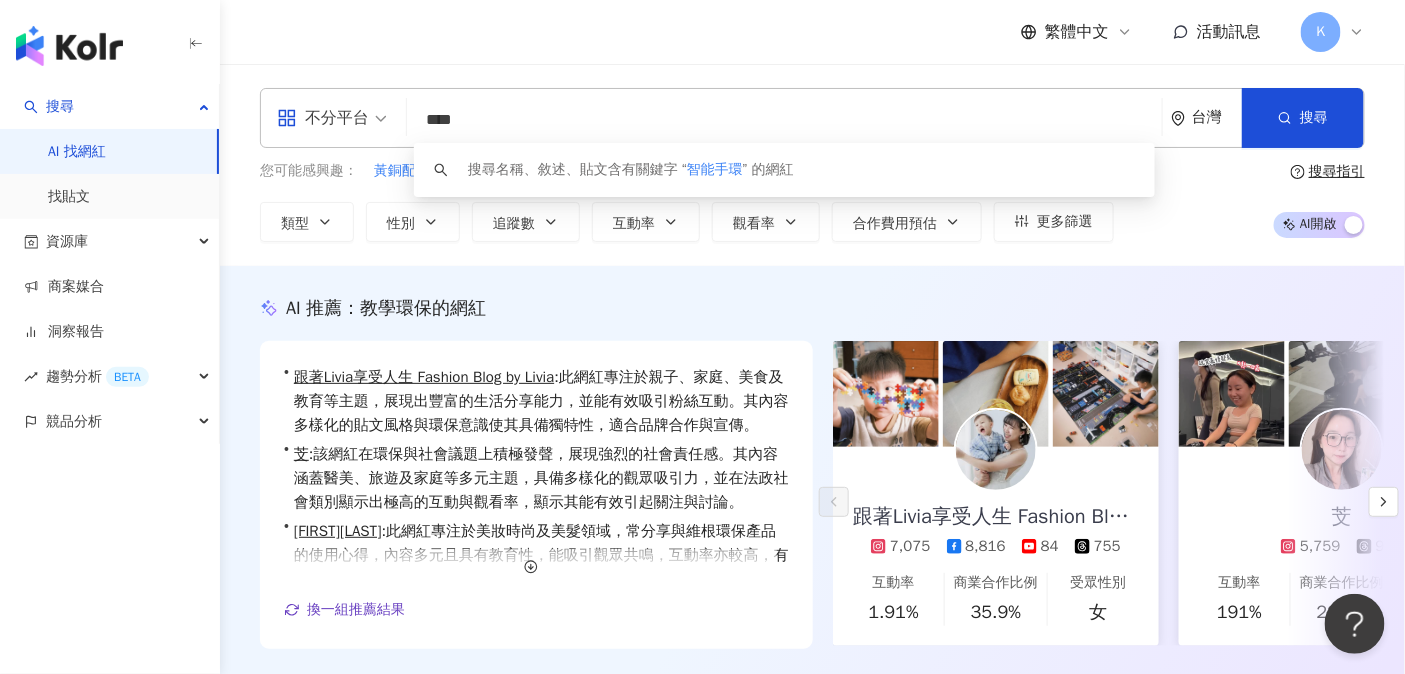 click on "AI 推薦 ： 教學環保的網紅 • 跟著Livia享受人生 Fashion Blog by Livia  :  此網紅專注於親子、家庭、美食及教育等主題，展現出豐富的生活分享能力，並能有效吸引粉絲互動。其內容多樣化的貼文風格與環保意識使其具備獨特性，適合品牌合作與宣傳。 • 芠  :  該網紅在環保與社會議題上積極發聲，展現強烈的社會責任感。其內容涵蓋醫美、旅遊及家庭等多元主題，具備多樣化的觀眾吸引力，並在法政社會類別顯示出極高的互動與觀看率，顯示其能有效引起關注與討論。 • tingjia0206  :  此網紅專注於美妝時尚及美髮領域，常分享與維根環保產品的使用心得，內容多元且具有教育性，能吸引觀眾共鳴，互動率亦較高，有助於品牌的推廣與影響力。 換一組推薦結果 對您有幫助嗎？ 跟著Livia享受人生 Fashion Blog by Livia 7,075 8,816 84 755 互動率 1.91% 商業合作比例 35.9% 受眾性別 女" at bounding box center [812, 505] 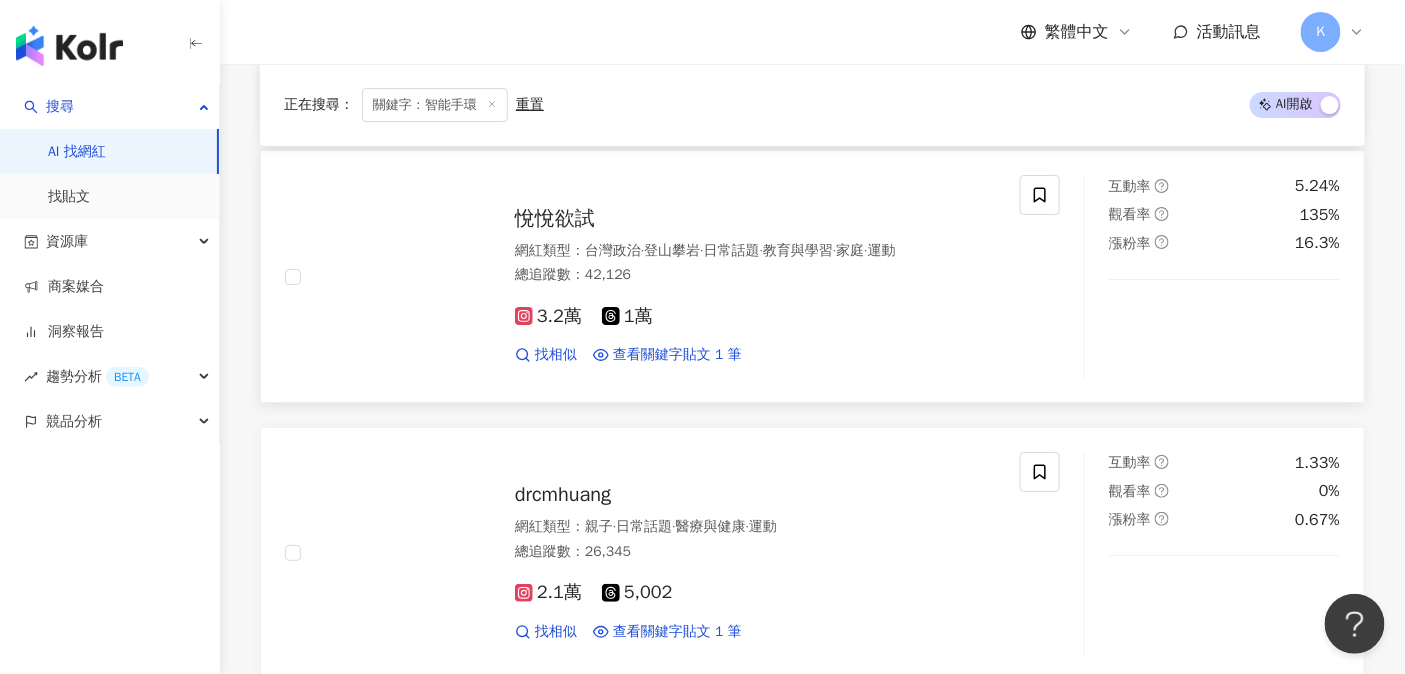 scroll, scrollTop: 2352, scrollLeft: 0, axis: vertical 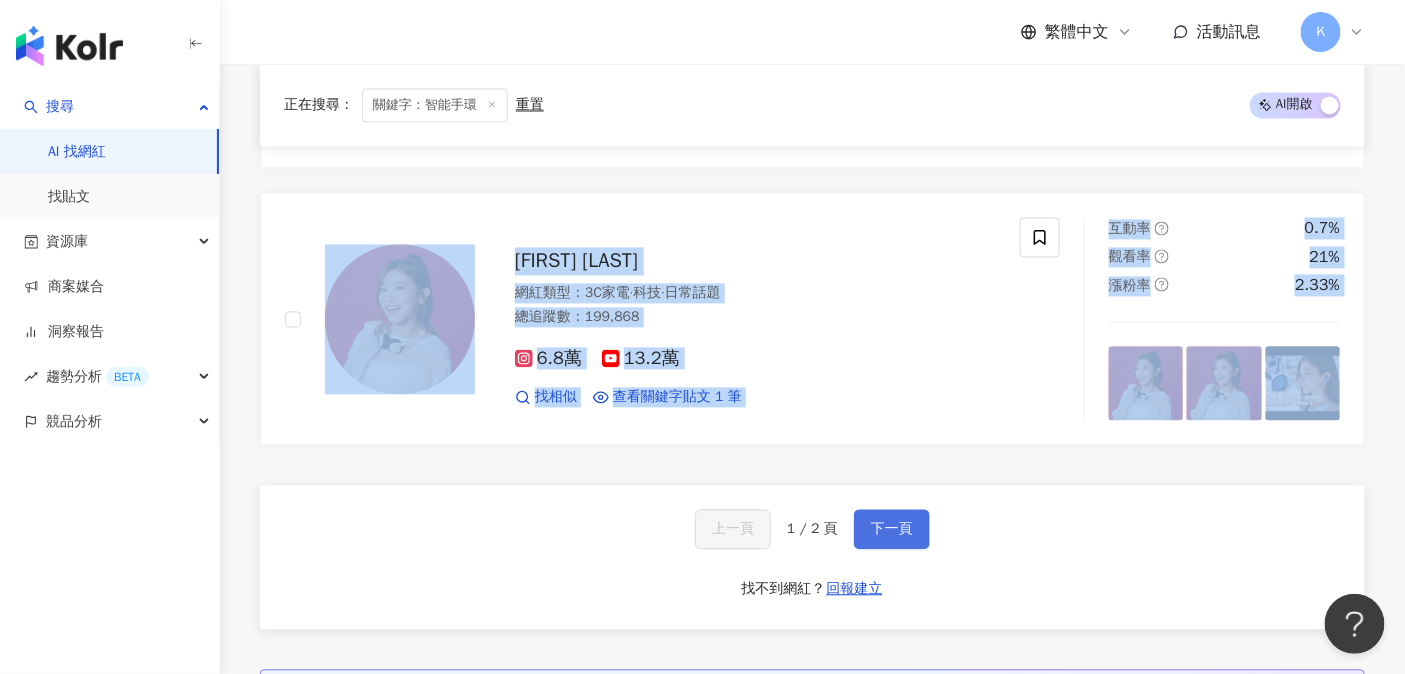 click on "下一頁" at bounding box center [892, 530] 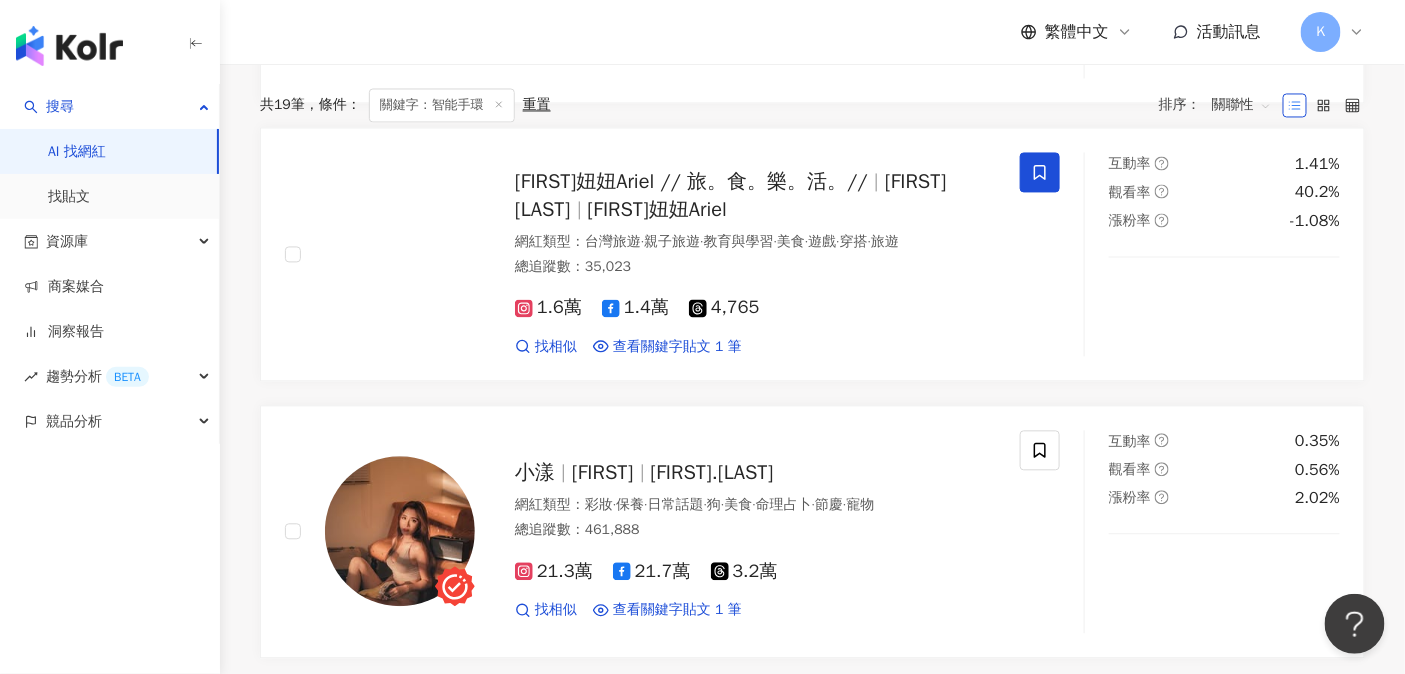 scroll, scrollTop: 672, scrollLeft: 0, axis: vertical 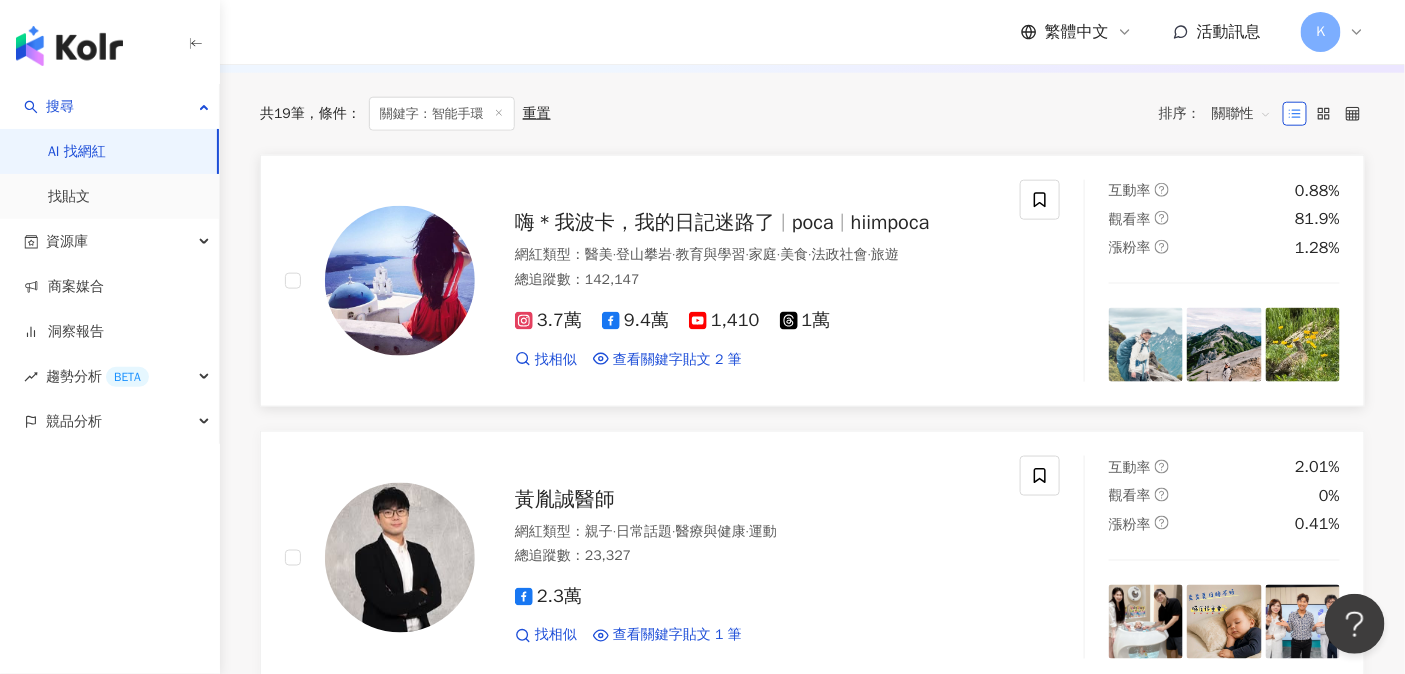 click on "嗨＊我波卡，我的日記迷路了" at bounding box center (645, 222) 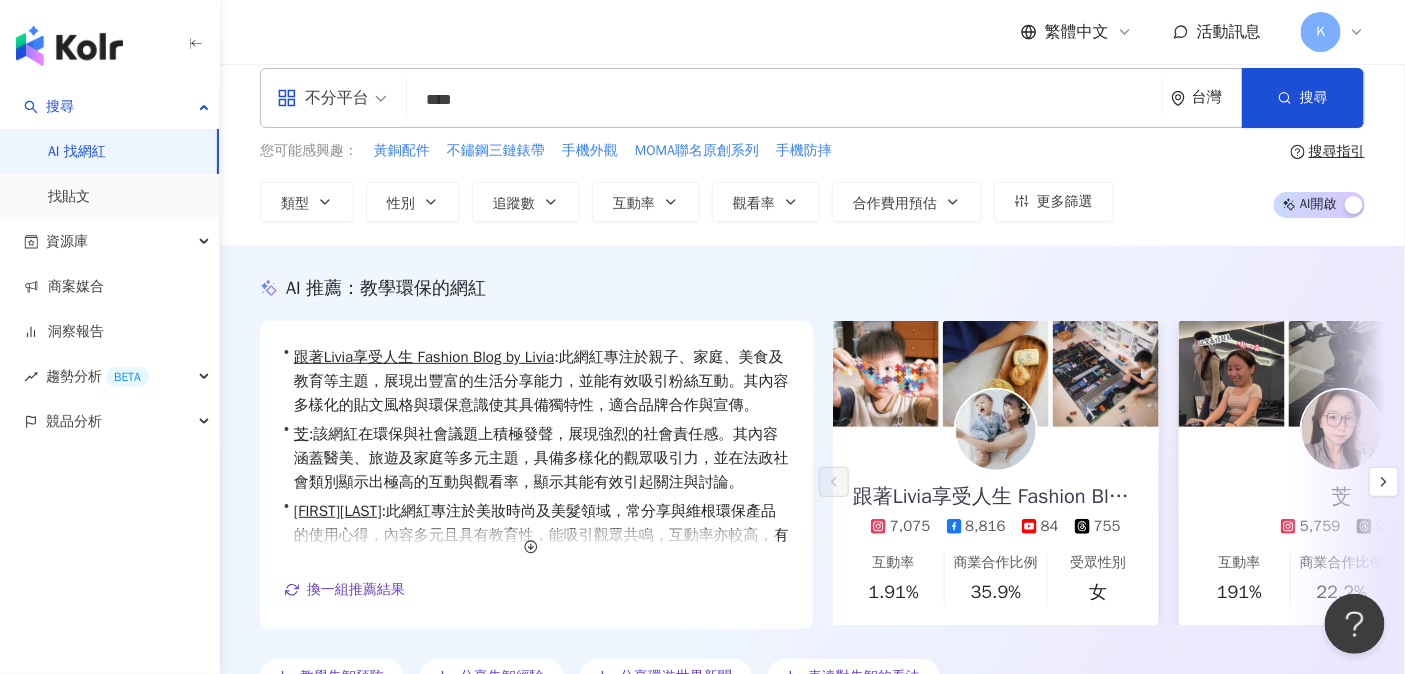 scroll, scrollTop: 0, scrollLeft: 0, axis: both 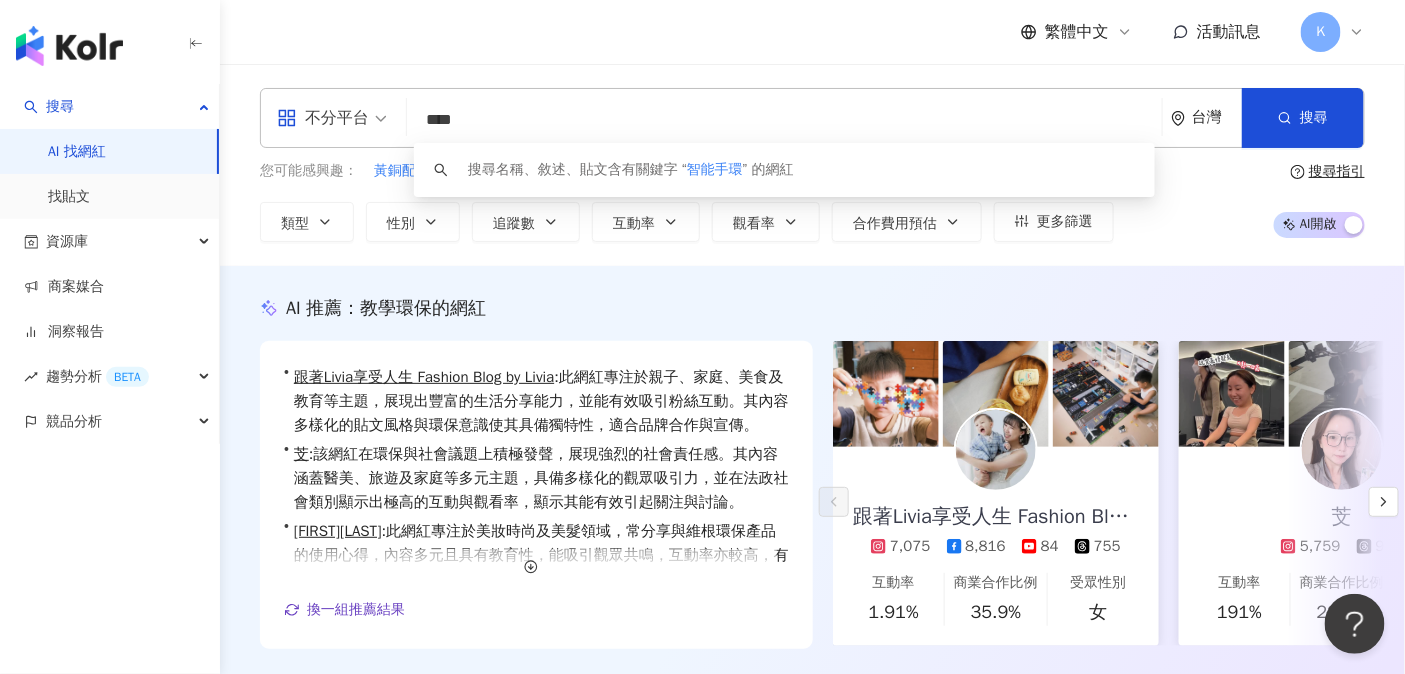 click on "****" at bounding box center [784, 120] 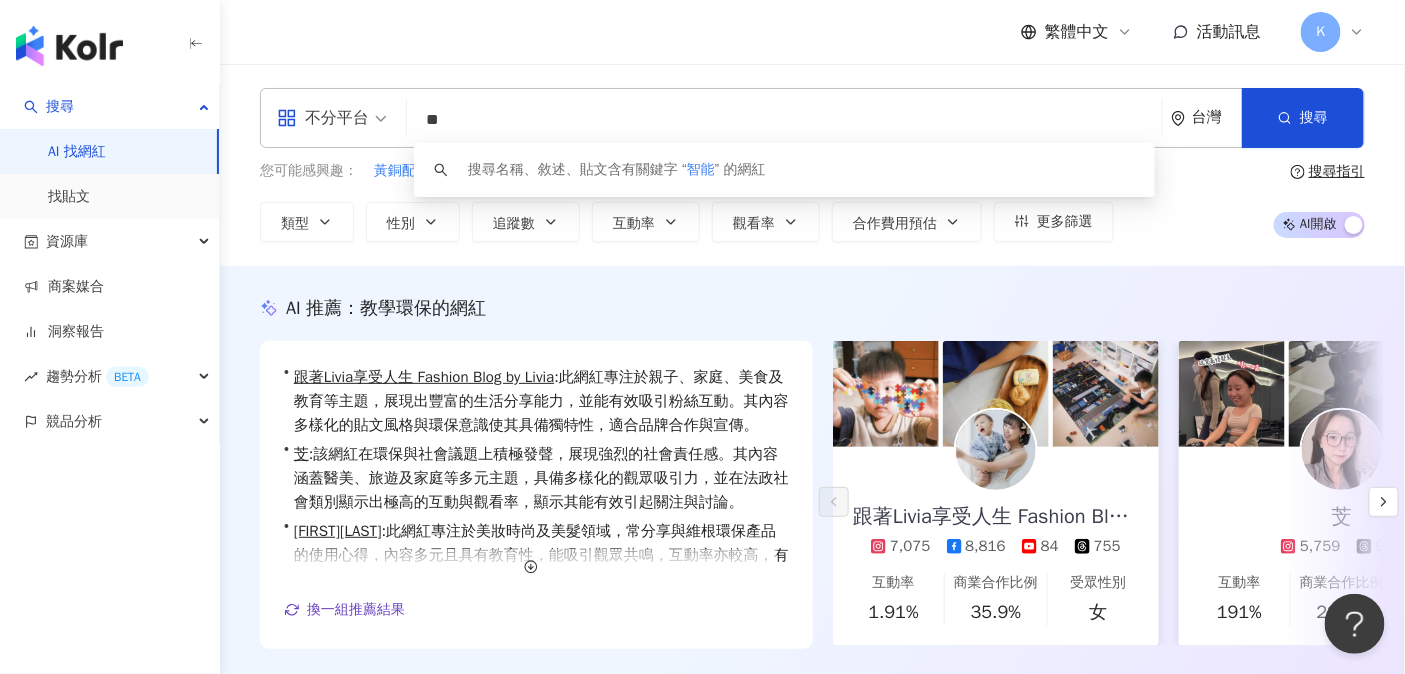 type on "*" 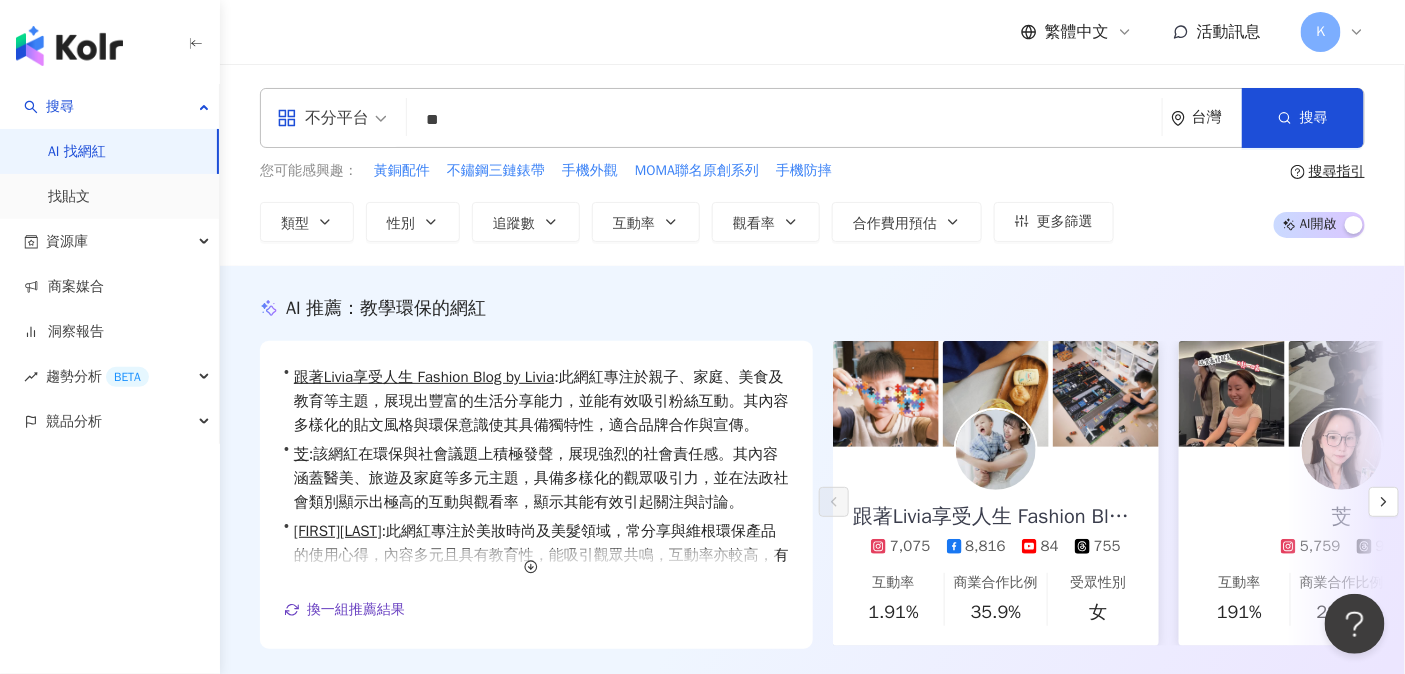 type on "*" 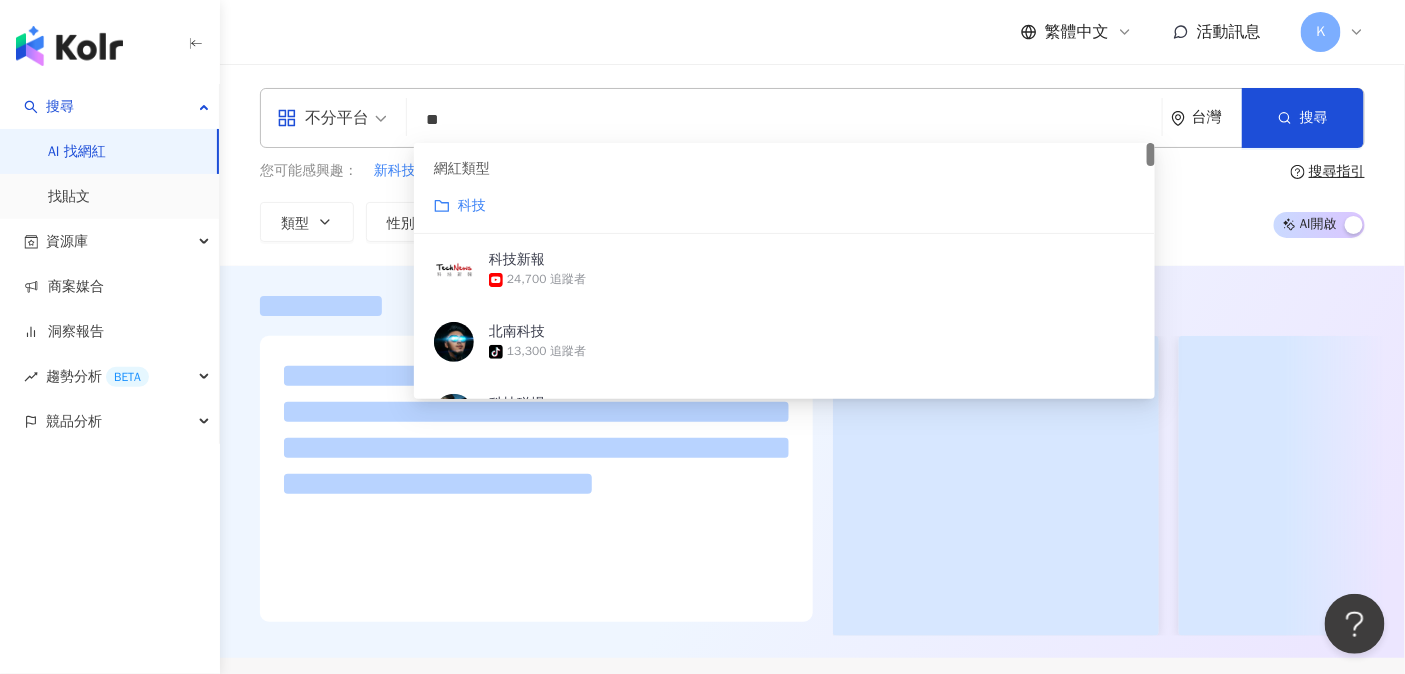 click on "不分平台 ** 台灣 搜尋 customizedTag 網紅類型 科技 科技新報 24,700   追蹤者 北南科技 tiktok-icon 13,300   追蹤者 科技磁场 15,900   追蹤者 阿雷科技 186,000   追蹤者 您可能感興趣： 新科技  高科技  邊緣運算  技術  物聯網  類型 性別 追蹤數 互動率 觀看率 合作費用預估  更多篩選 篩選條件 關於網紅 互動潛力 受眾輪廓 獨家 關於網紅 類型  ( 請選擇您想要的類型 ) 尚未選擇任何類型 國家/地區 台灣 性別 不限 女 男 其他 語言     請選擇或搜尋 追蹤數 *  -  ******* 不限 小型 奈米網紅 (<1萬) 微型網紅 (1萬-3萬) 小型網紅 (3萬-5萬) 中型 中小型網紅 (5萬-10萬) 中型網紅 (10萬-30萬) 中大型網紅 (30萬-50萬) 大型 大型網紅 (50萬-100萬) 百萬網紅 (>100萬) 合作費用預估 不限 限制金額 $ *  -  $ ******* 幣別 : 新台幣 TWD 受眾輪廓 受眾性別 不限 男 女   超過  N % 受眾年齡 不限 13-17 18-24 25-34 35-44 45-64" at bounding box center (812, 165) 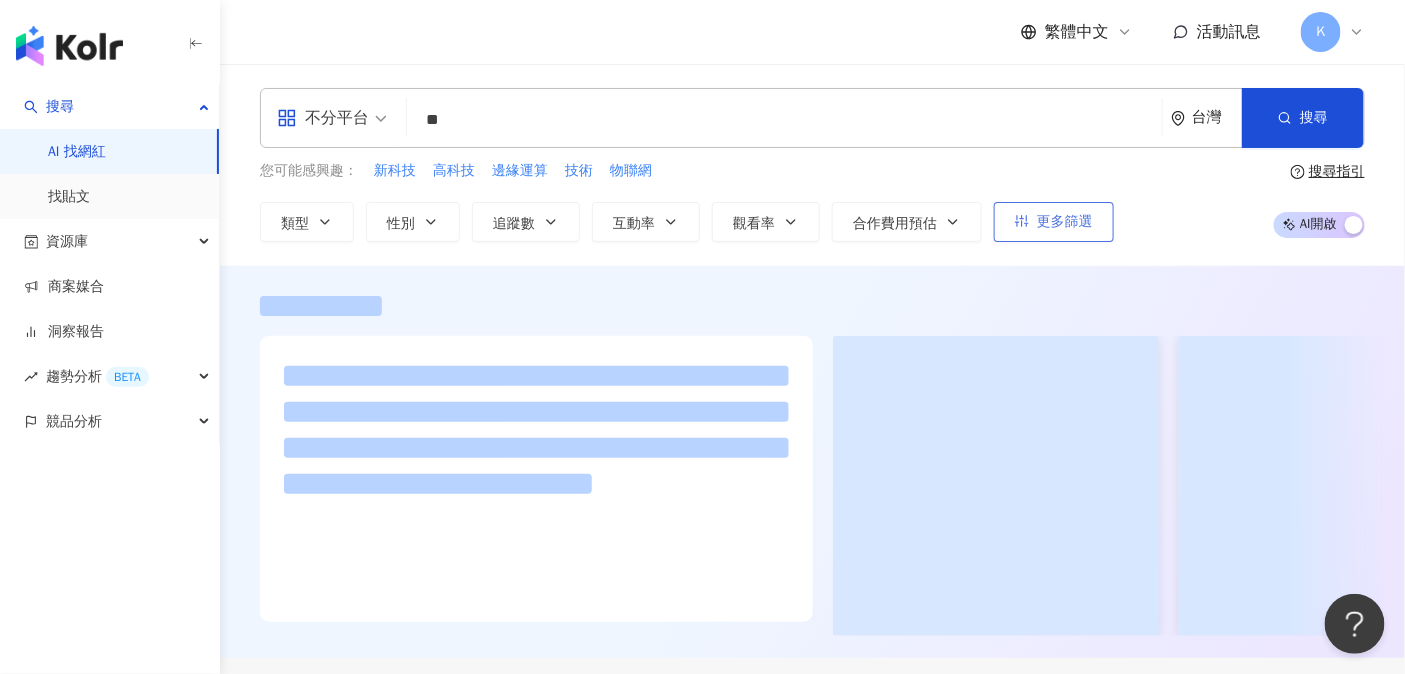click on "更多篩選" at bounding box center [1054, 222] 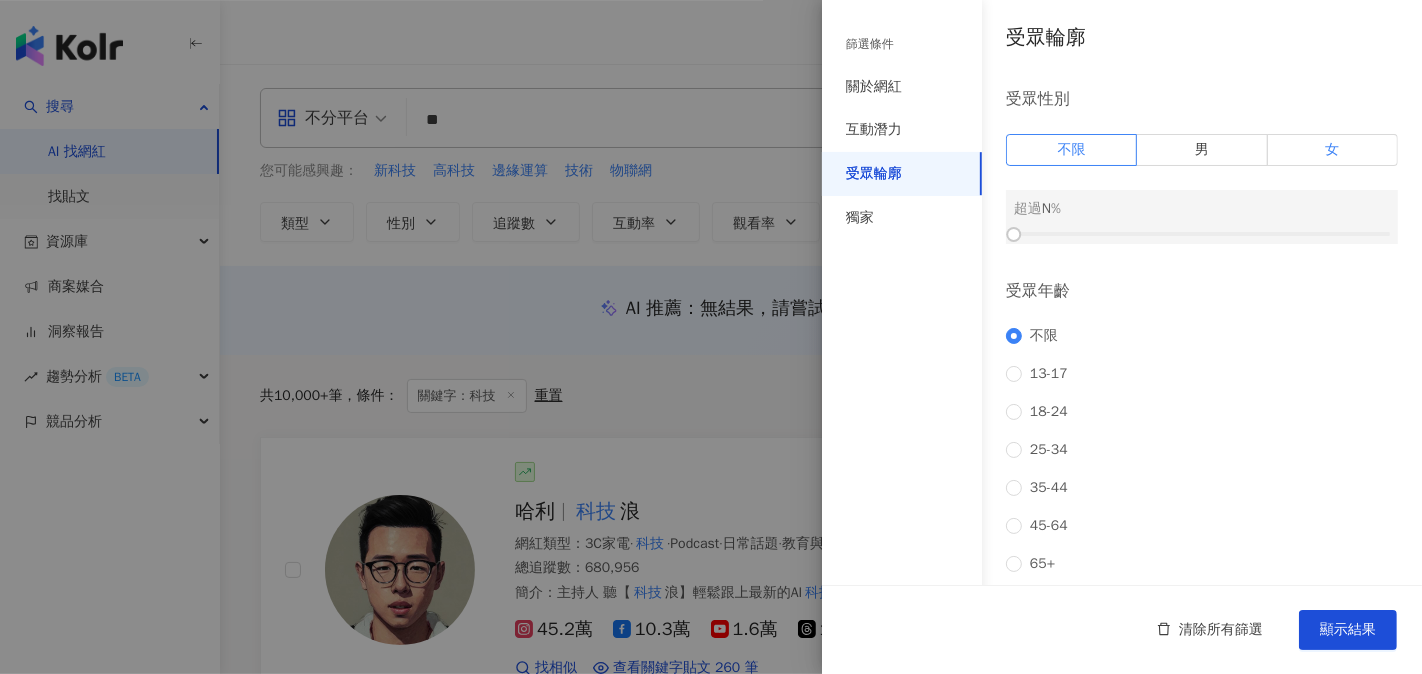 click on "女" at bounding box center [1333, 150] 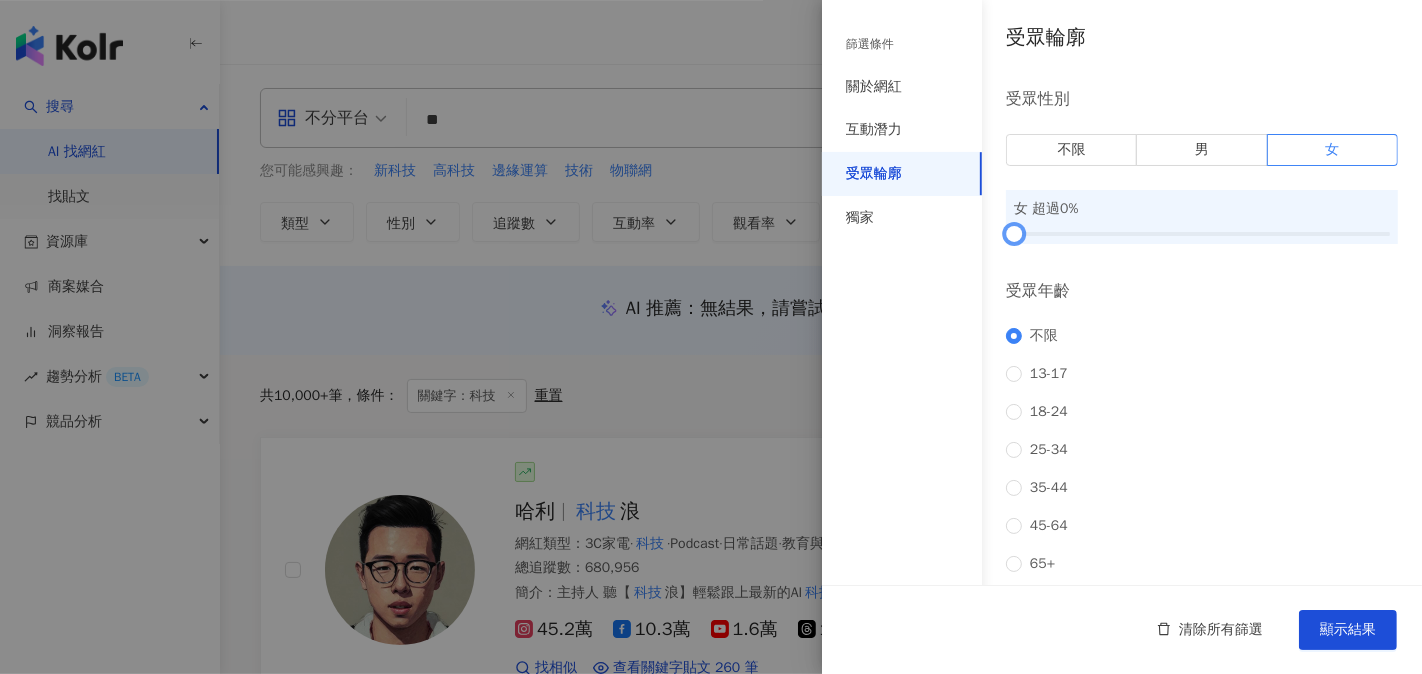 click at bounding box center [1202, 234] 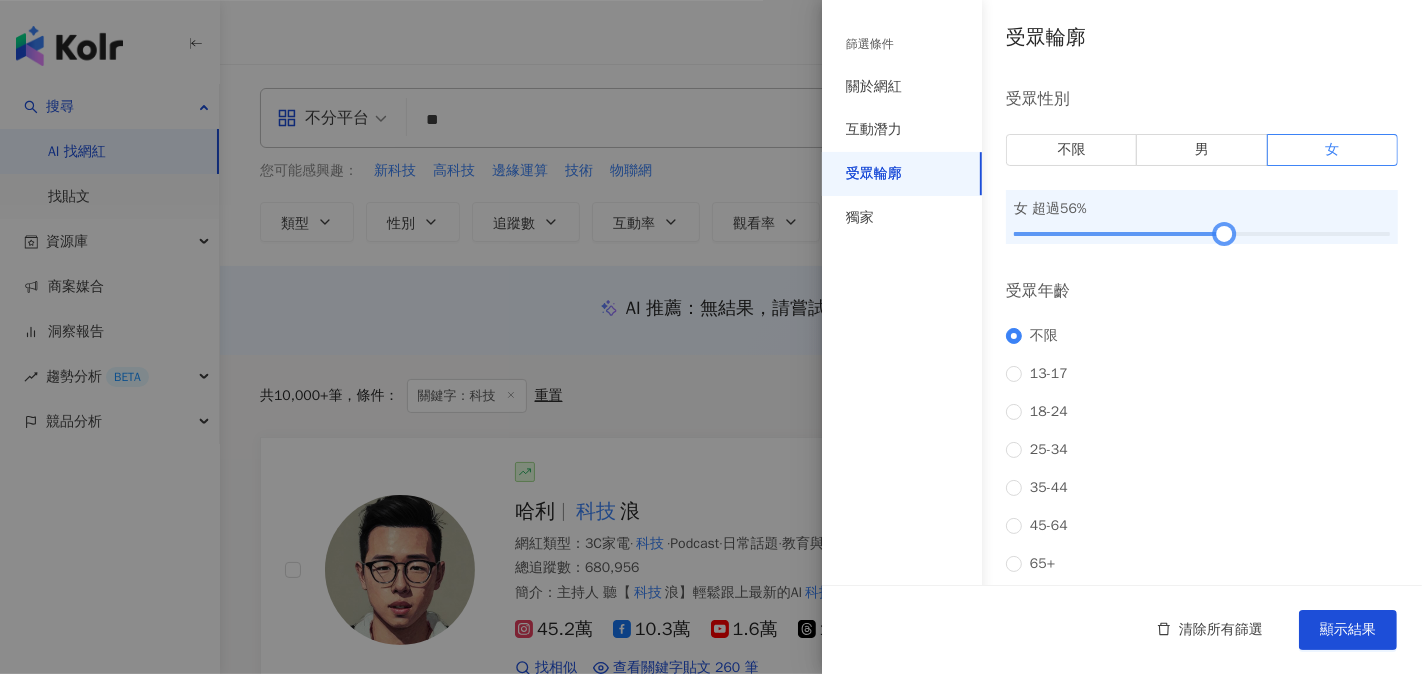 click at bounding box center [1224, 234] 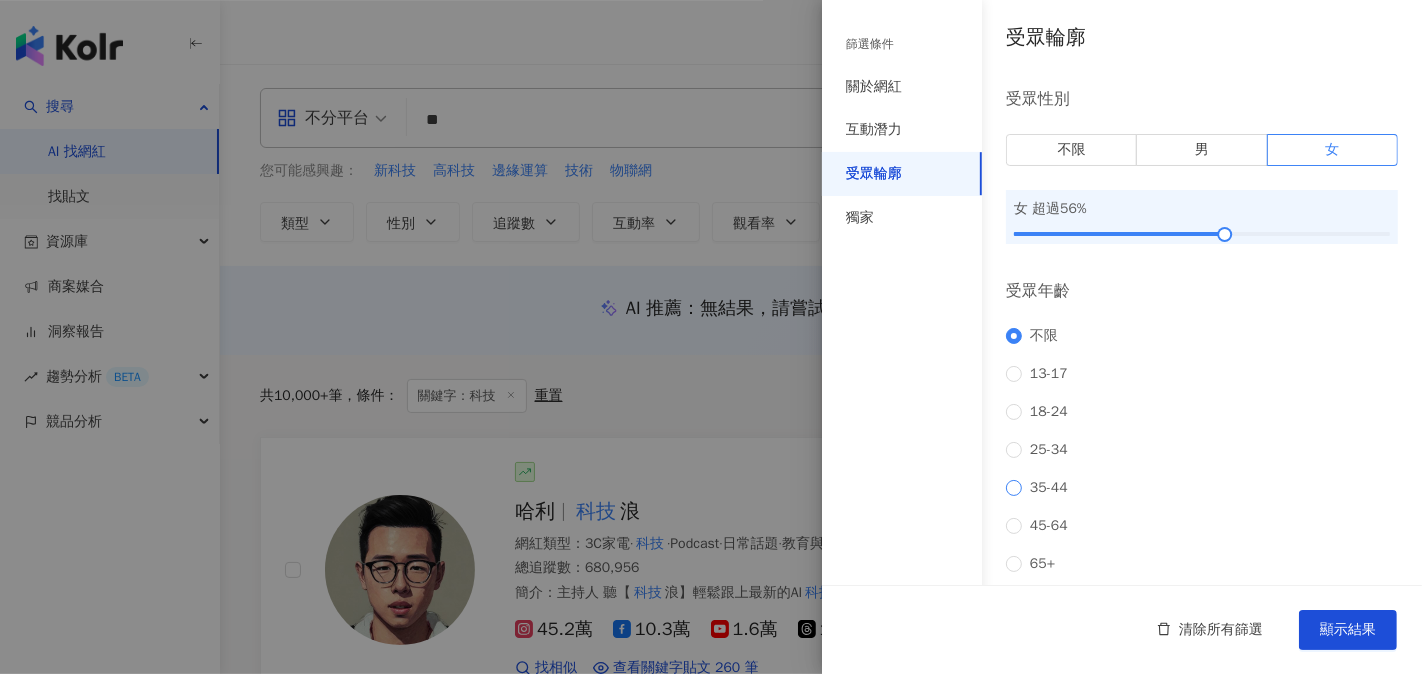 click on "35-44" at bounding box center [1049, 488] 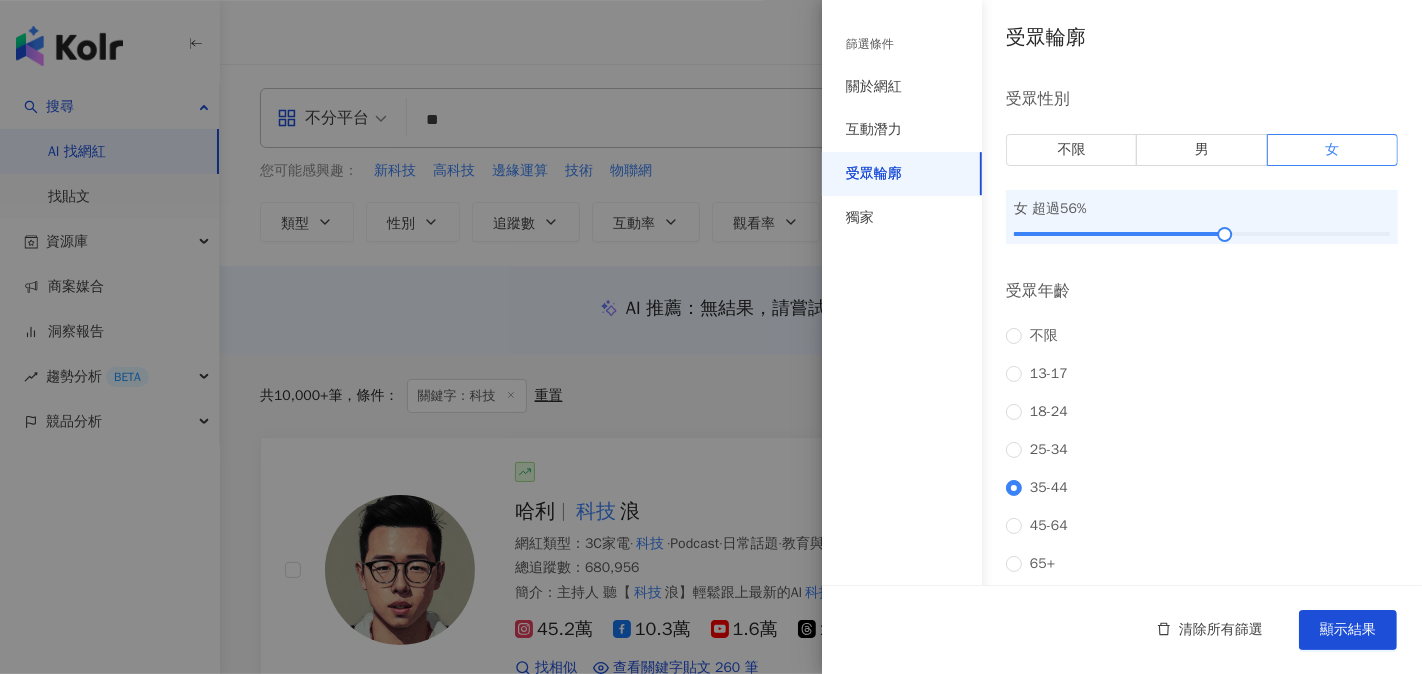 click on "35-44   超過  0 %" at bounding box center (1202, 624) 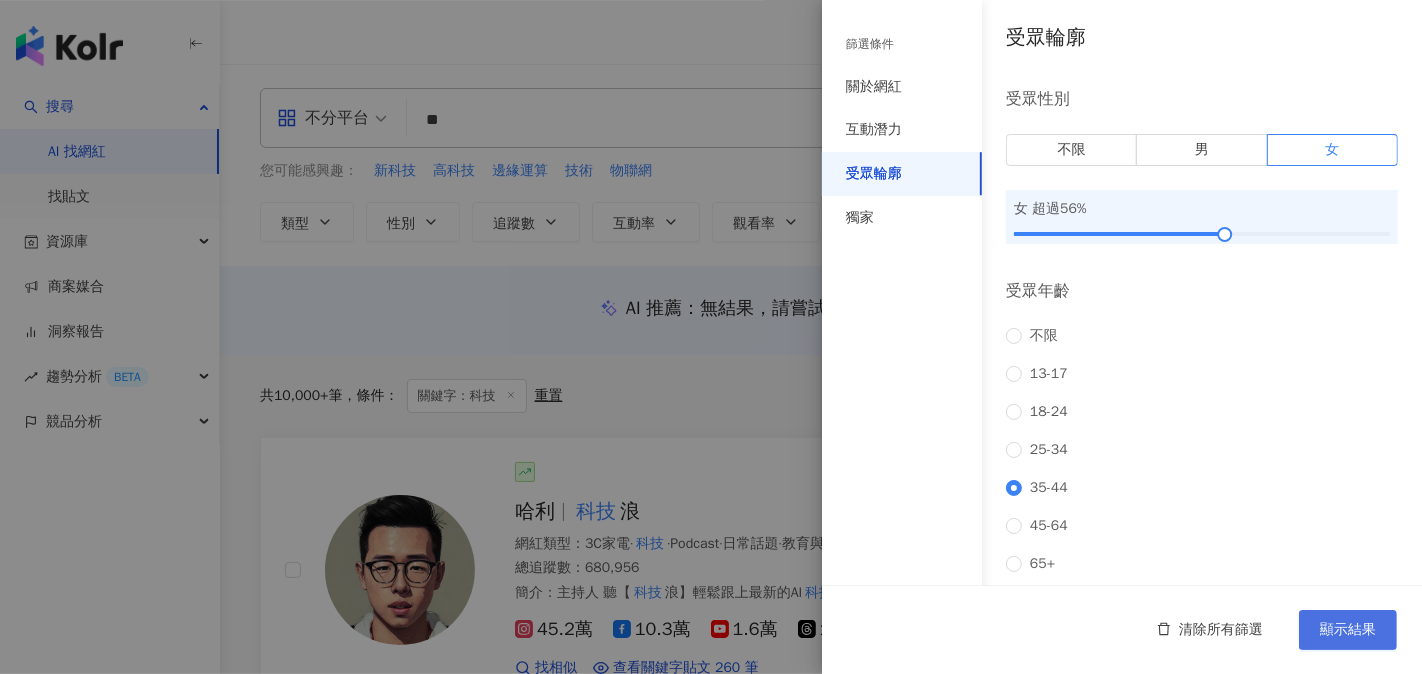 click on "顯示結果" at bounding box center (1348, 630) 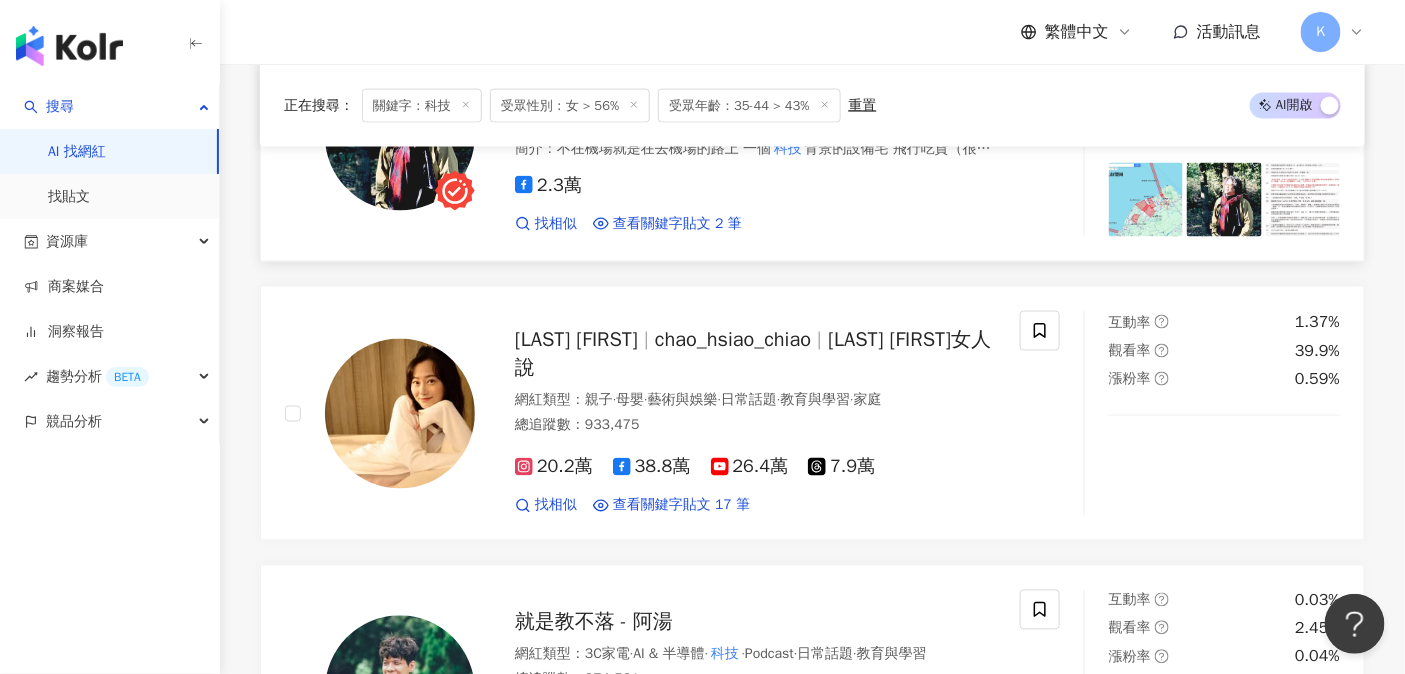 scroll, scrollTop: 1377, scrollLeft: 0, axis: vertical 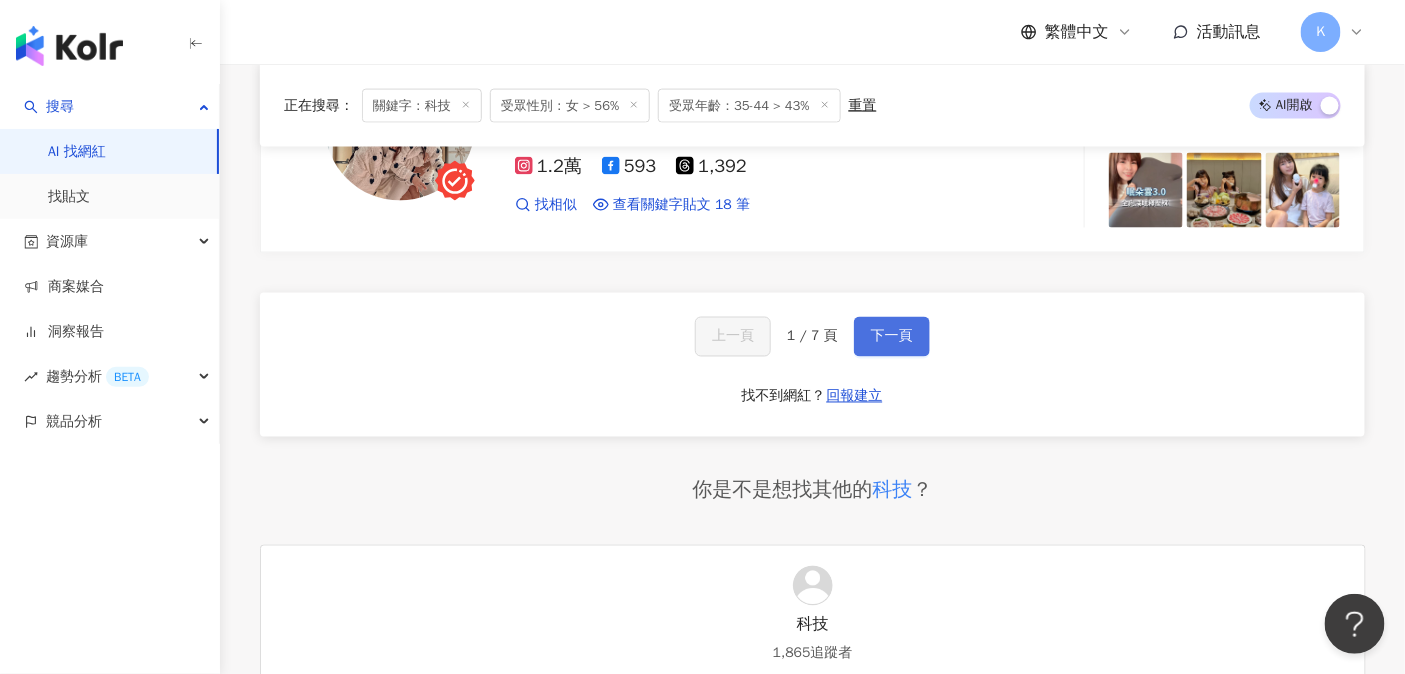 click on "下一頁" at bounding box center (892, 337) 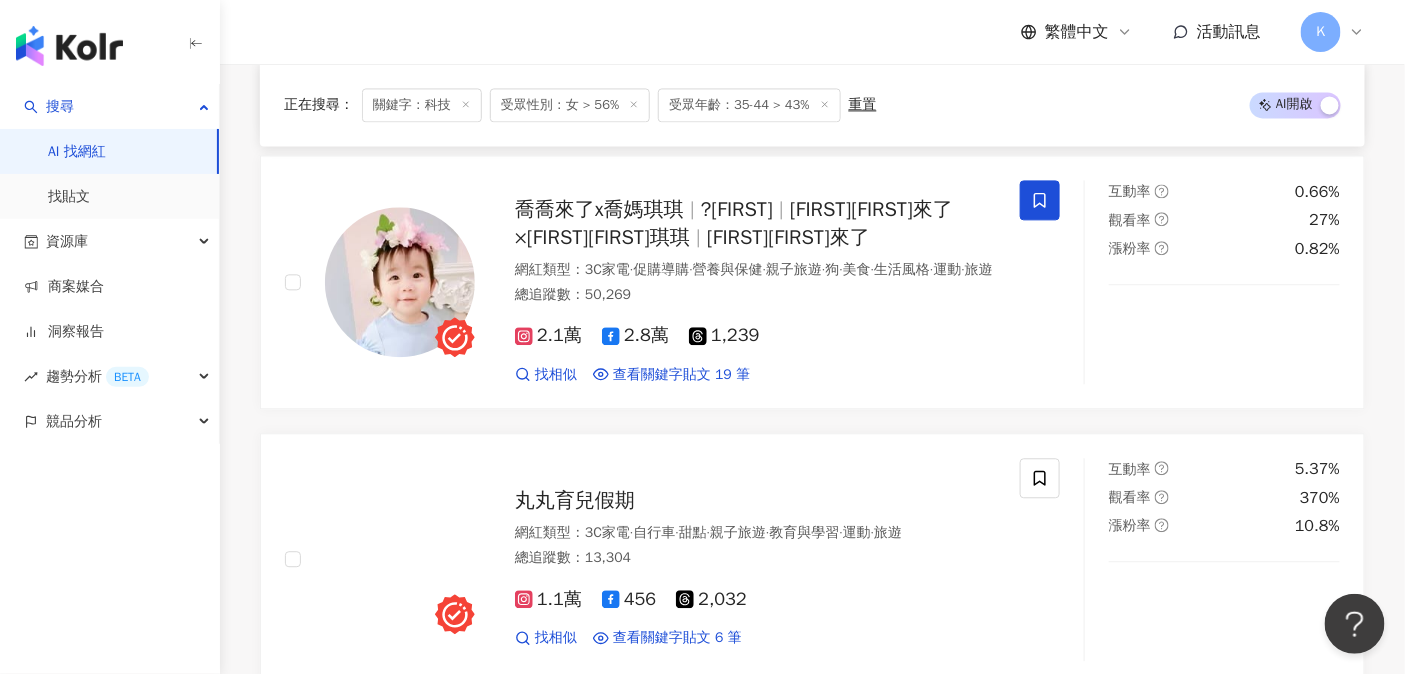 scroll, scrollTop: 3501, scrollLeft: 0, axis: vertical 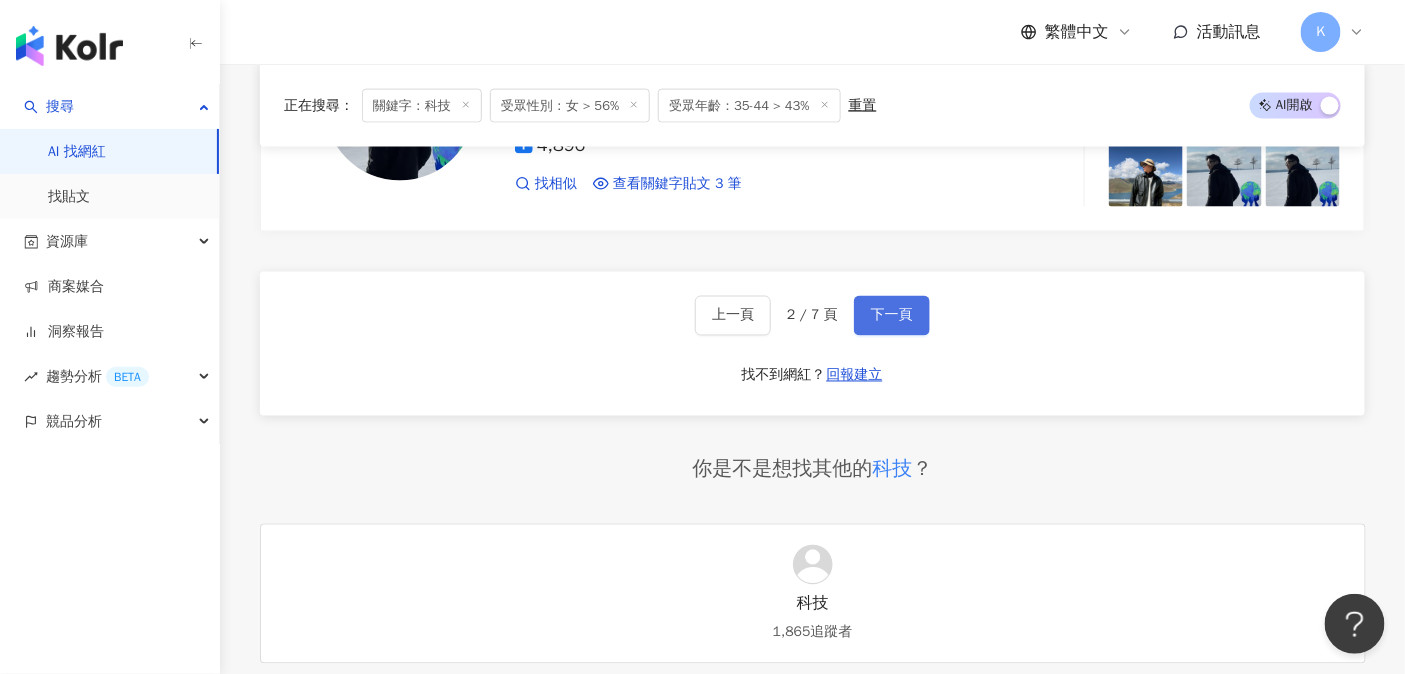 click on "下一頁" at bounding box center [892, 316] 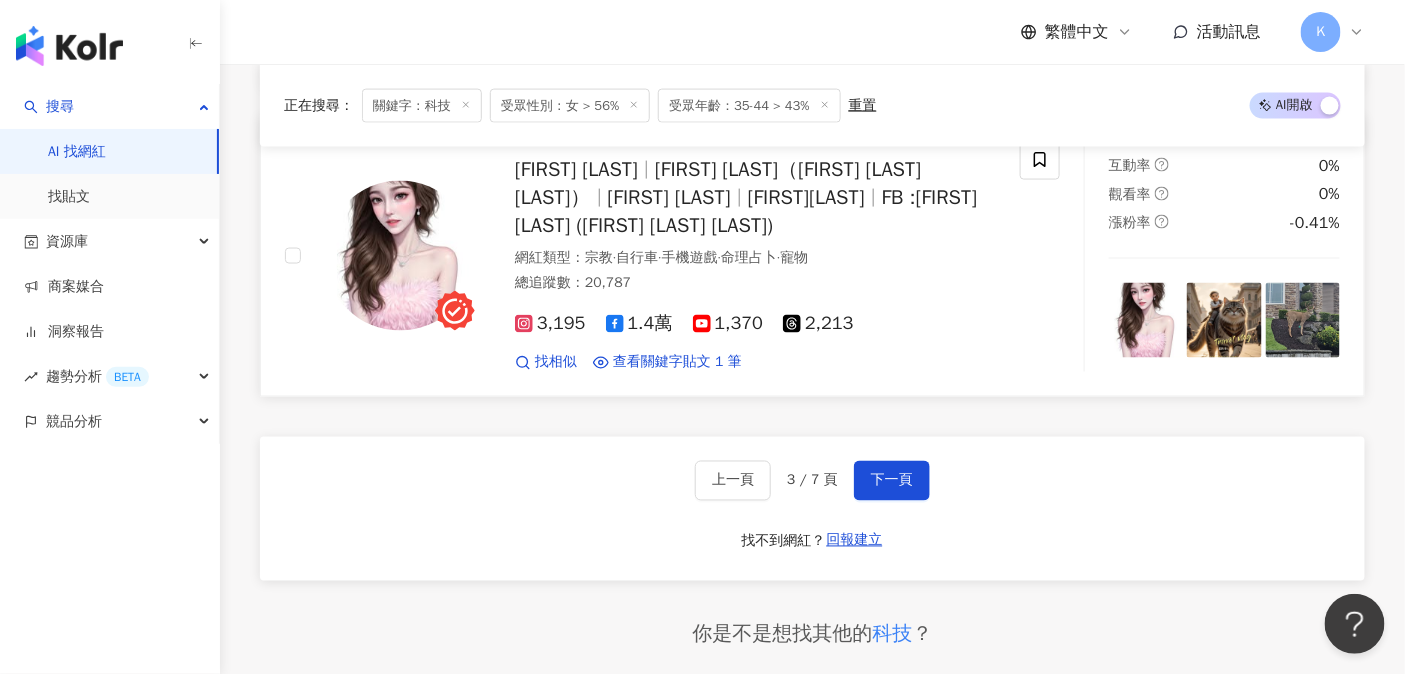 scroll, scrollTop: 3707, scrollLeft: 0, axis: vertical 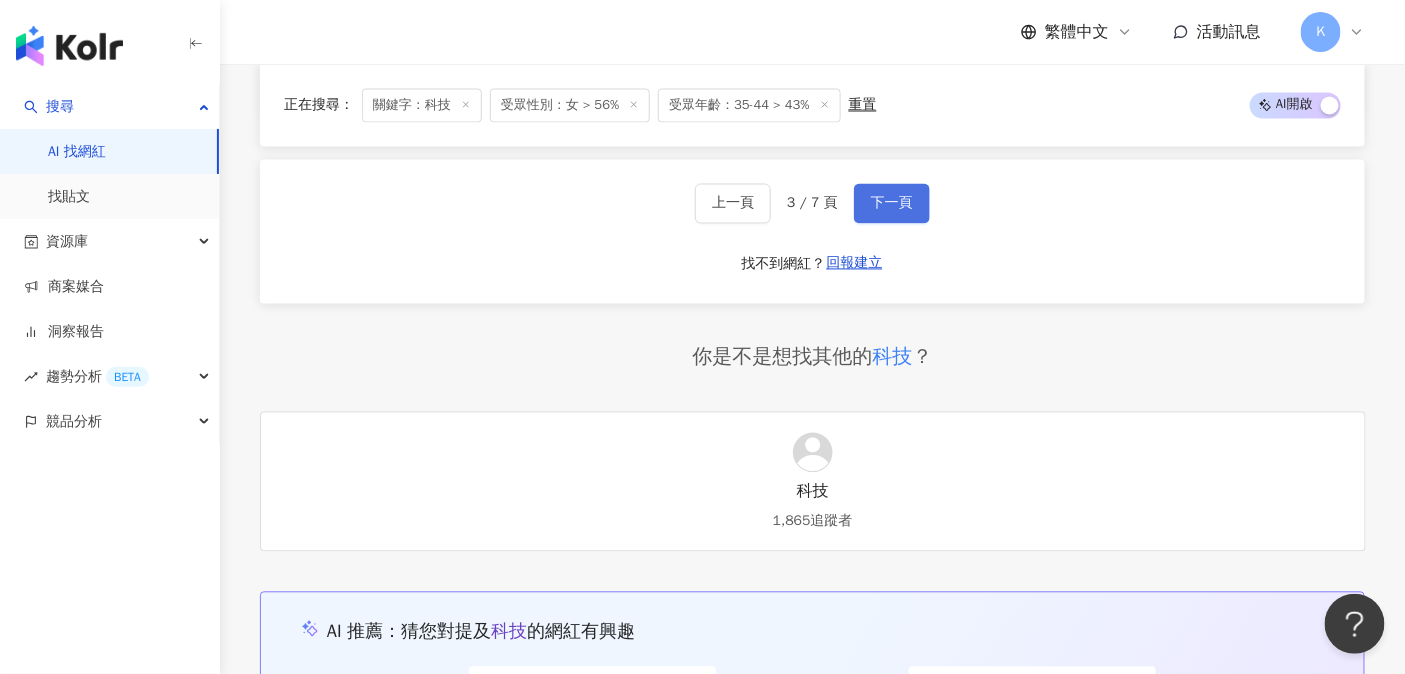 click on "下一頁" at bounding box center [892, 204] 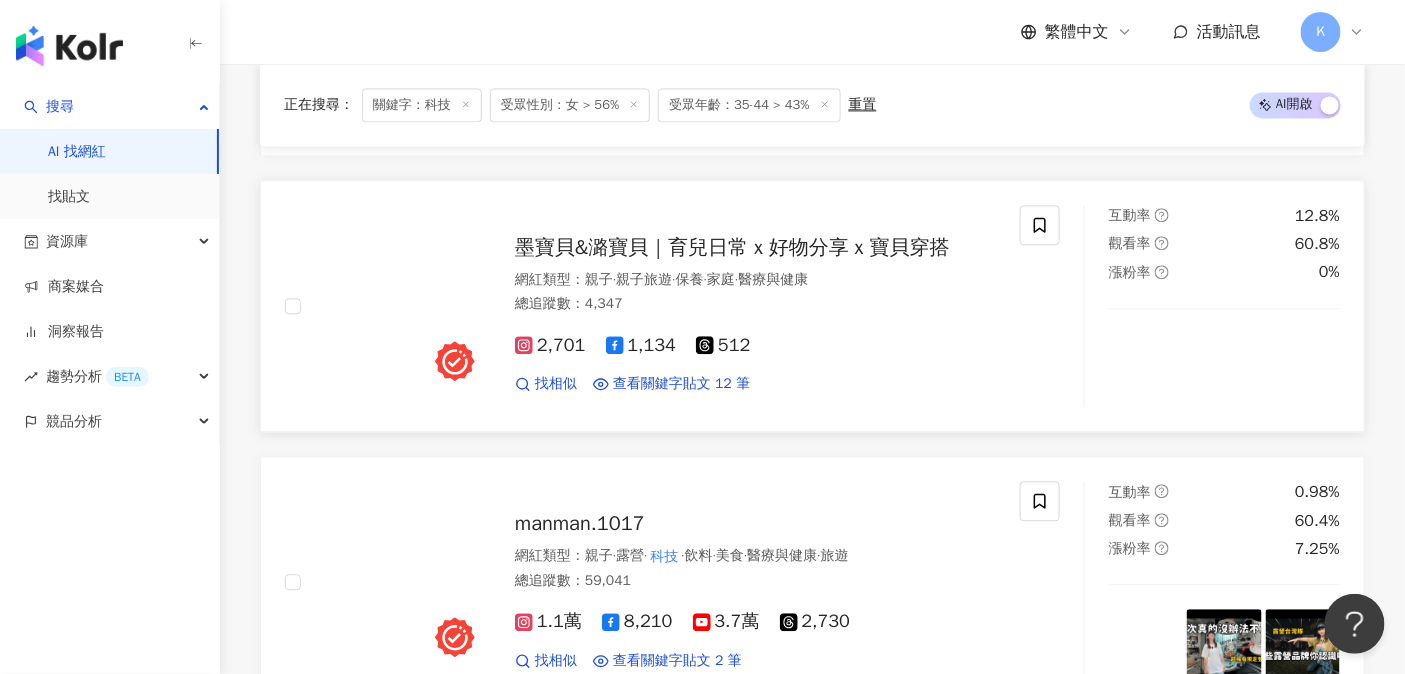 scroll, scrollTop: 1396, scrollLeft: 0, axis: vertical 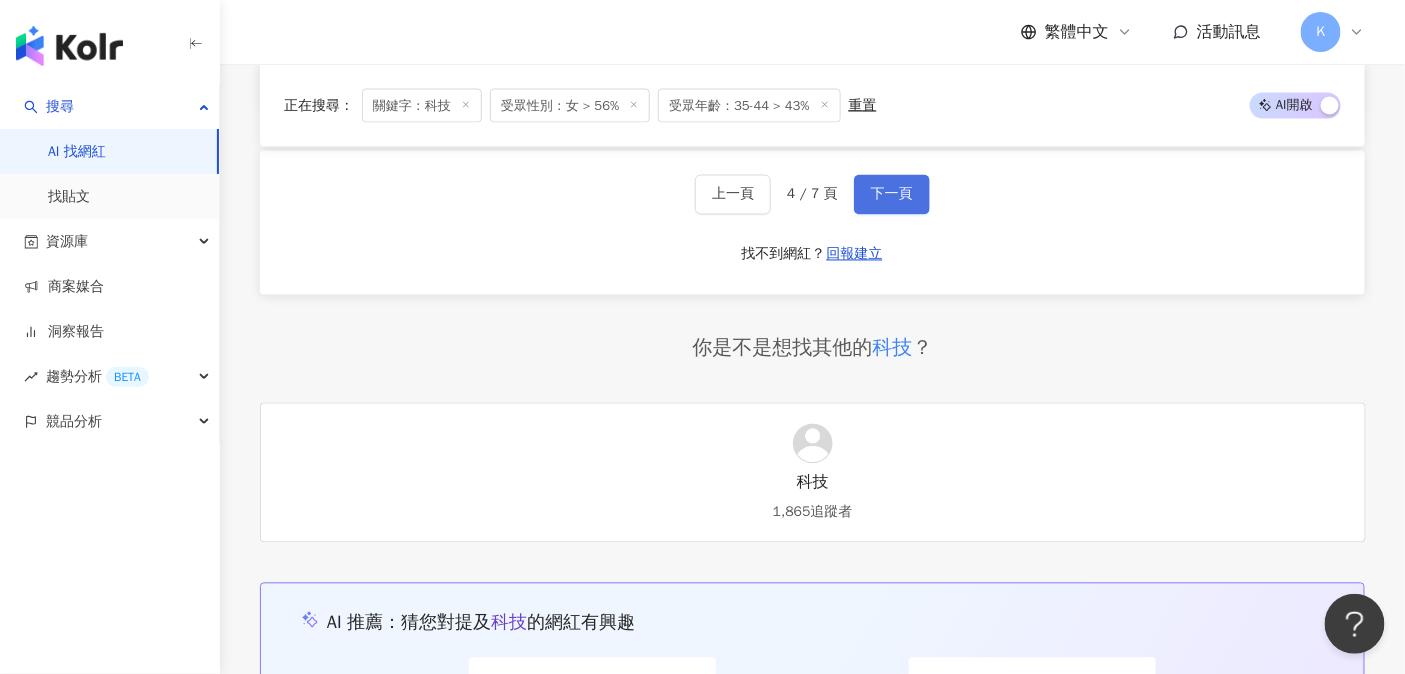 click on "下一頁" at bounding box center [892, 195] 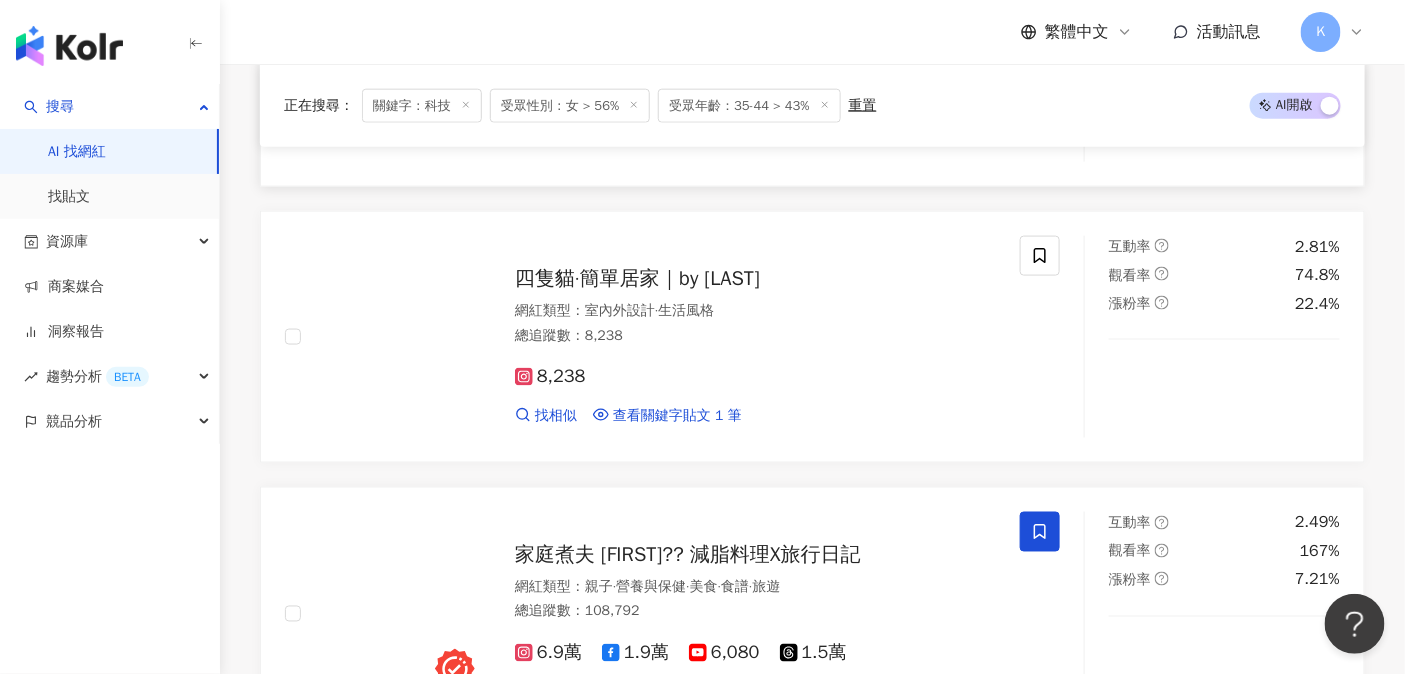 scroll, scrollTop: 588, scrollLeft: 0, axis: vertical 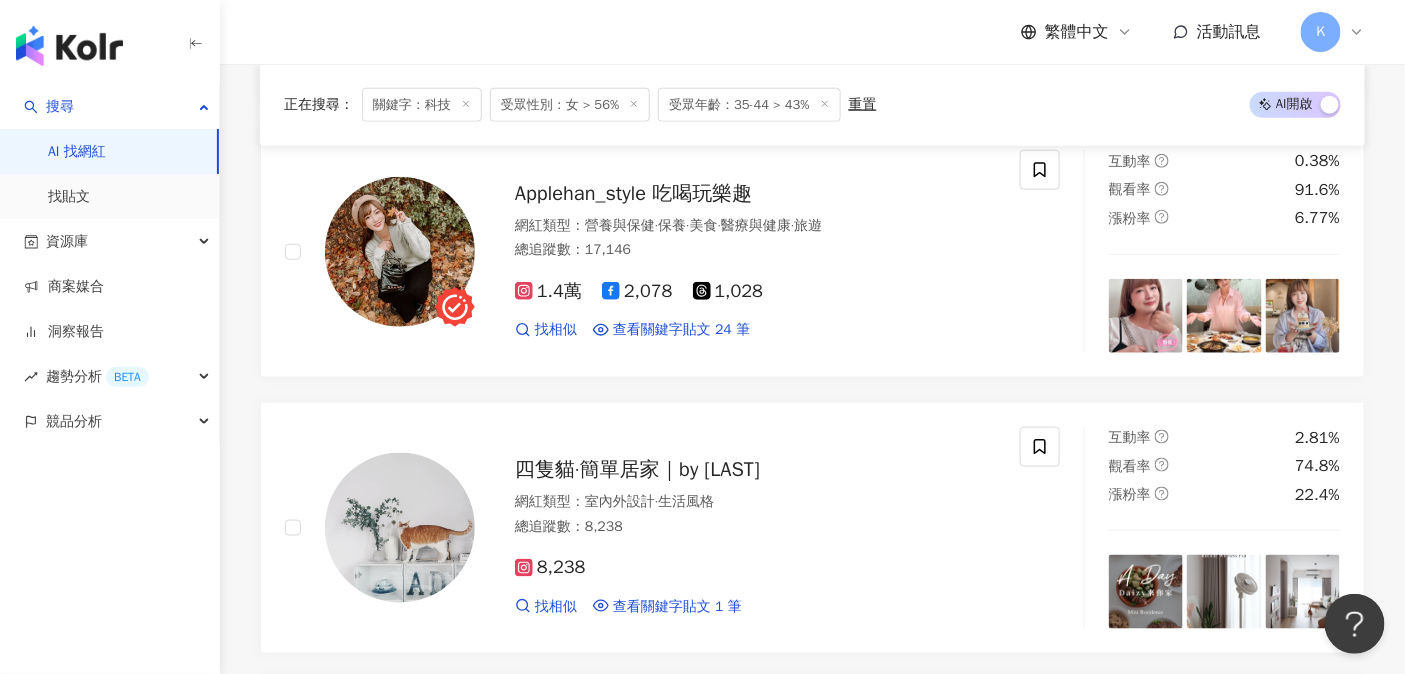 click at bounding box center [69, 46] 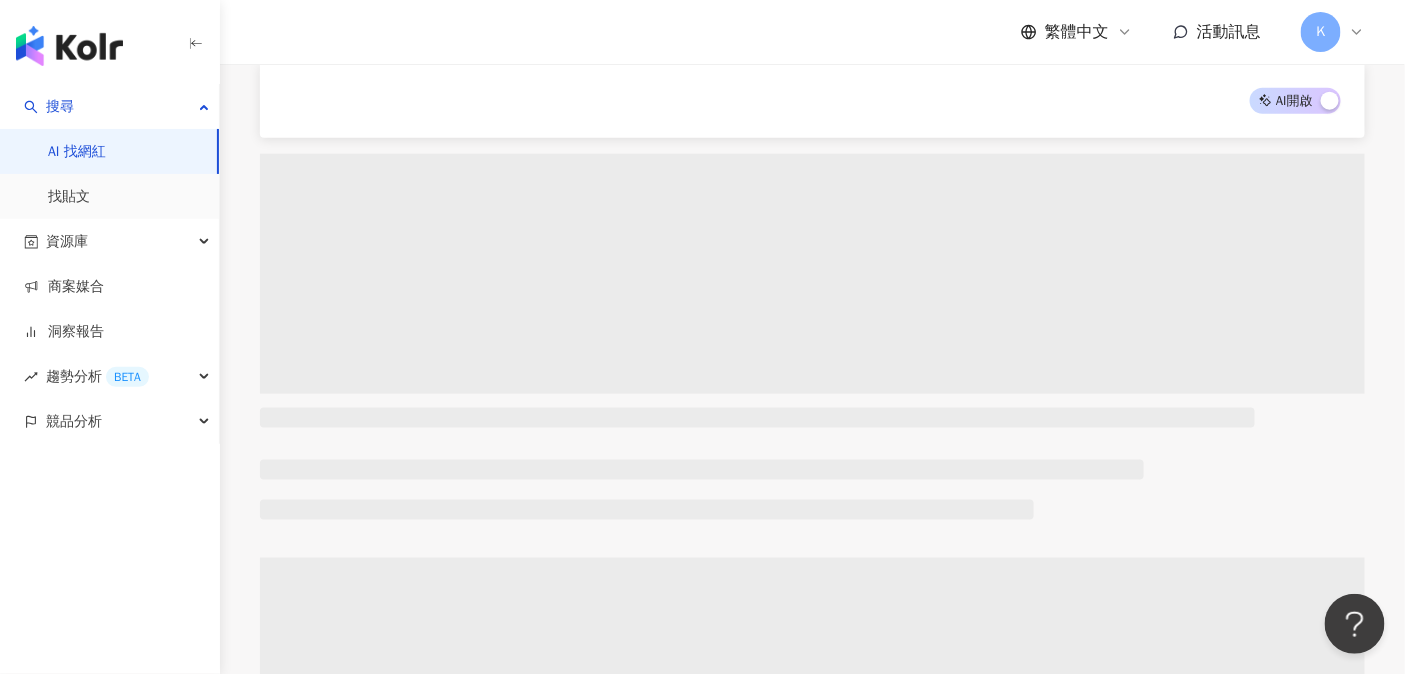 type 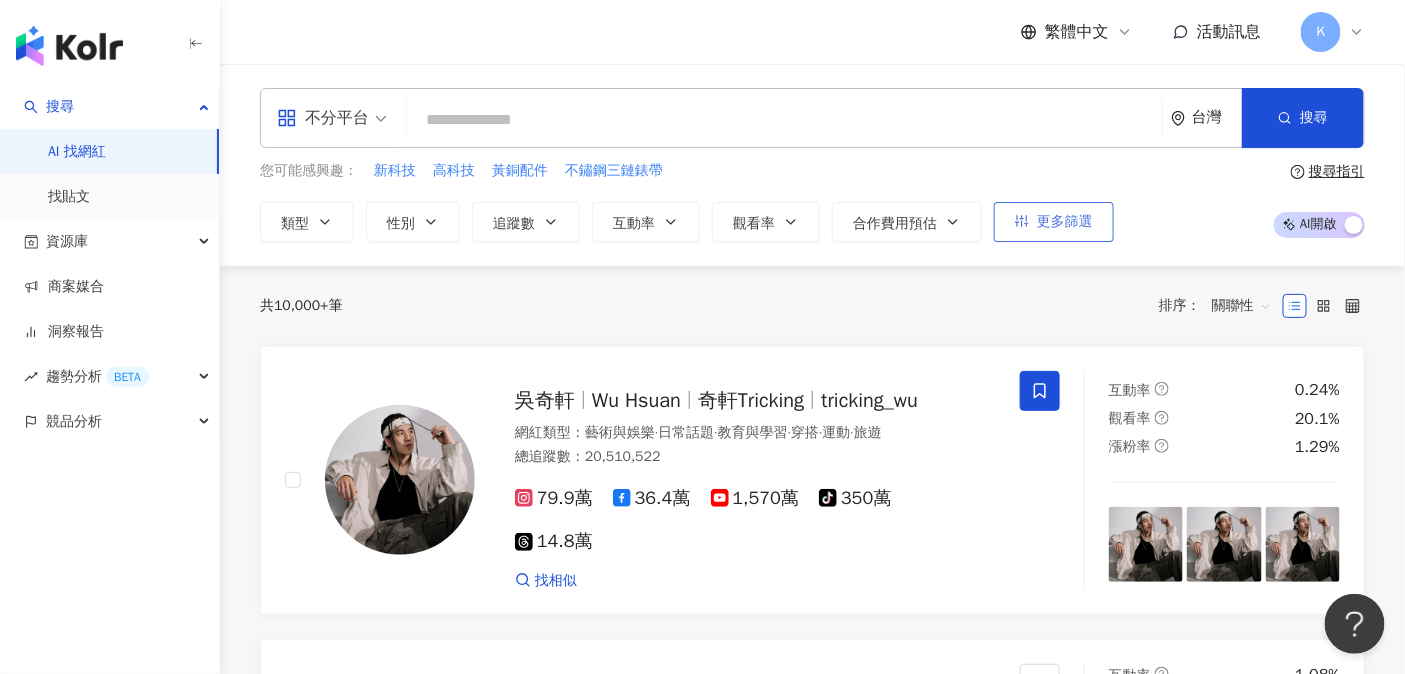 click on "更多篩選" at bounding box center (1065, 222) 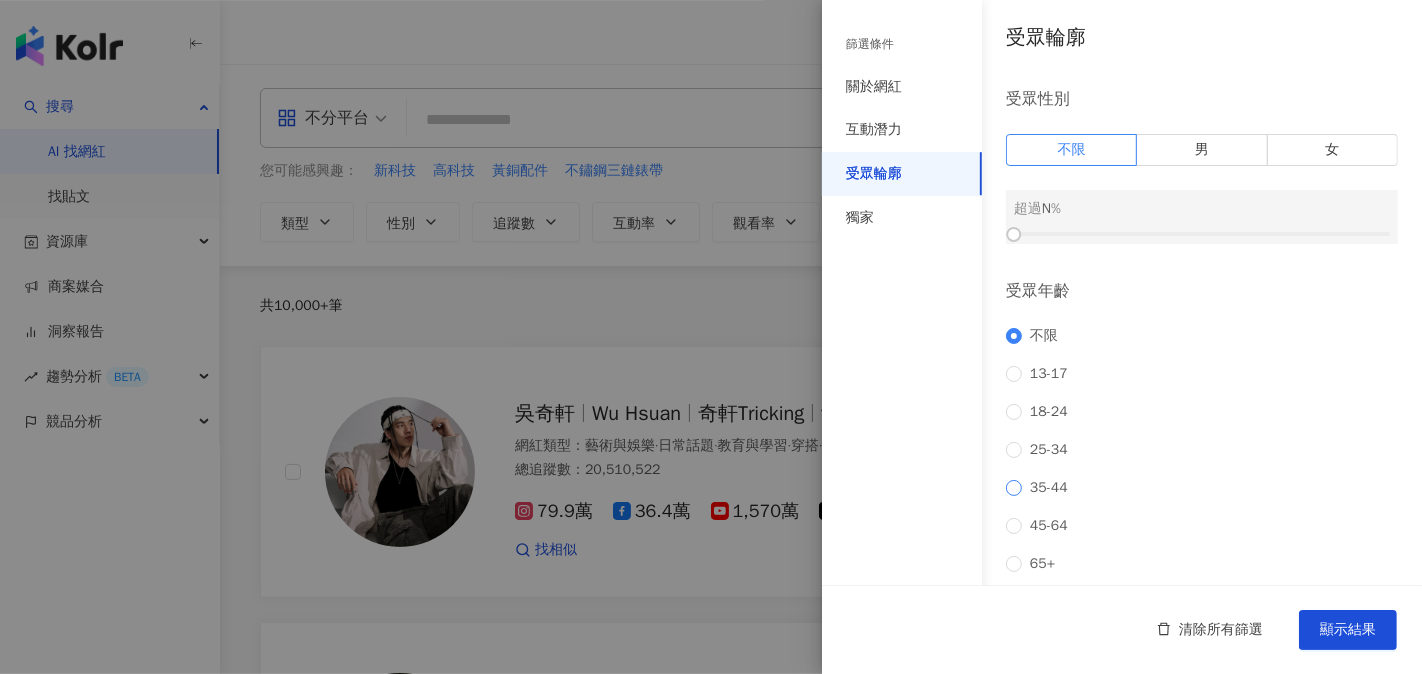 click on "35-44" at bounding box center [1049, 488] 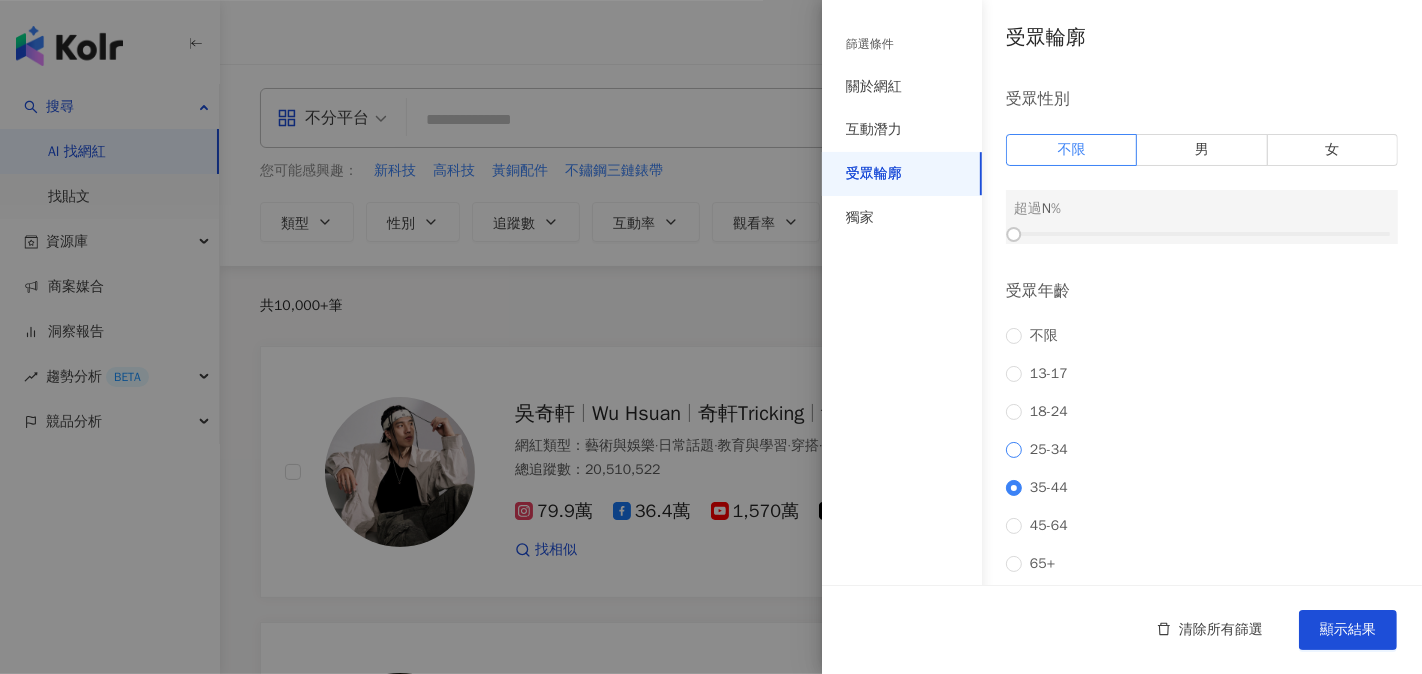click on "25-34" at bounding box center [1049, 450] 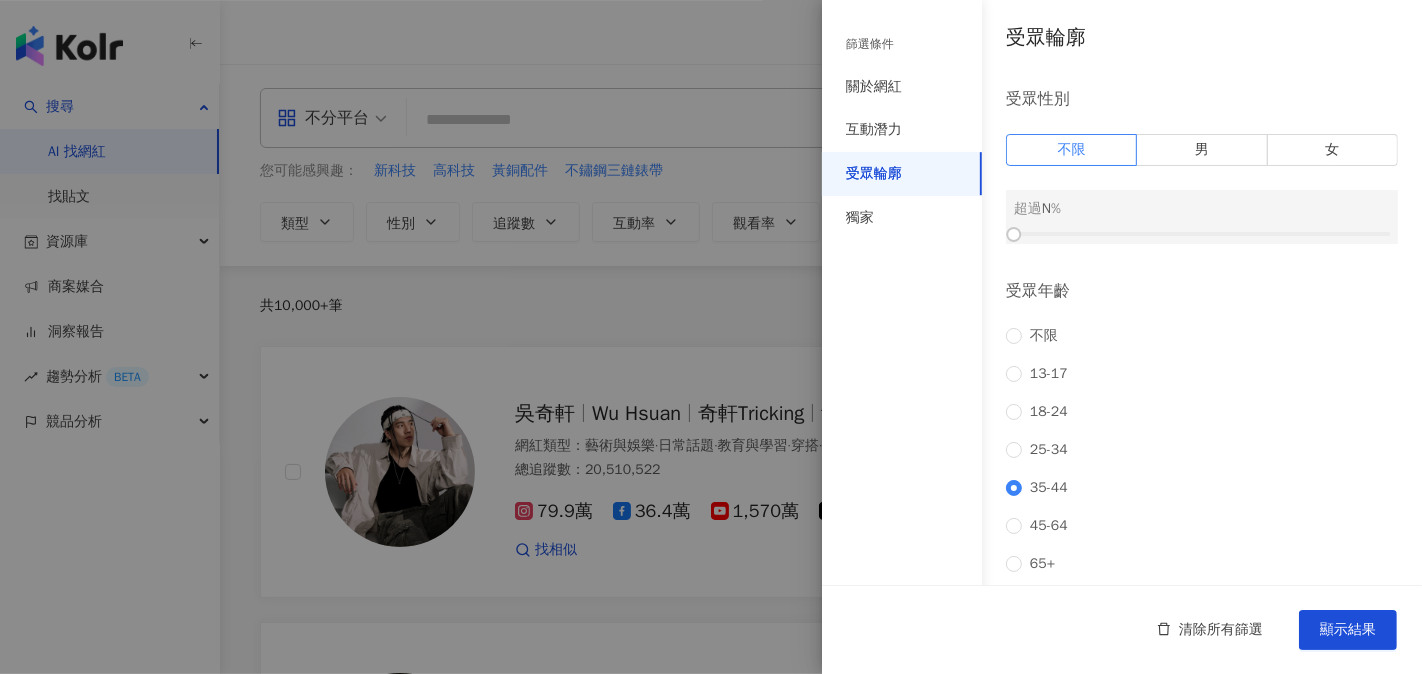 click at bounding box center (1202, 641) 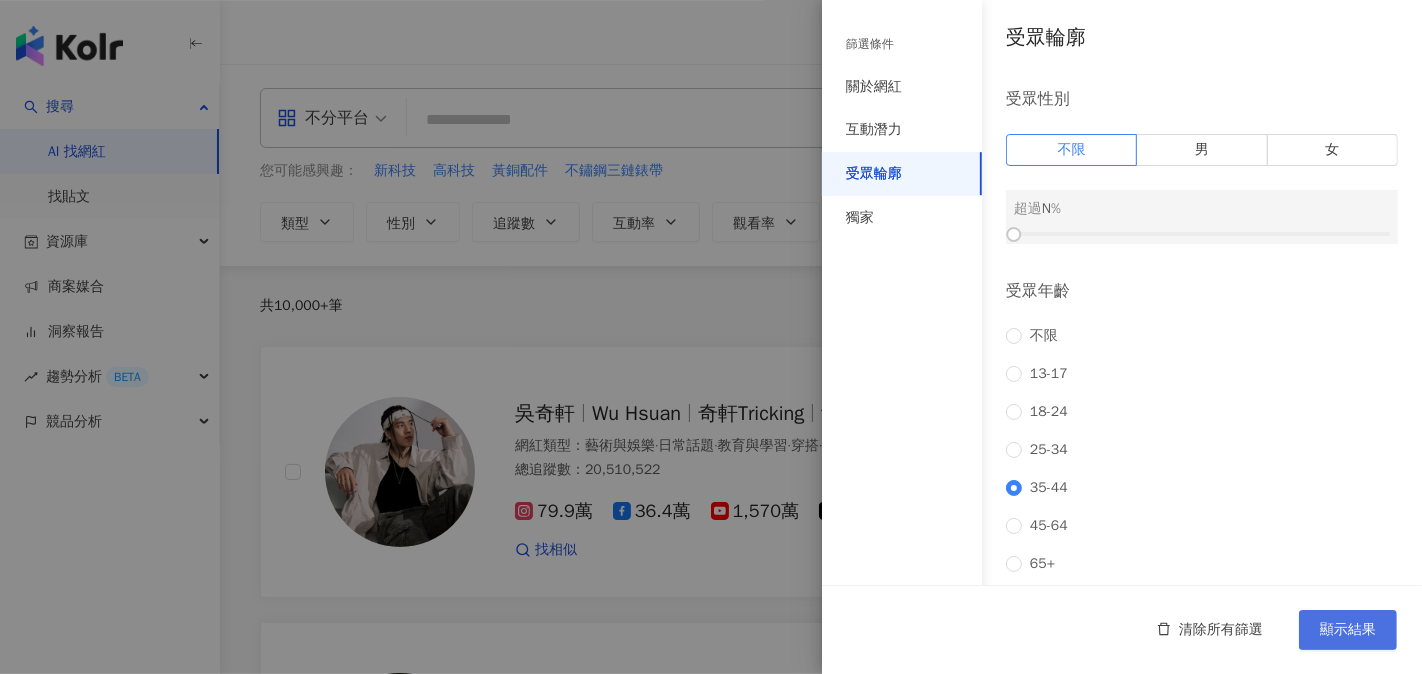 click on "顯示結果" at bounding box center [1348, 630] 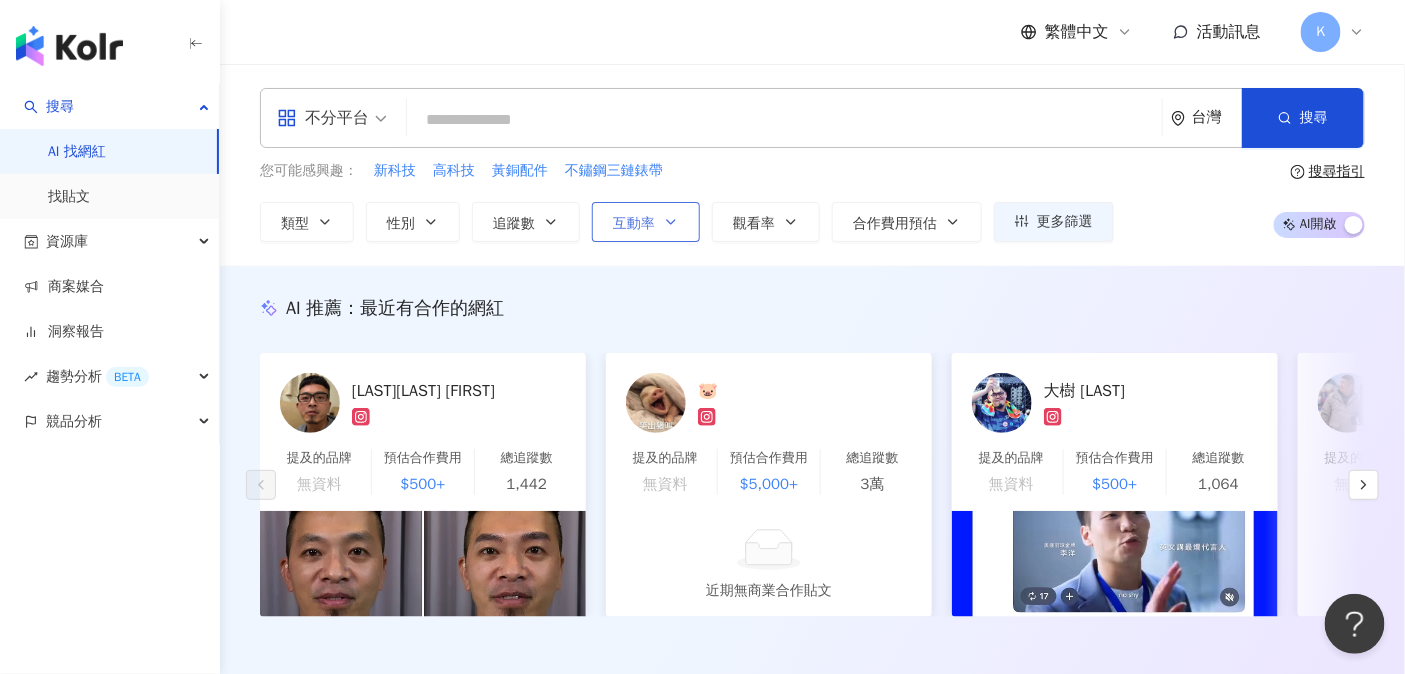 click on "互動率" at bounding box center (646, 222) 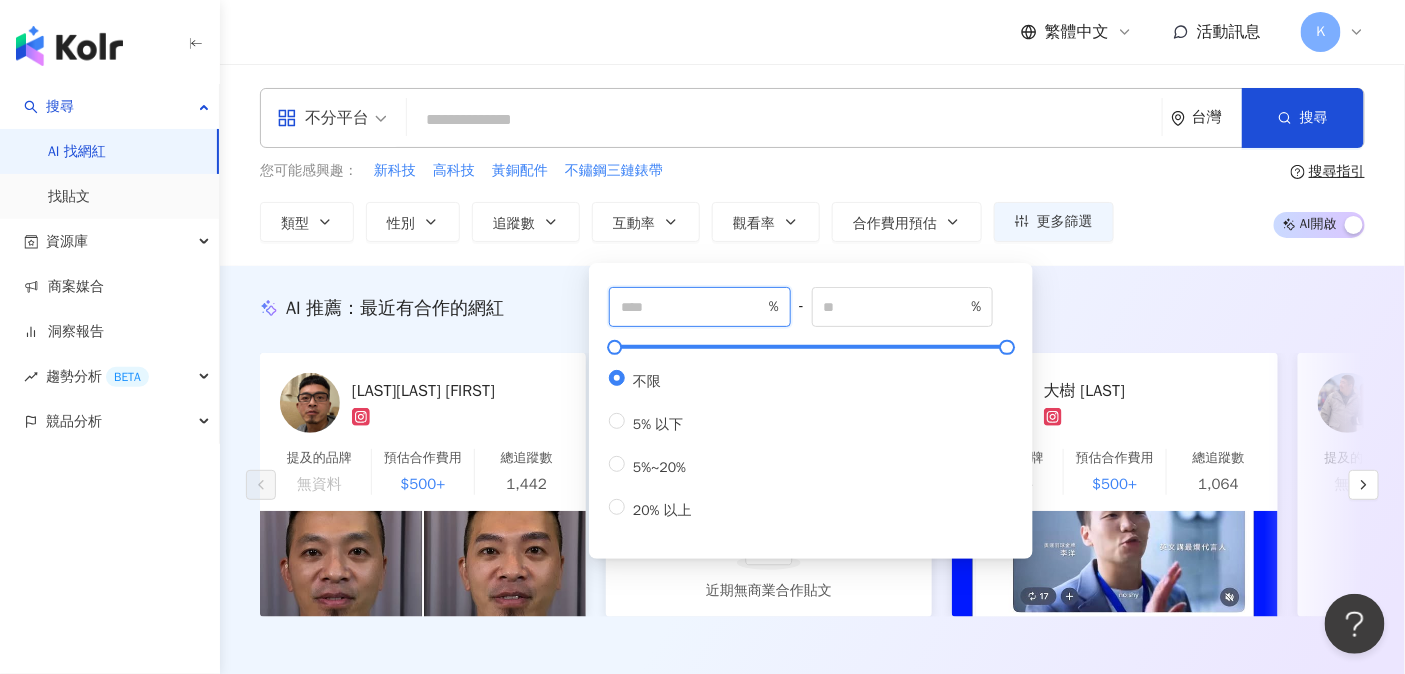 click at bounding box center (693, 307) 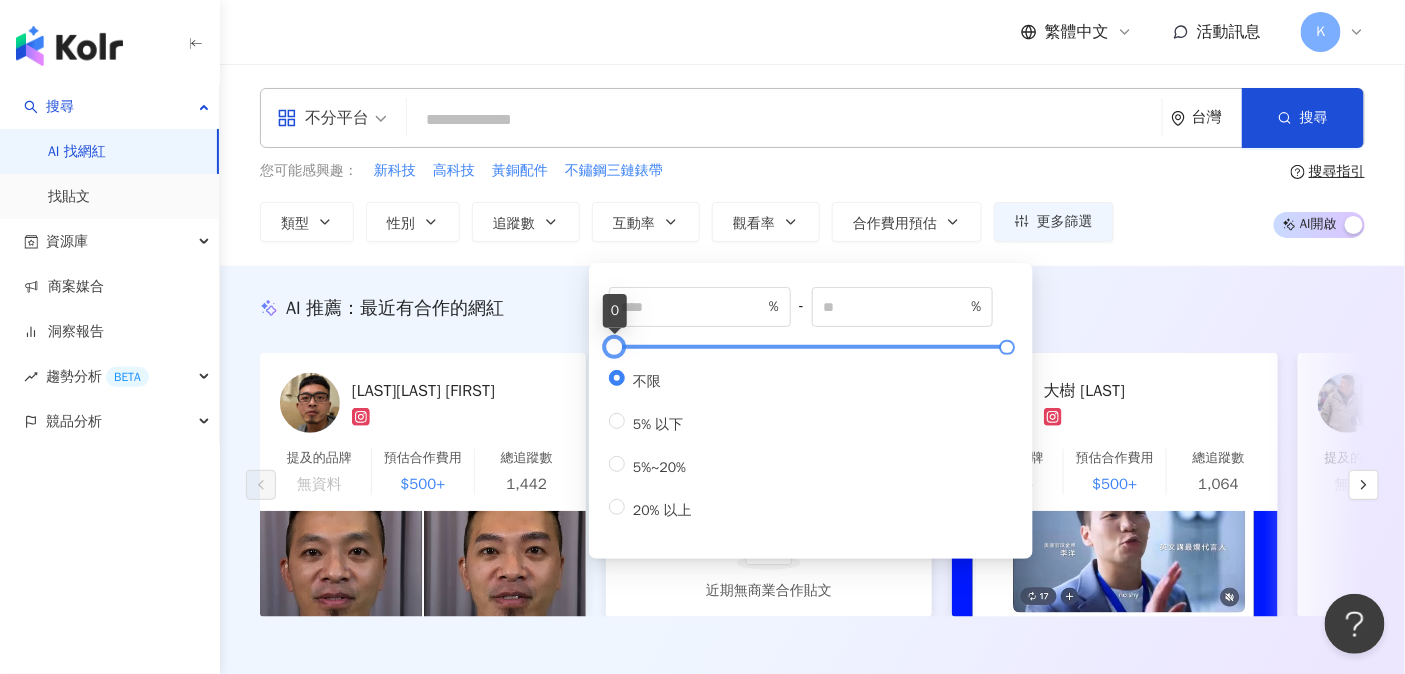 type on "**" 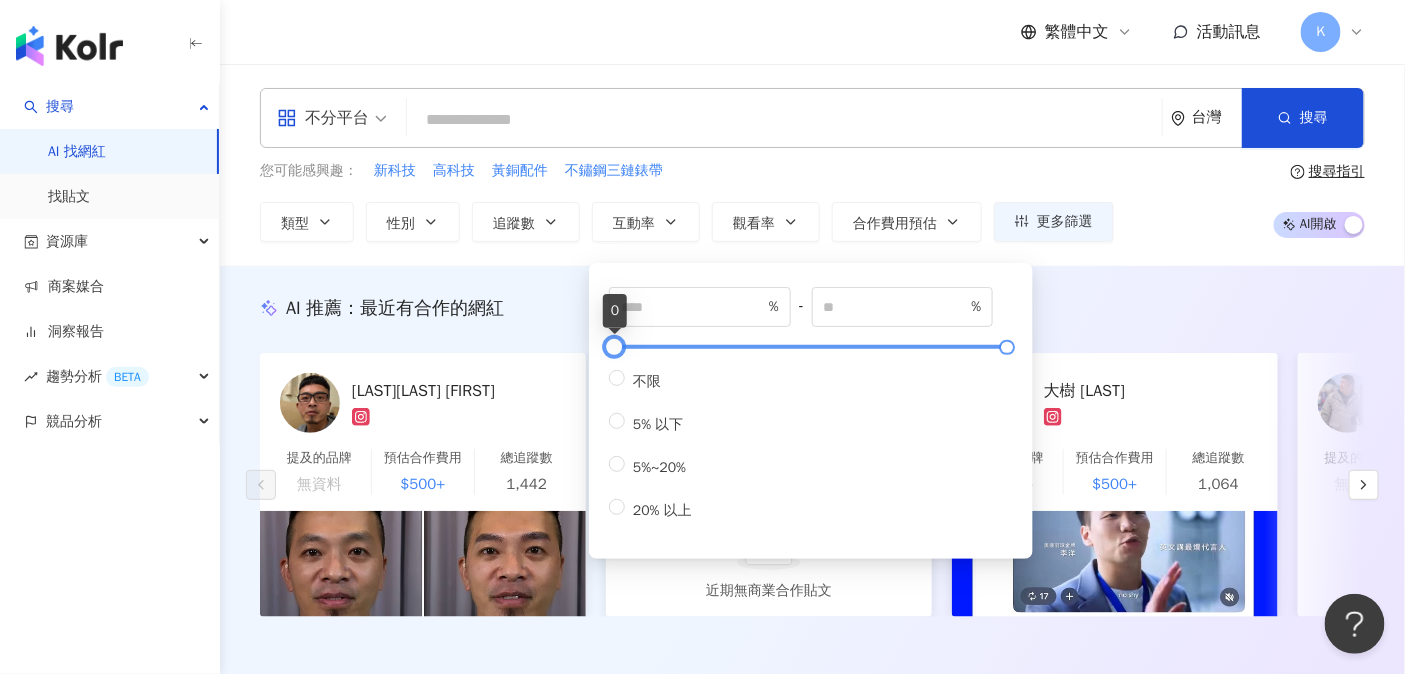click at bounding box center [614, 347] 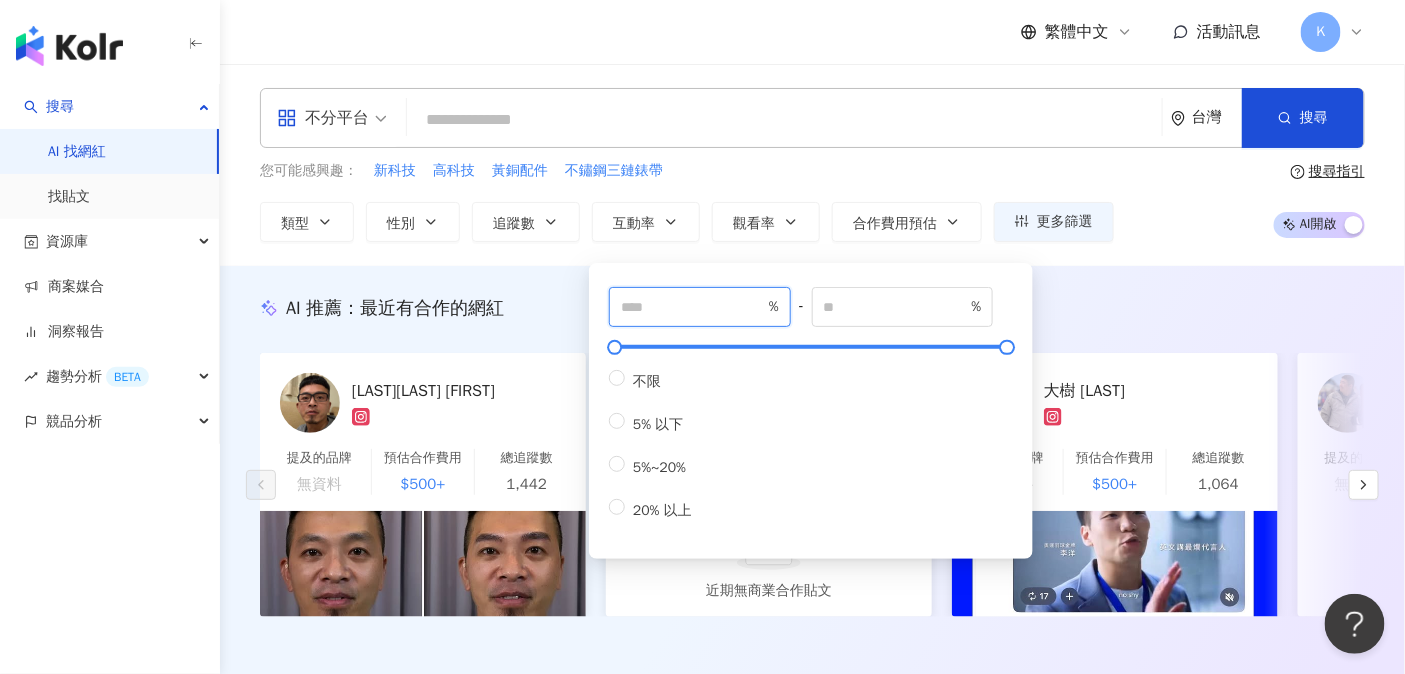 click on "*" at bounding box center (693, 307) 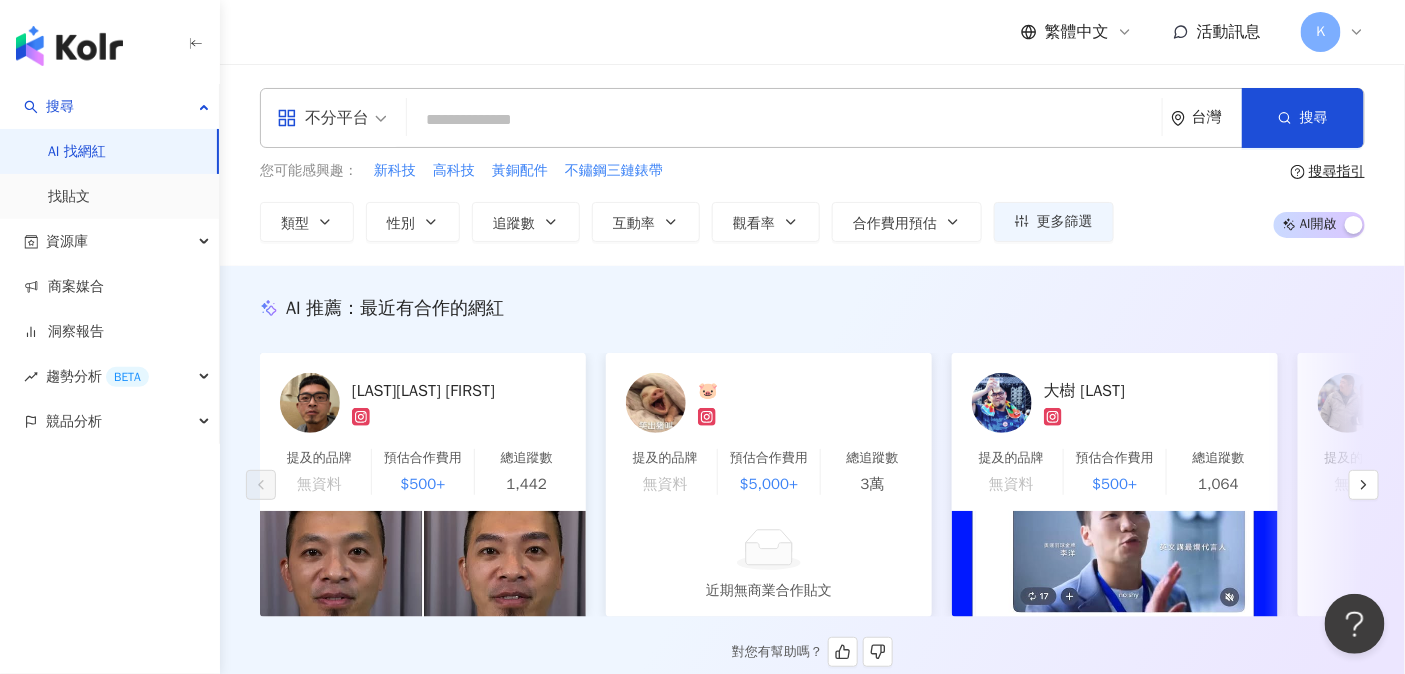 click on "AI 推薦 ： 最近有合作的網紅" at bounding box center [812, 308] 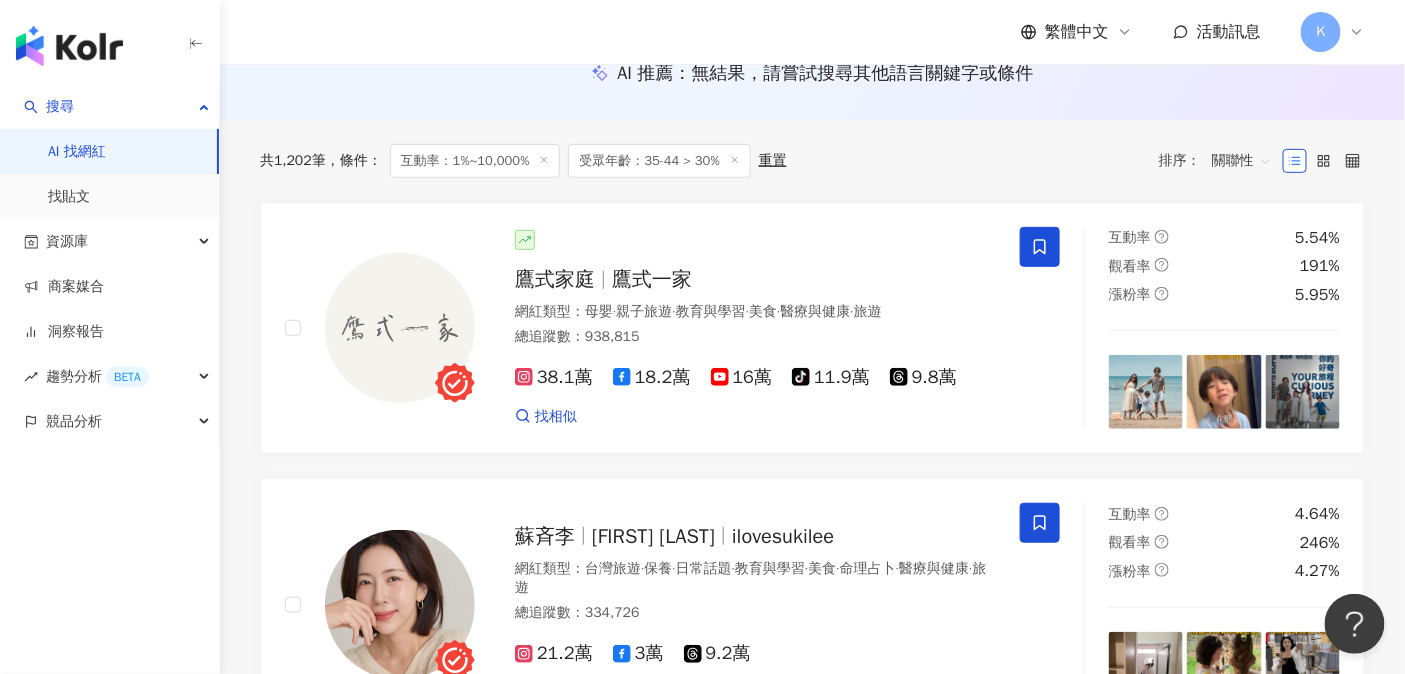 scroll, scrollTop: 0, scrollLeft: 0, axis: both 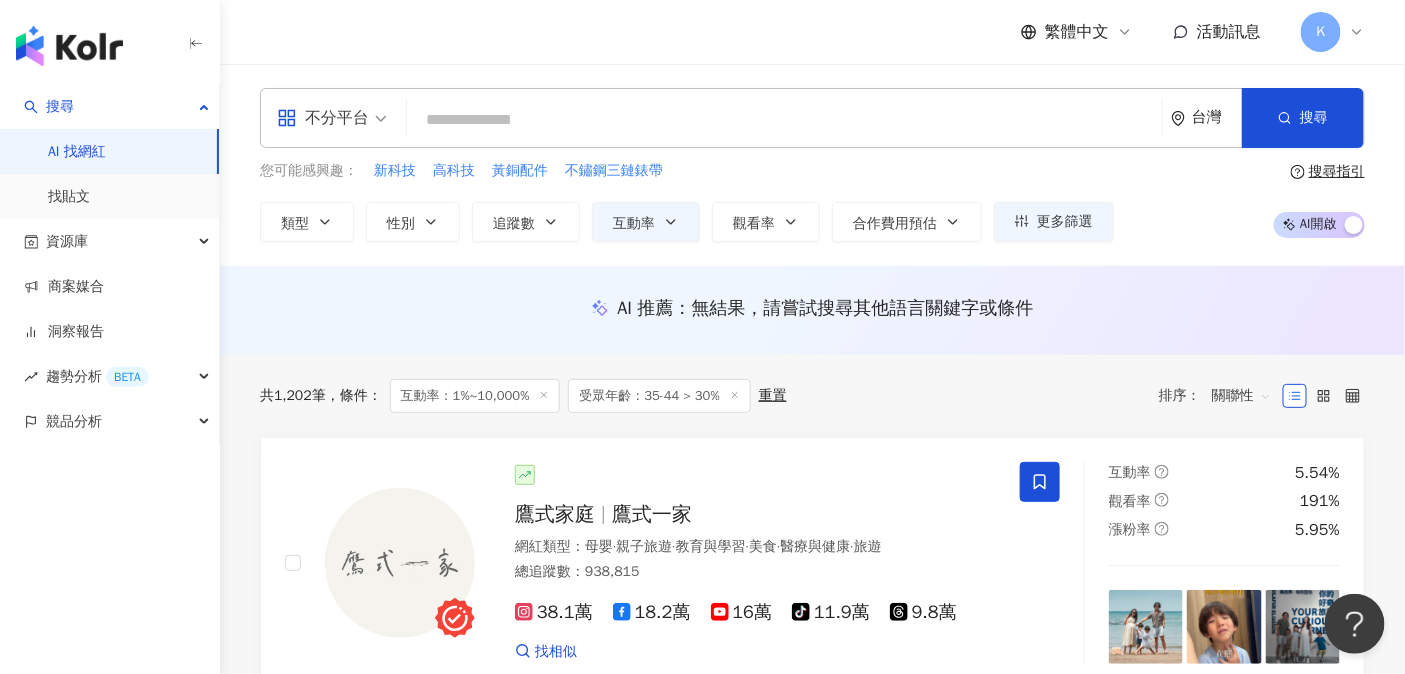 click on "不分平台" at bounding box center [323, 118] 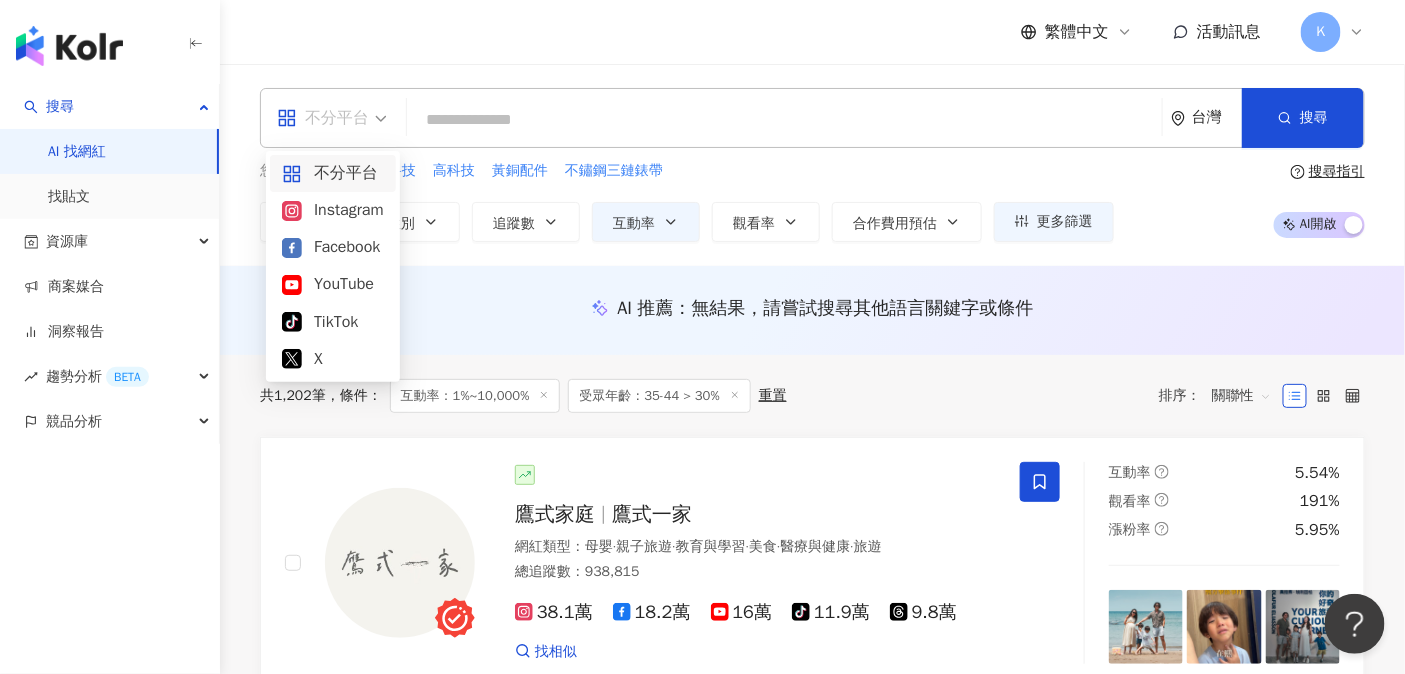 click on "AI 推薦 ： 無結果，請嘗試搜尋其他語言關鍵字或條件" at bounding box center [812, 308] 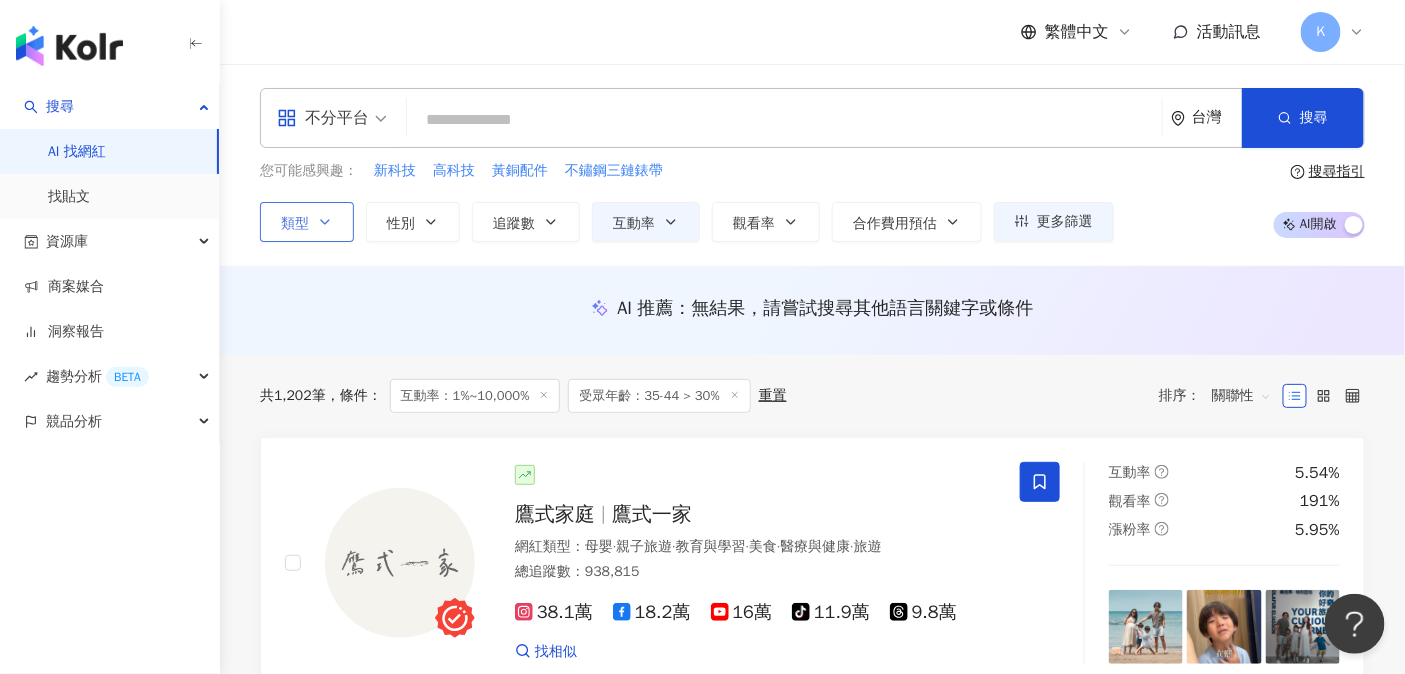 click on "類型" at bounding box center [295, 224] 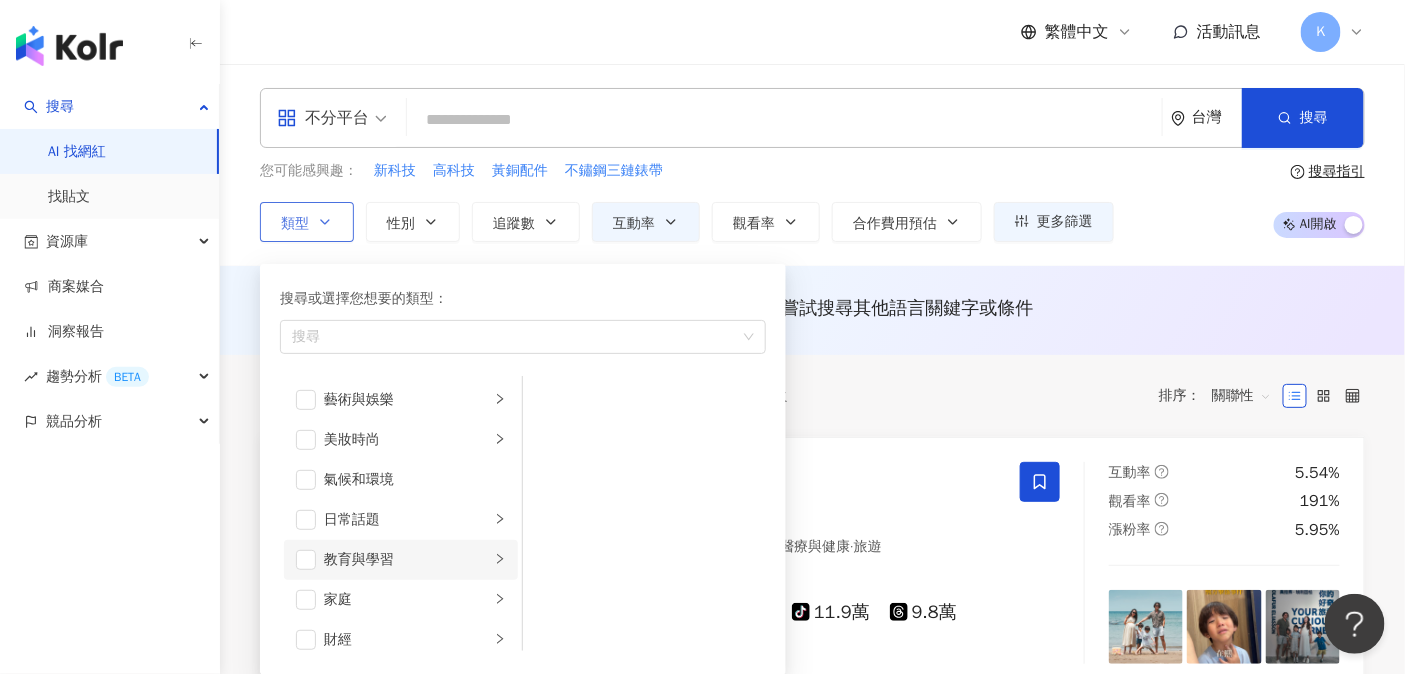 scroll, scrollTop: 34, scrollLeft: 0, axis: vertical 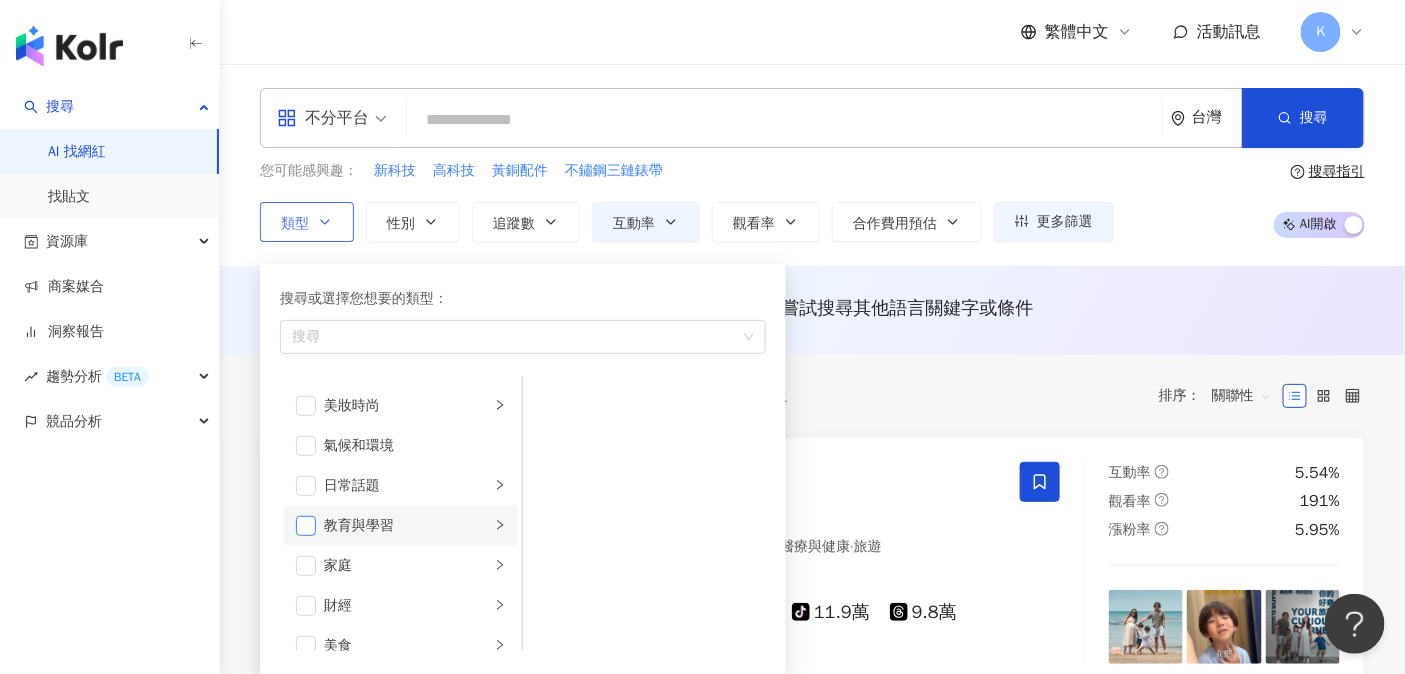 click at bounding box center (306, 526) 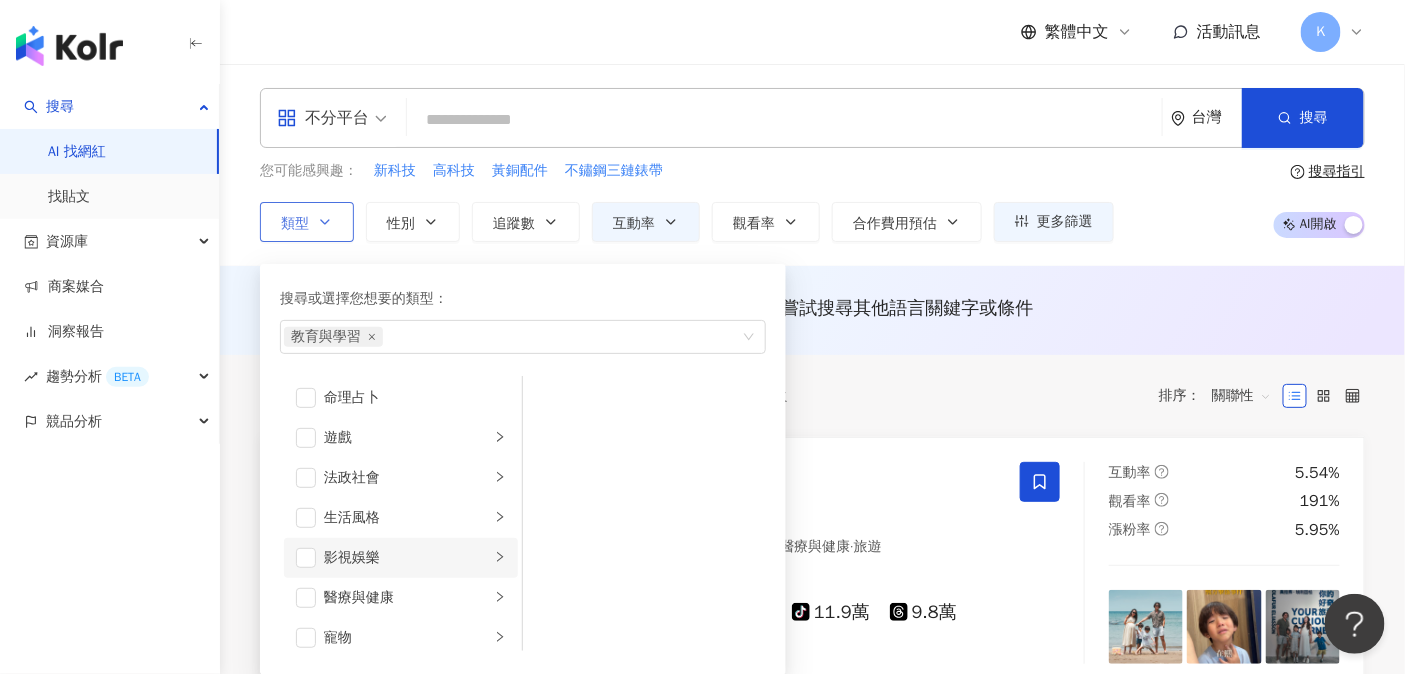 scroll, scrollTop: 352, scrollLeft: 0, axis: vertical 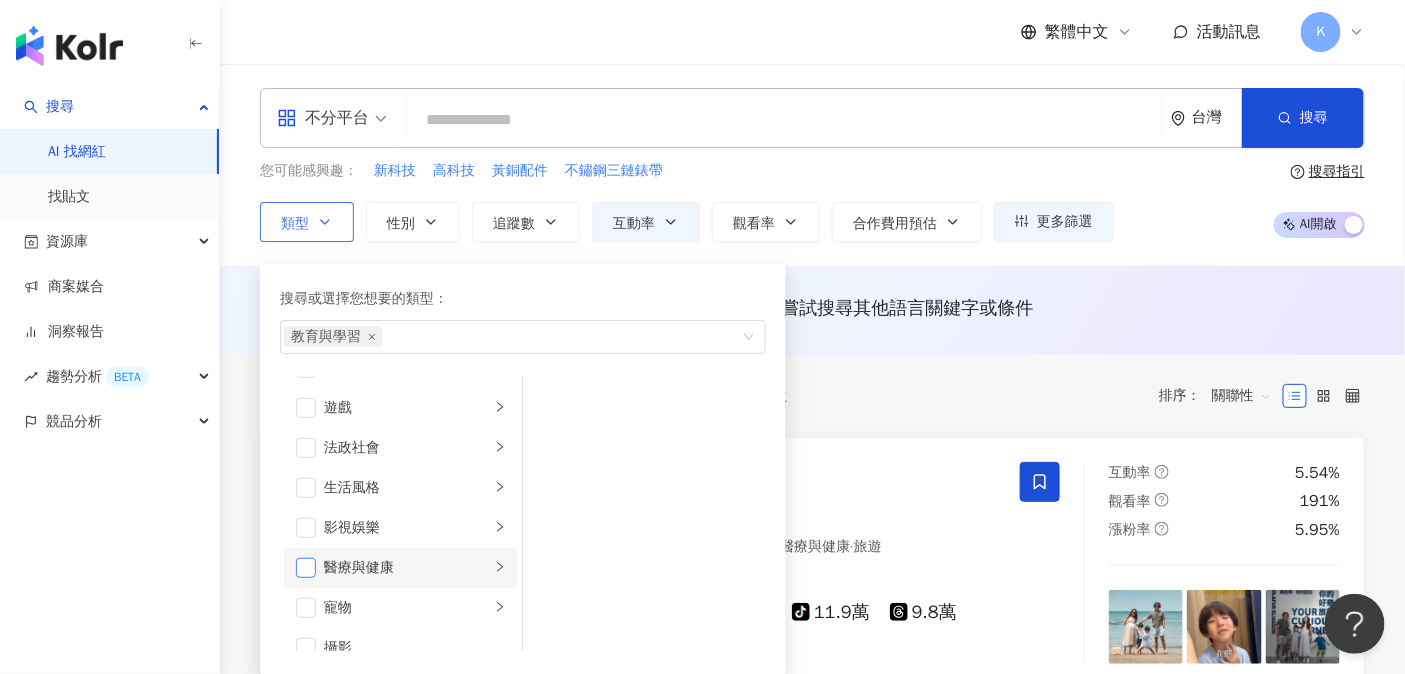 click at bounding box center [306, 568] 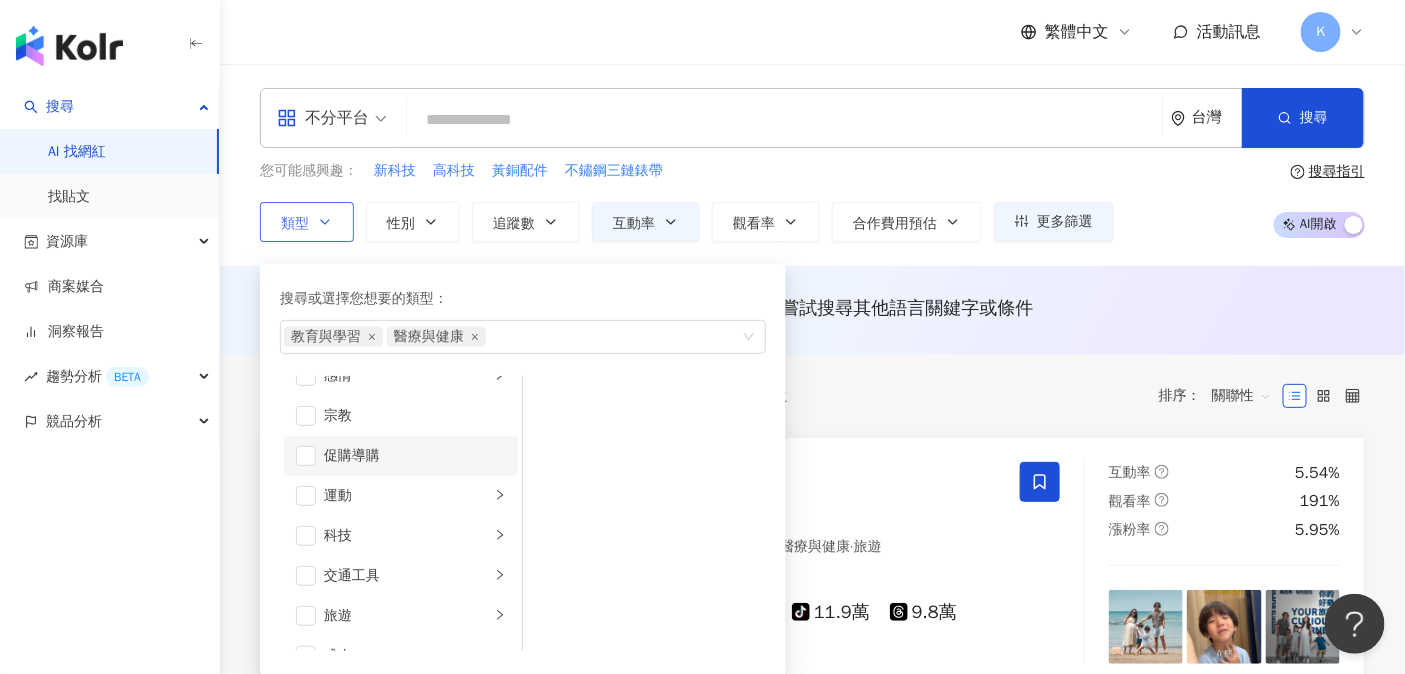 scroll, scrollTop: 666, scrollLeft: 0, axis: vertical 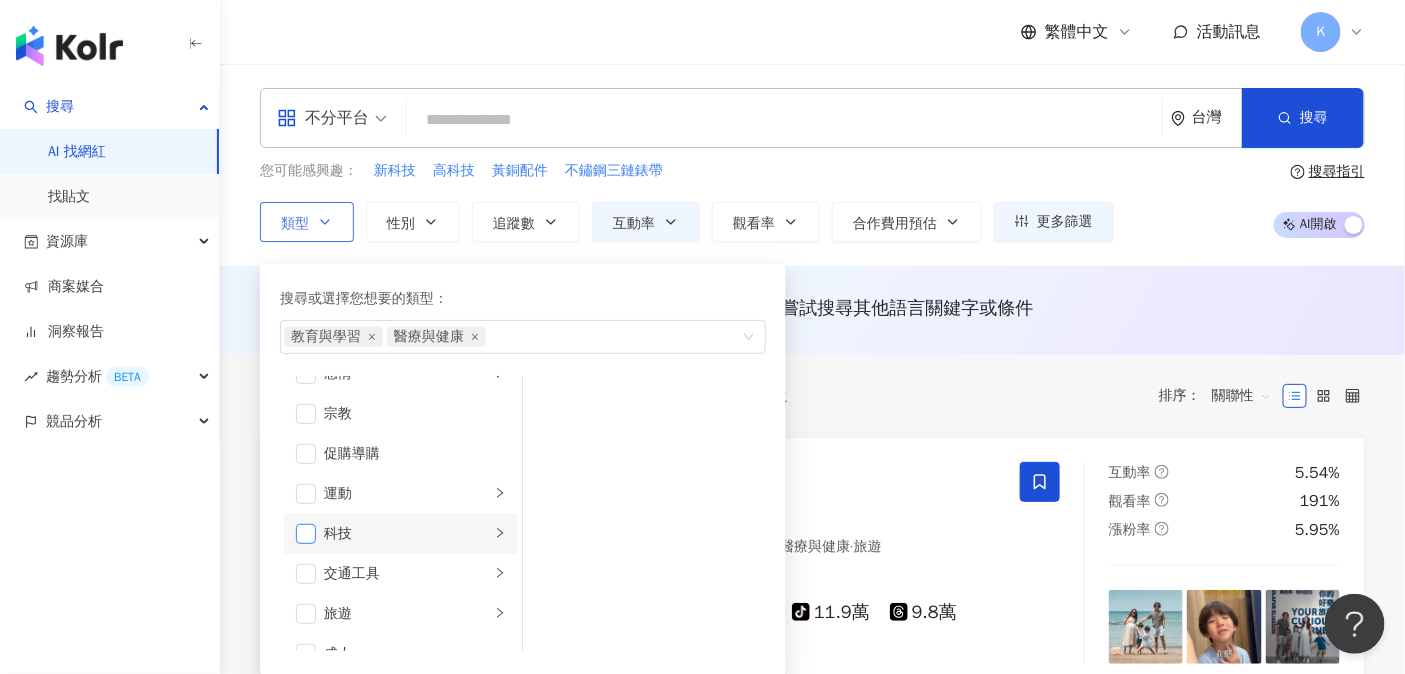 click at bounding box center [306, 534] 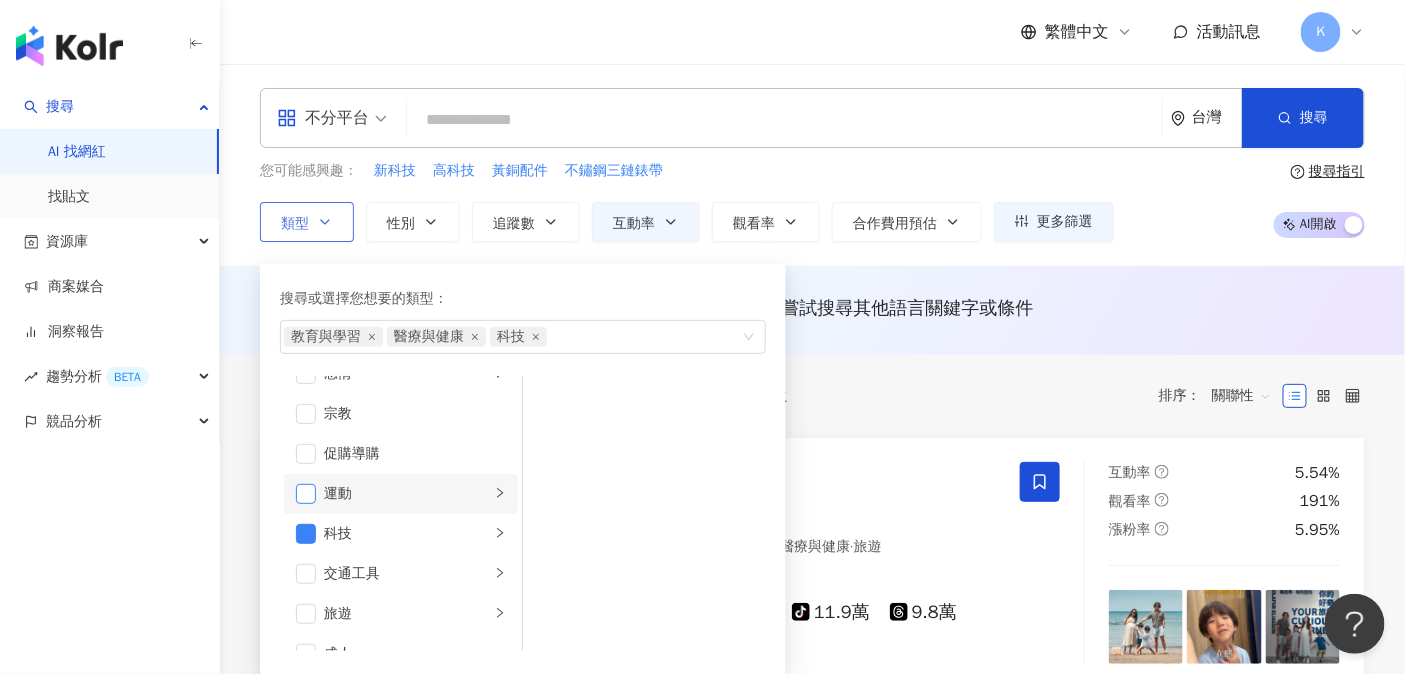 click at bounding box center (306, 494) 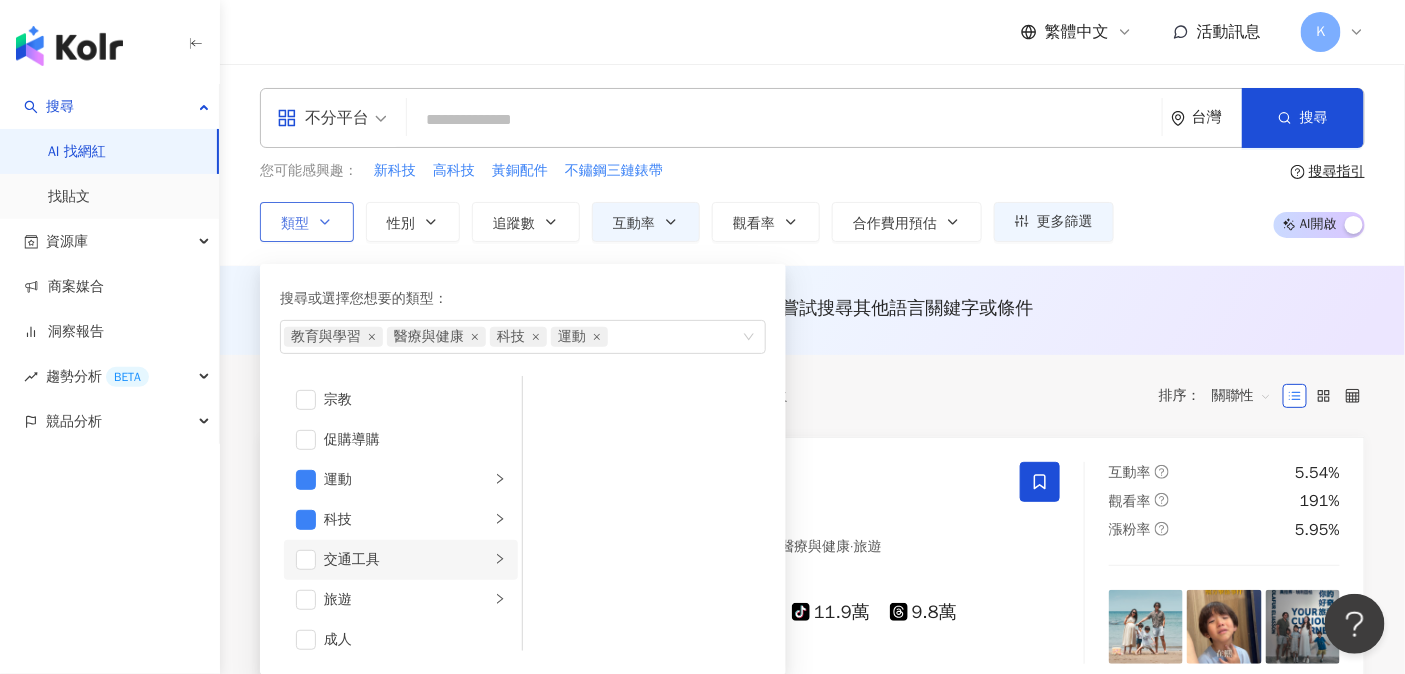 scroll, scrollTop: 692, scrollLeft: 0, axis: vertical 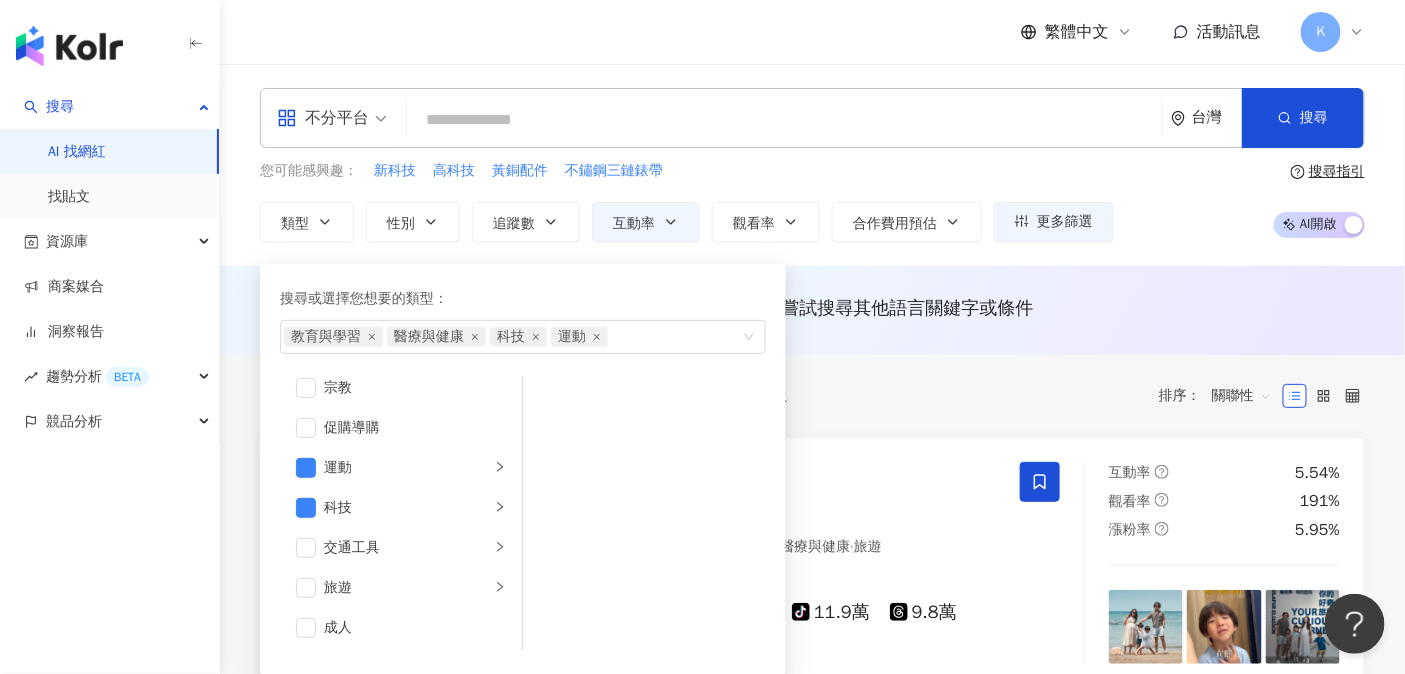 click on "共  1,202  筆 條件 ： 互動率：1%~10,000% 受眾年齡：35-44 > 30% 重置 排序： 關聯性" at bounding box center (812, 396) 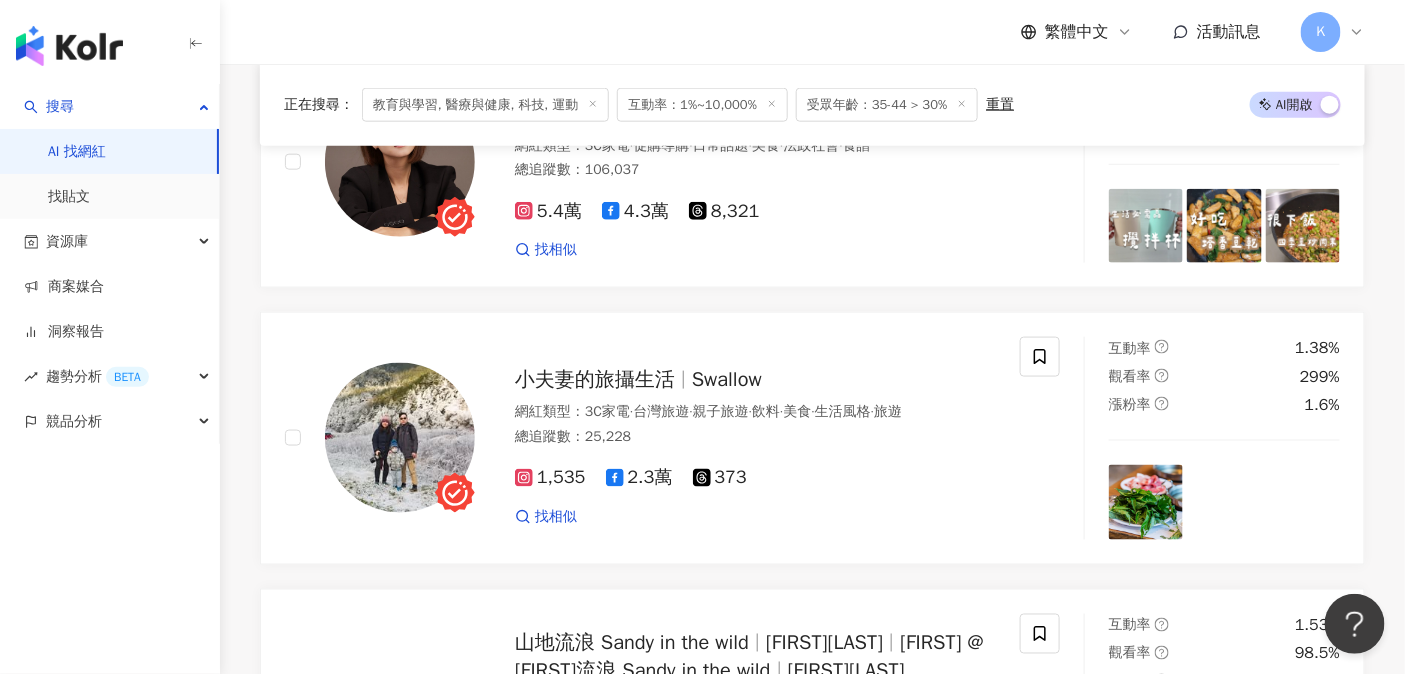 scroll, scrollTop: 3227, scrollLeft: 0, axis: vertical 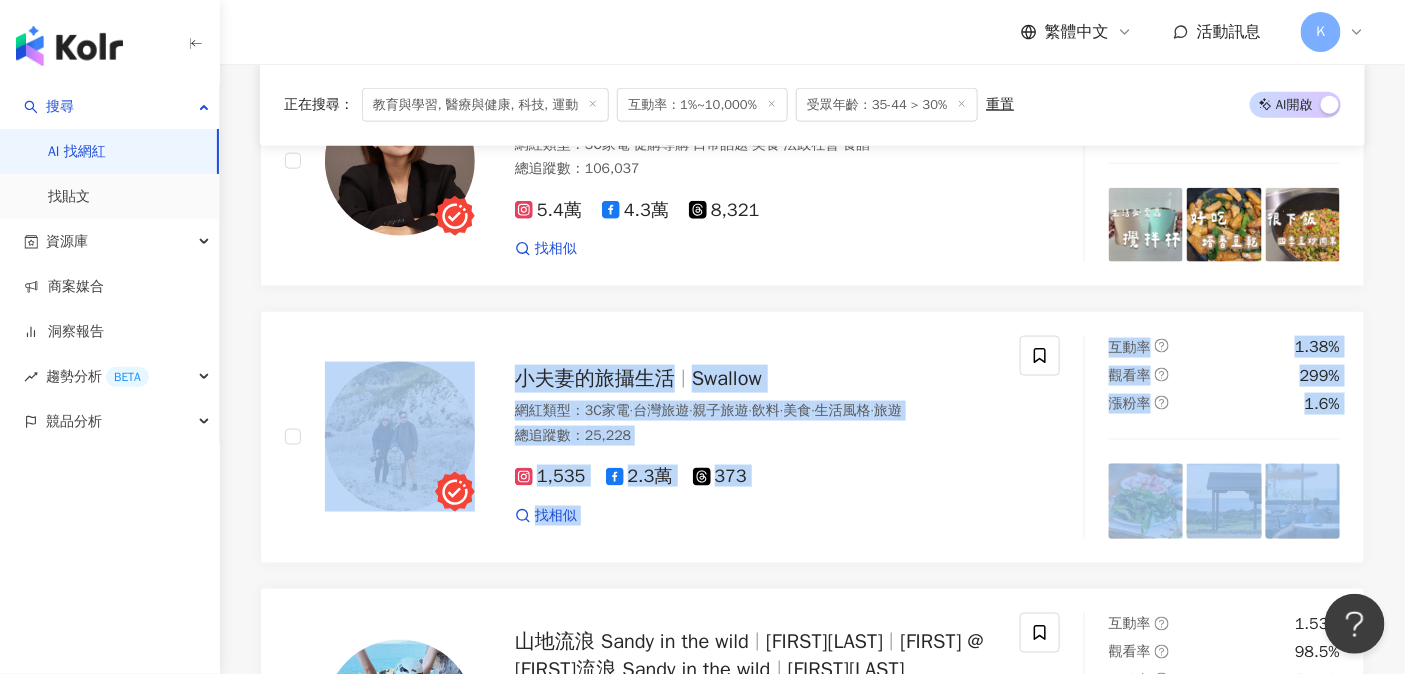 click on "鷹式家庭 鷹式一家 網紅類型 ： 母嬰  ·  親子旅遊  ·  教育與學習  ·  美食  ·  醫療與健康  ·  旅遊 總追蹤數 ： 938,815 38.1萬 18.2萬 16萬 tiktok-icon 11.9萬 9.8萬 找相似 互動率 5.54% 觀看率 191% 漲粉率 5.95% 蘇斉李 Suki Lee ilovesukilee 網紅類型 ： 台灣旅遊  ·  保養  ·  日常話題  ·  教育與學習  ·  美食  ·  命理占卜  ·  醫療與健康  ·  旅遊 總追蹤數 ： 334,726 21.2萬 3萬 9.2萬 找相似 互動率 4.64% 觀看率 246% 漲粉率 4.27% 蔡沛玲 Claire Tsai クレア q1a2z3w4s5x6r 蔡蔡老師 蔡蔡 網紅類型 ： 台灣旅遊  ·  登山攀岩  ·  教育與學習  ·  美食  ·  醫療與健康  ·  運動  ·  旅遊 總追蹤數 ： 216,190 14萬 4.9萬 2.7萬 找相似 互動率 2.51% 觀看率 169% 漲粉率 2.94% 芭萘 Banai panay0608 網紅類型 ： 健身  ·  營養與保健  ·  日常話題  ·  教育與學習  ·  美食  ·  命理占卜  ·  運動 總追蹤數 ： 314,146 13萬 5.8萬" at bounding box center [812, -807] 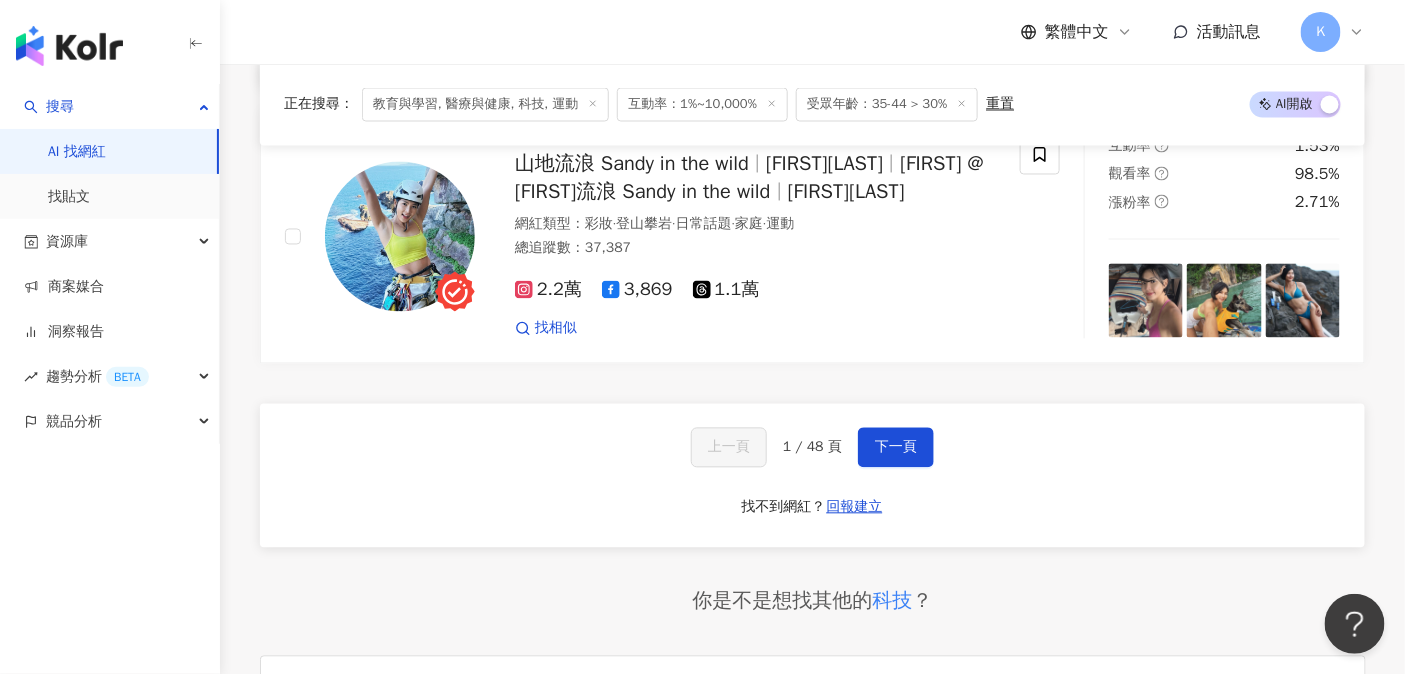 scroll, scrollTop: 3926, scrollLeft: 0, axis: vertical 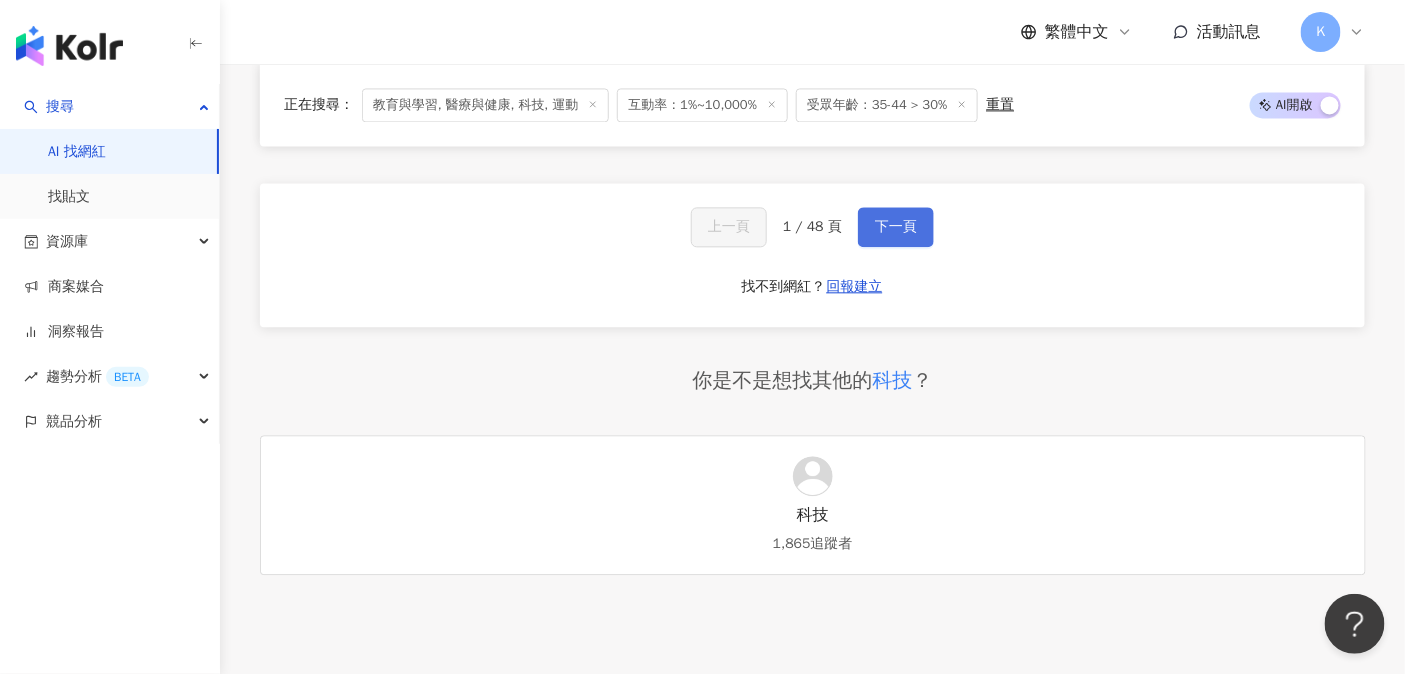 click on "下一頁" at bounding box center [896, 227] 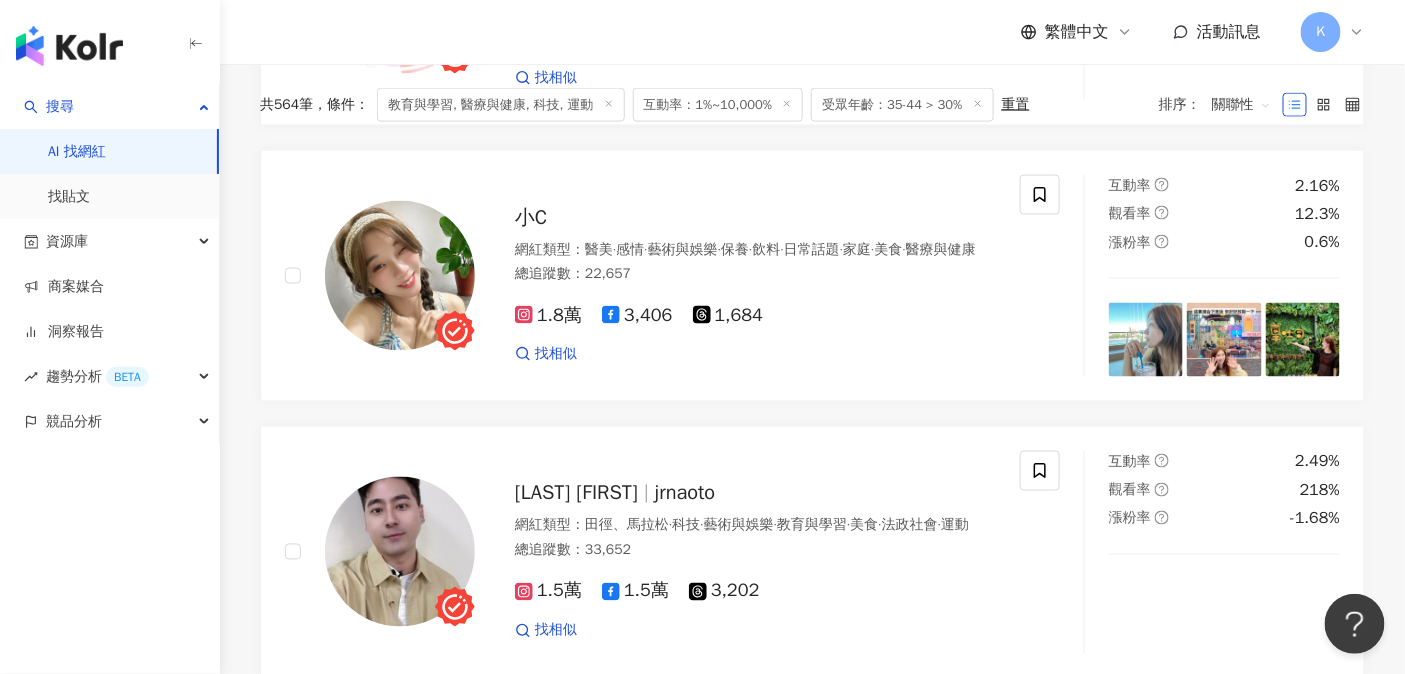 scroll, scrollTop: 0, scrollLeft: 0, axis: both 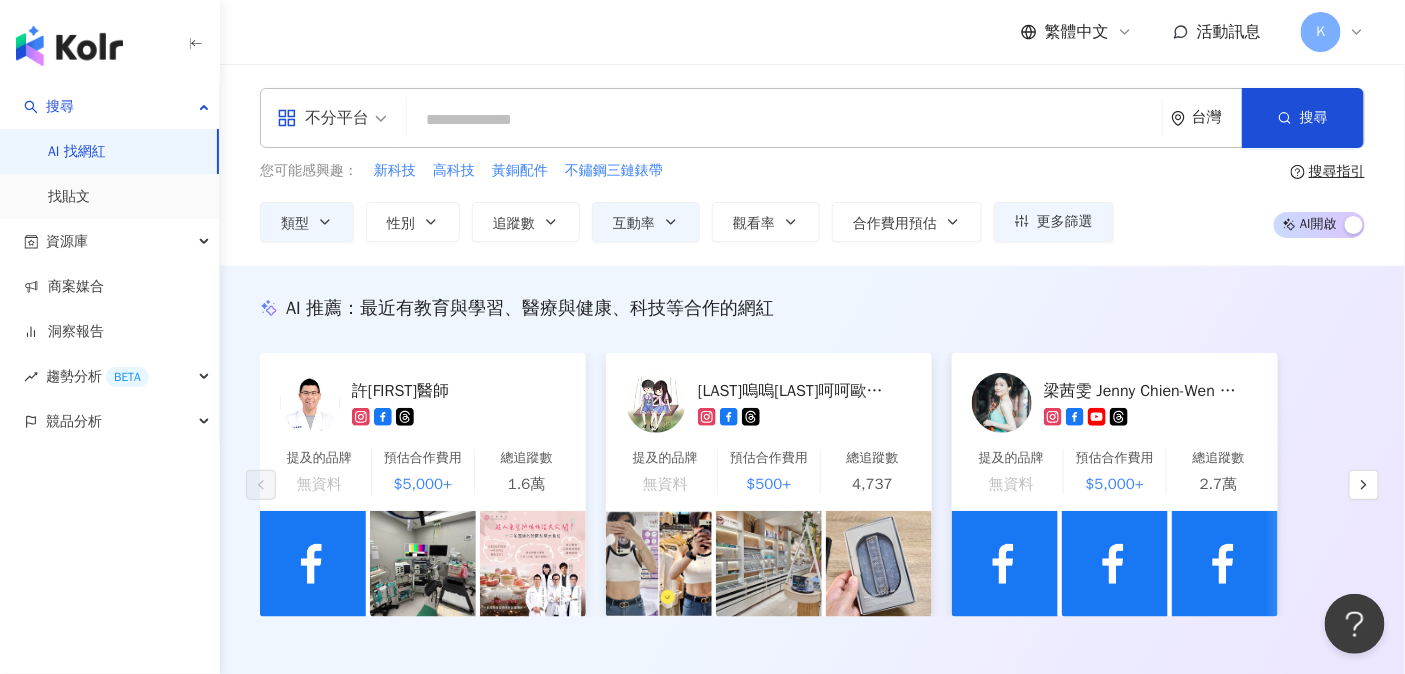 click at bounding box center (784, 120) 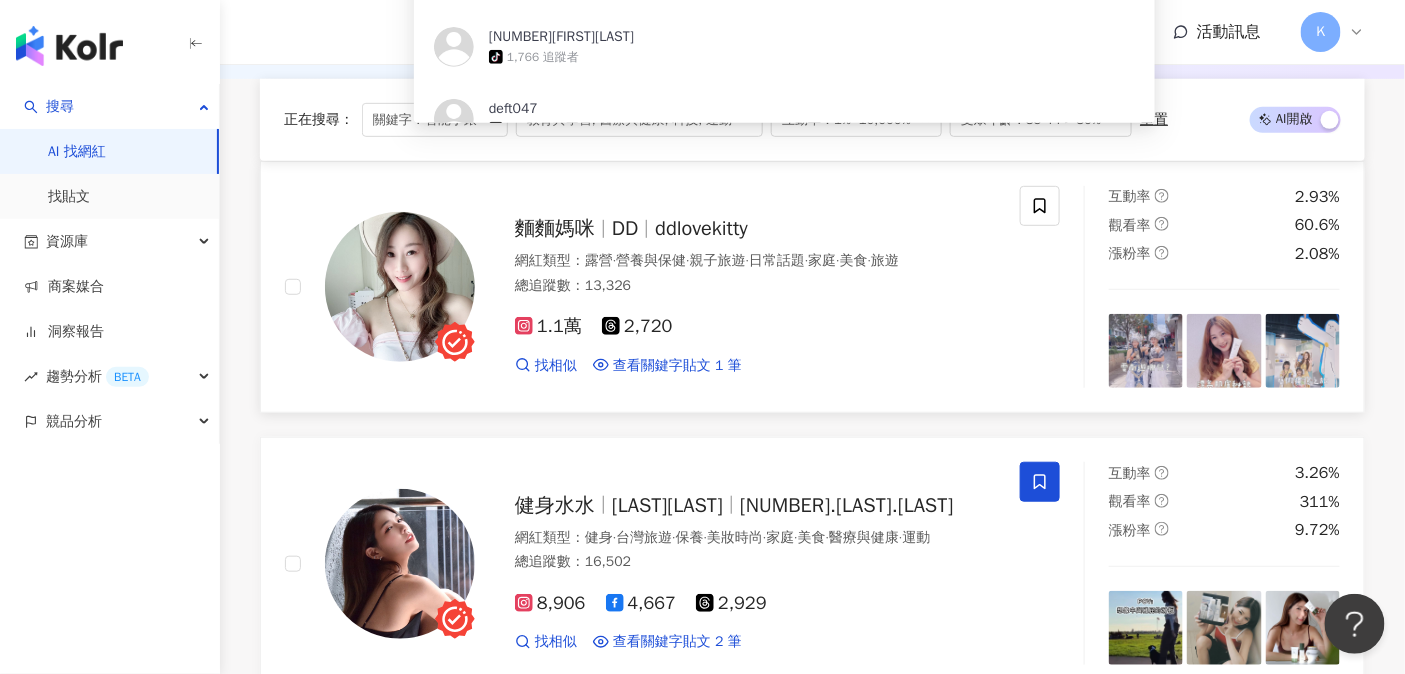 scroll, scrollTop: 0, scrollLeft: 0, axis: both 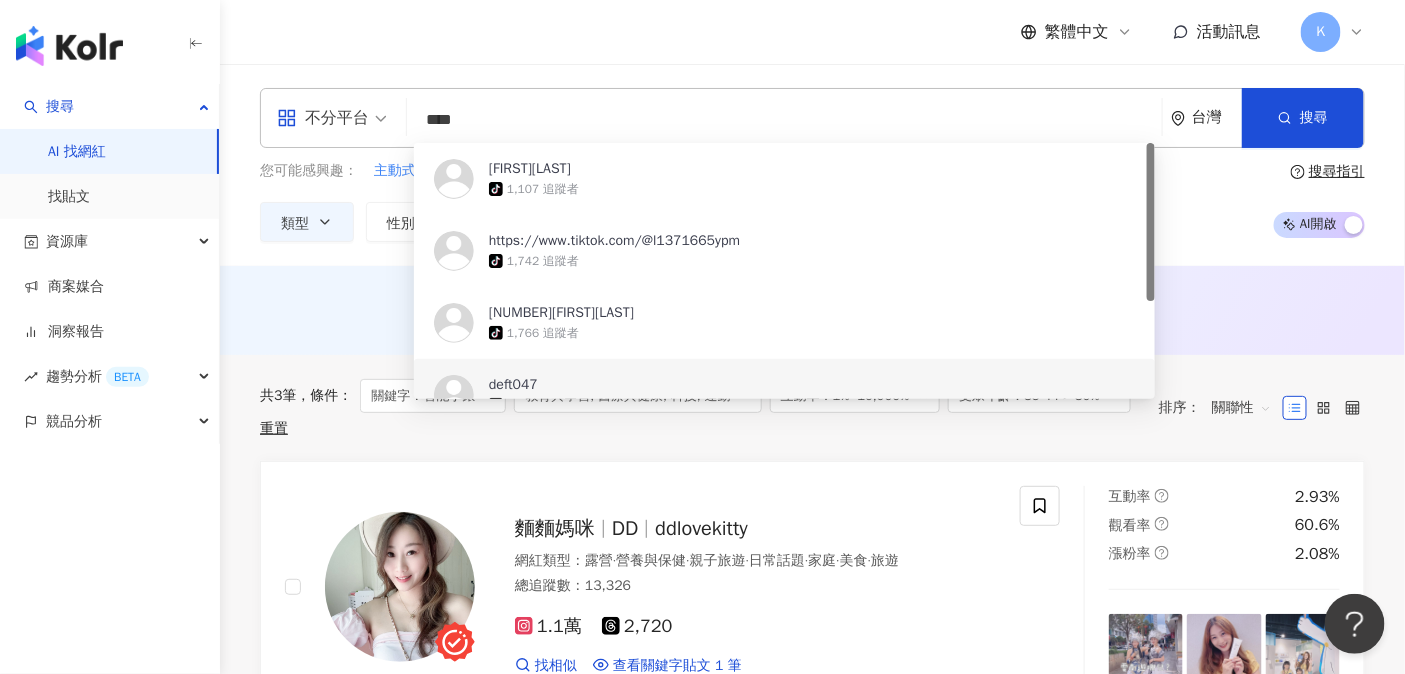 type on "****" 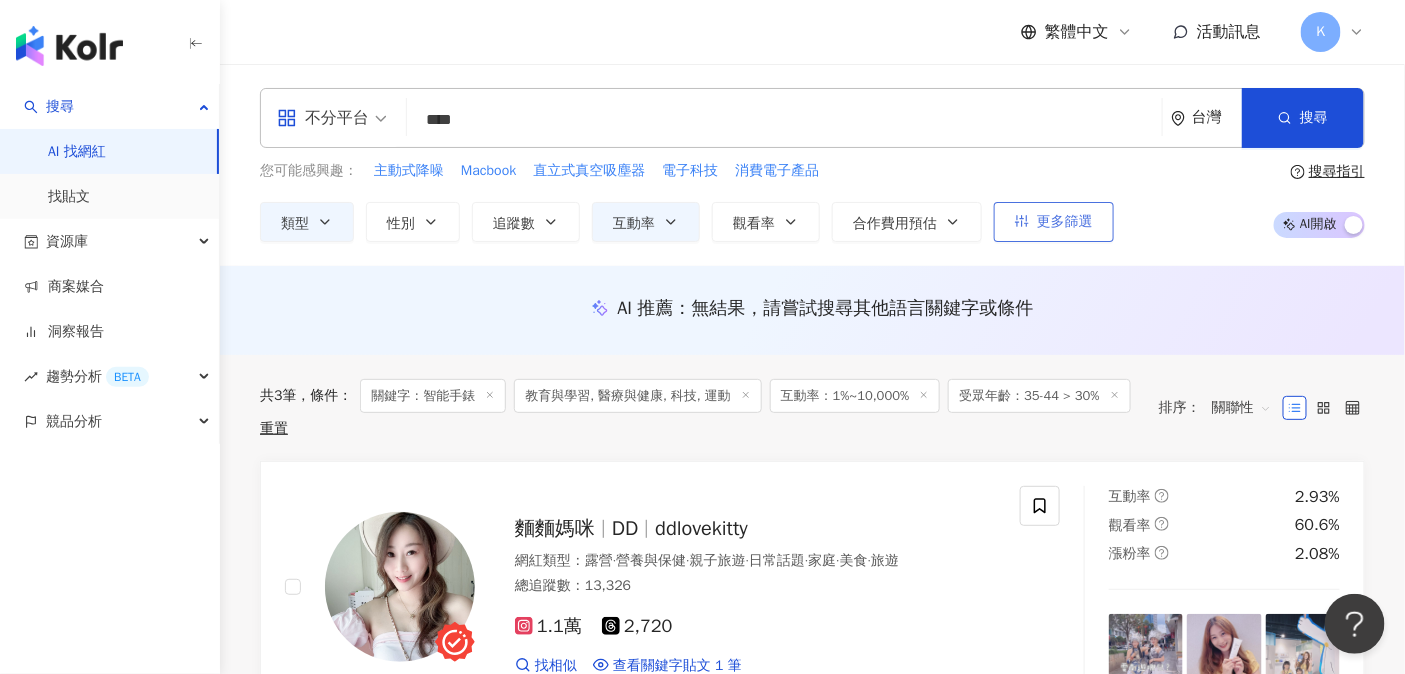 click on "更多篩選" at bounding box center (1054, 222) 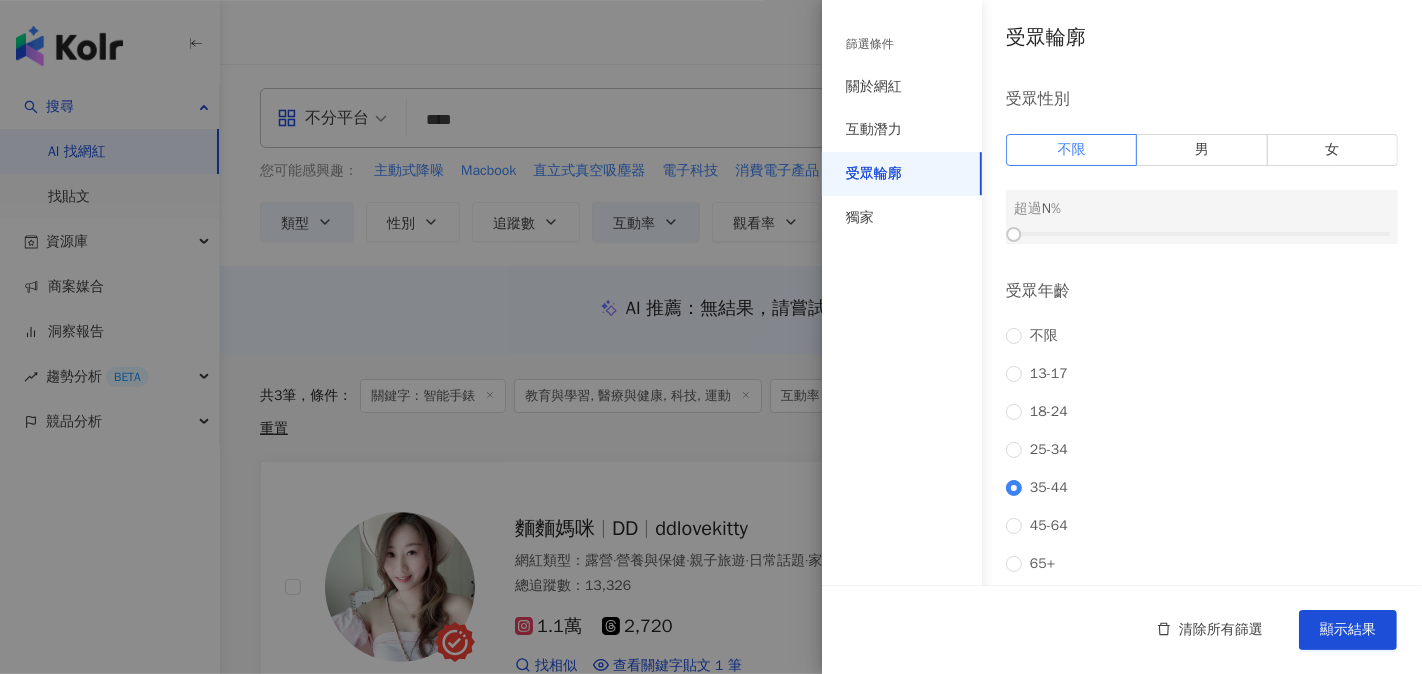 click at bounding box center (711, 337) 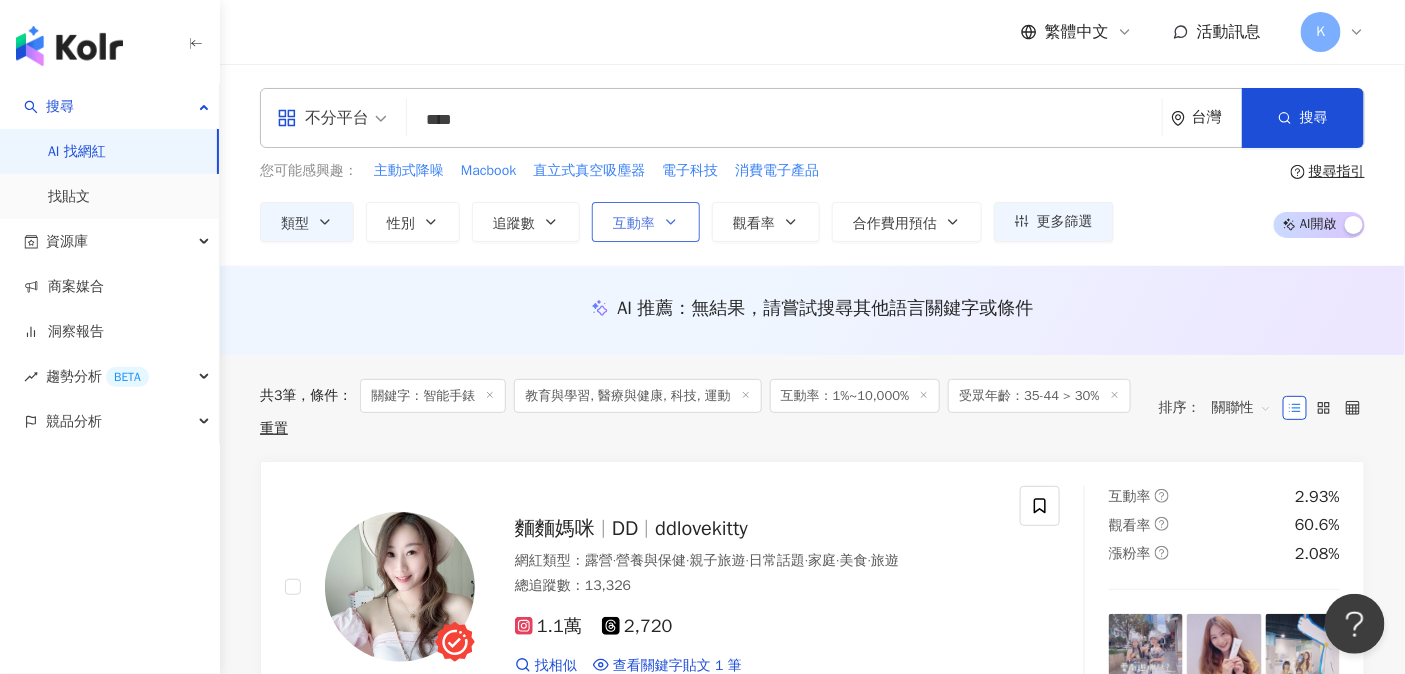 click on "互動率" at bounding box center [646, 222] 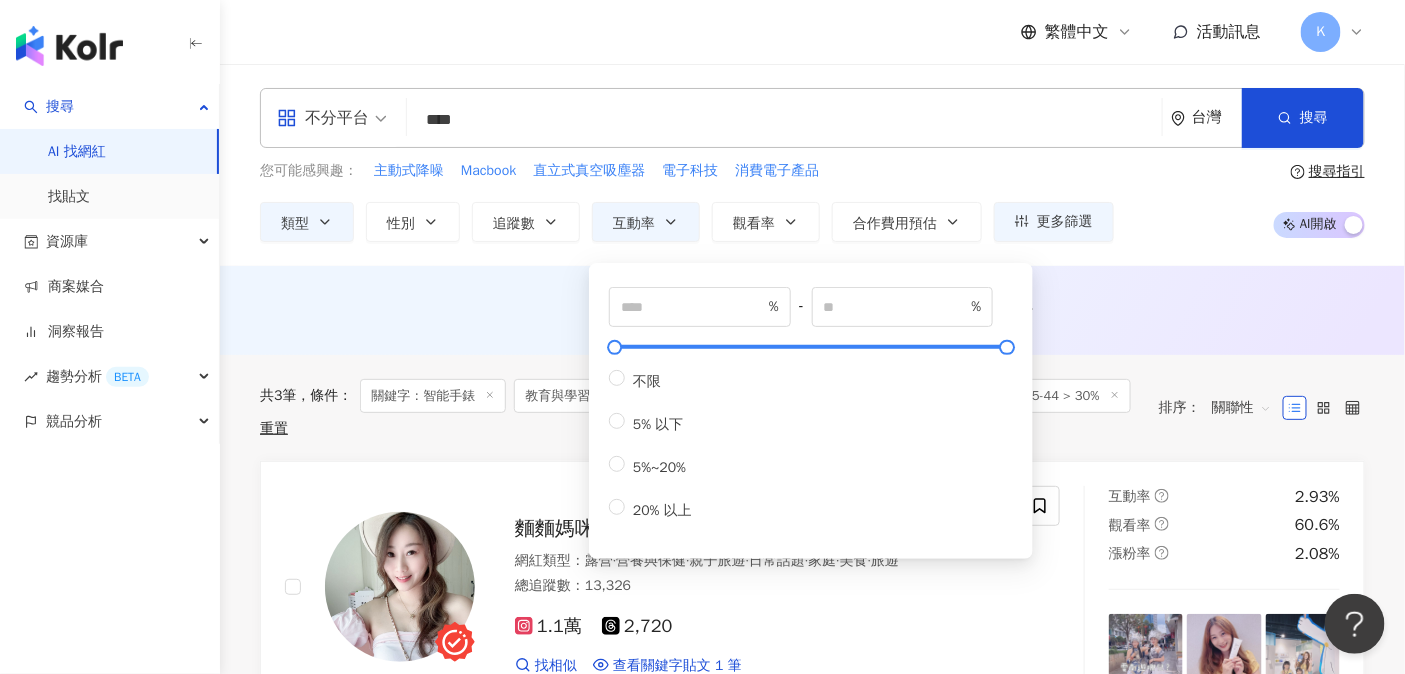 click on "AI 推薦 ： 無結果，請嘗試搜尋其他語言關鍵字或條件" at bounding box center [812, 308] 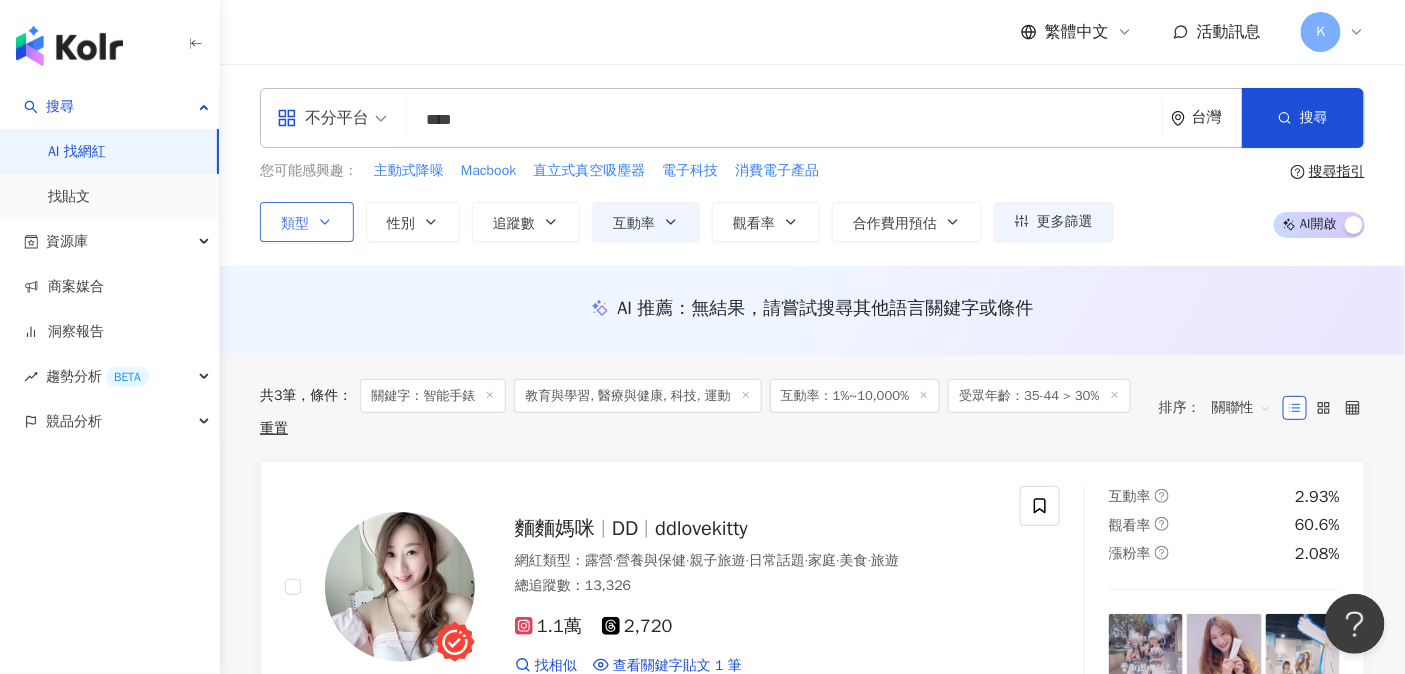 click on "類型" at bounding box center (307, 222) 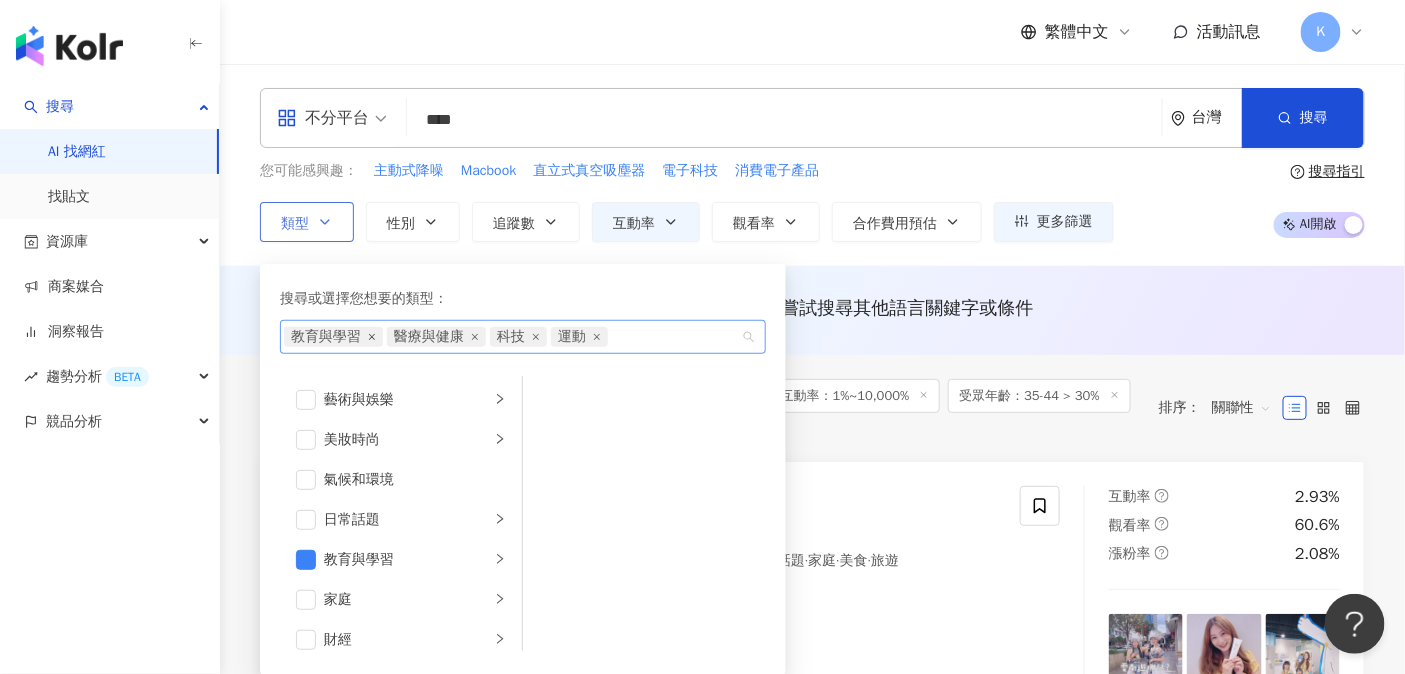 click 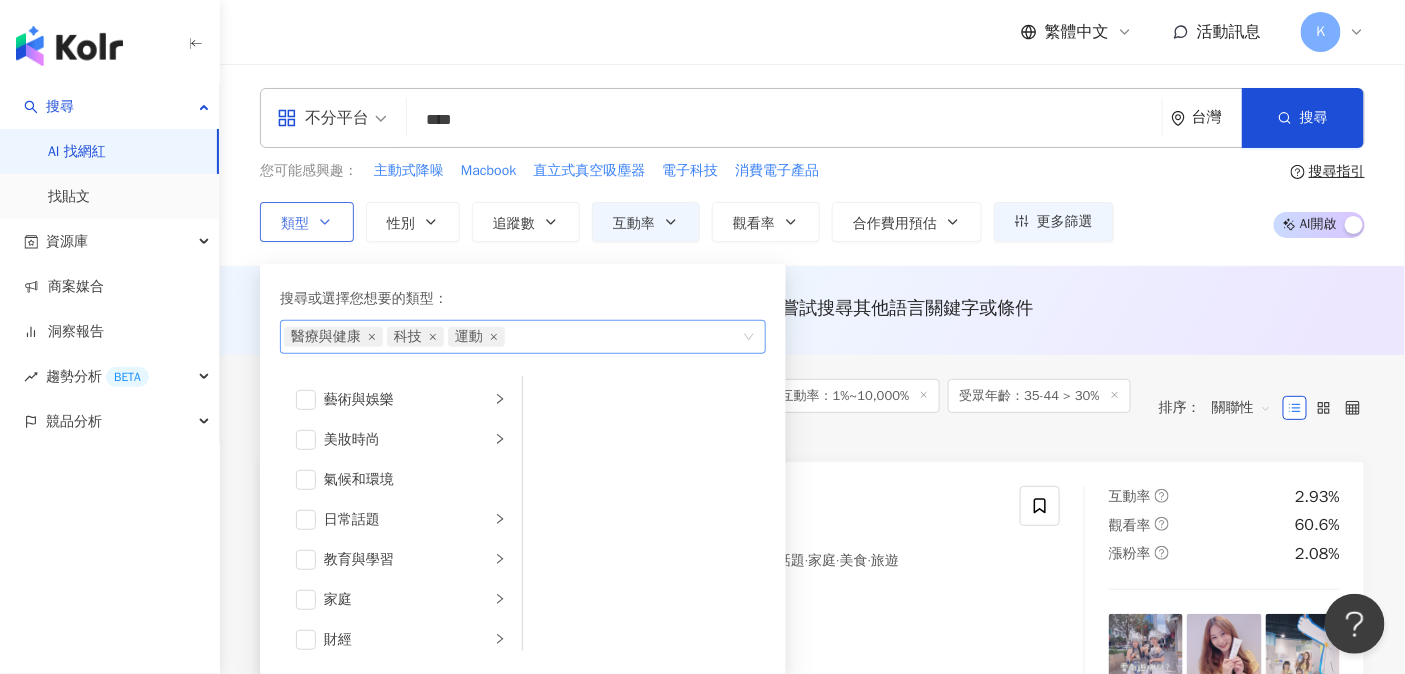click 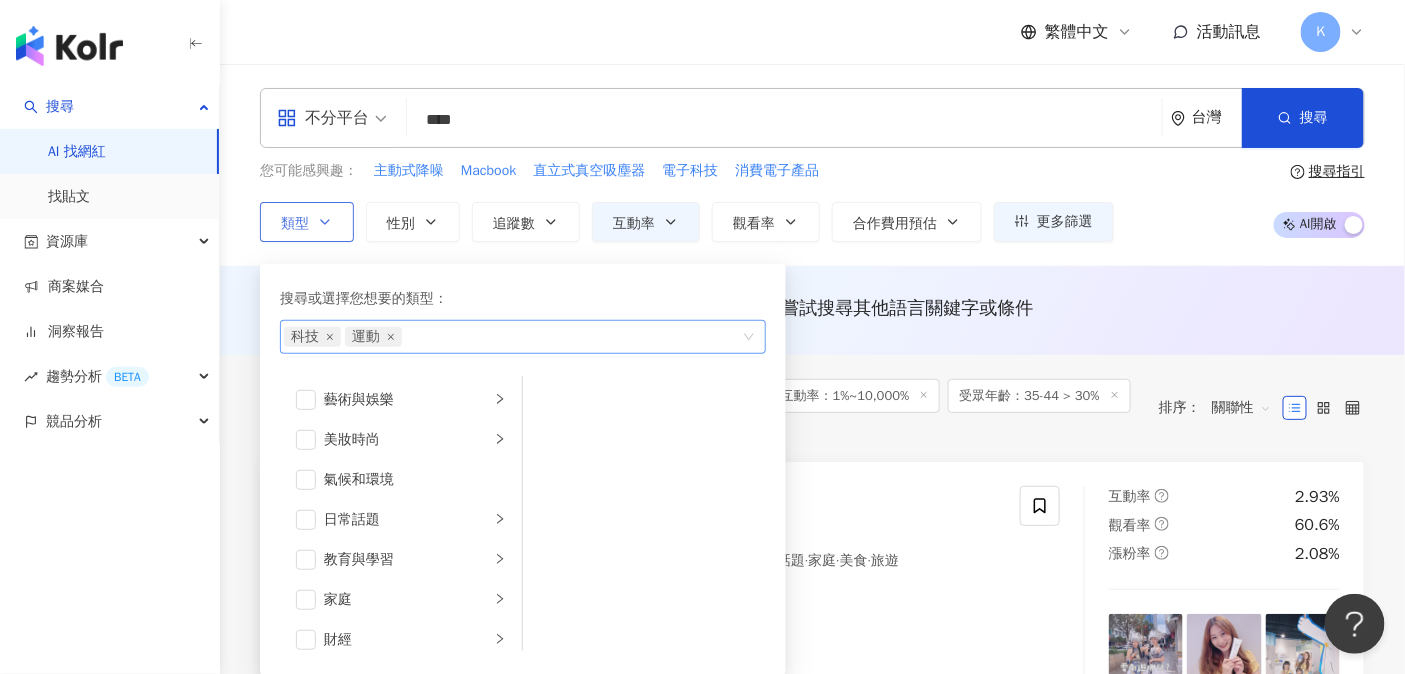 click on "運動" at bounding box center (366, 337) 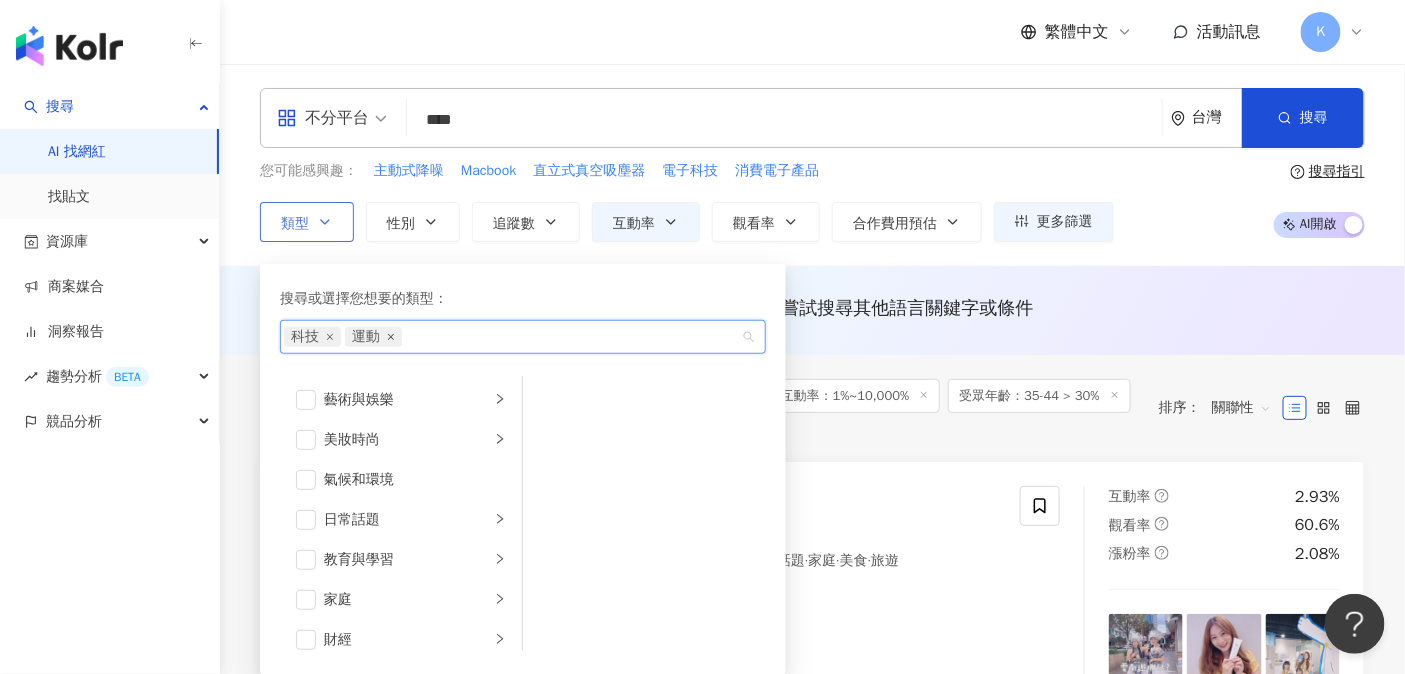 click 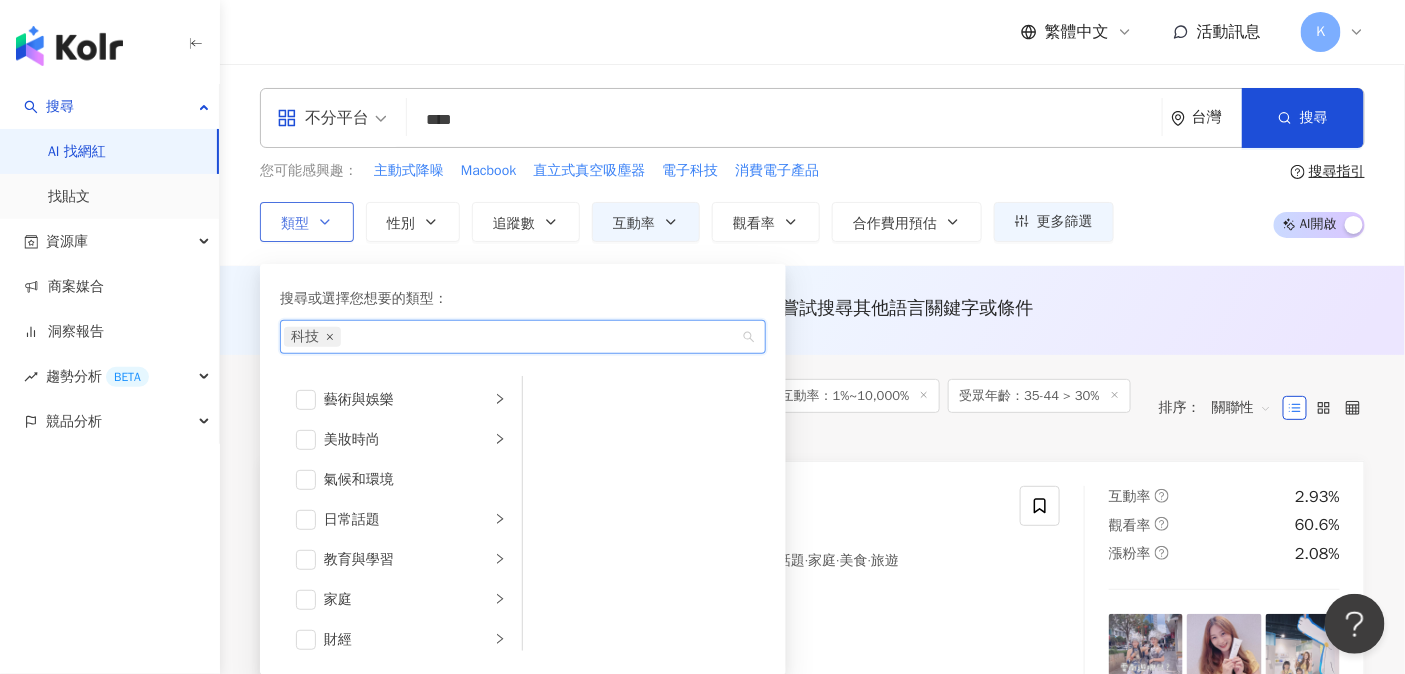 click 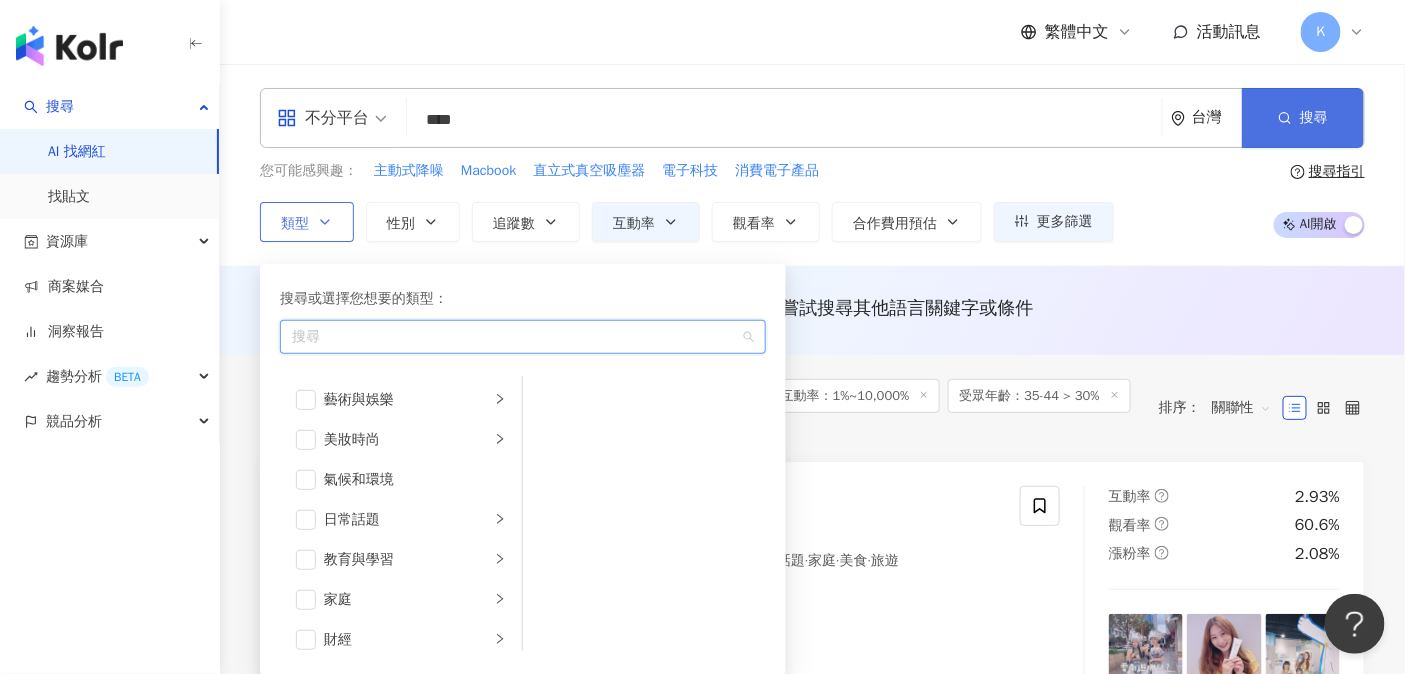 click on "搜尋" at bounding box center (1303, 118) 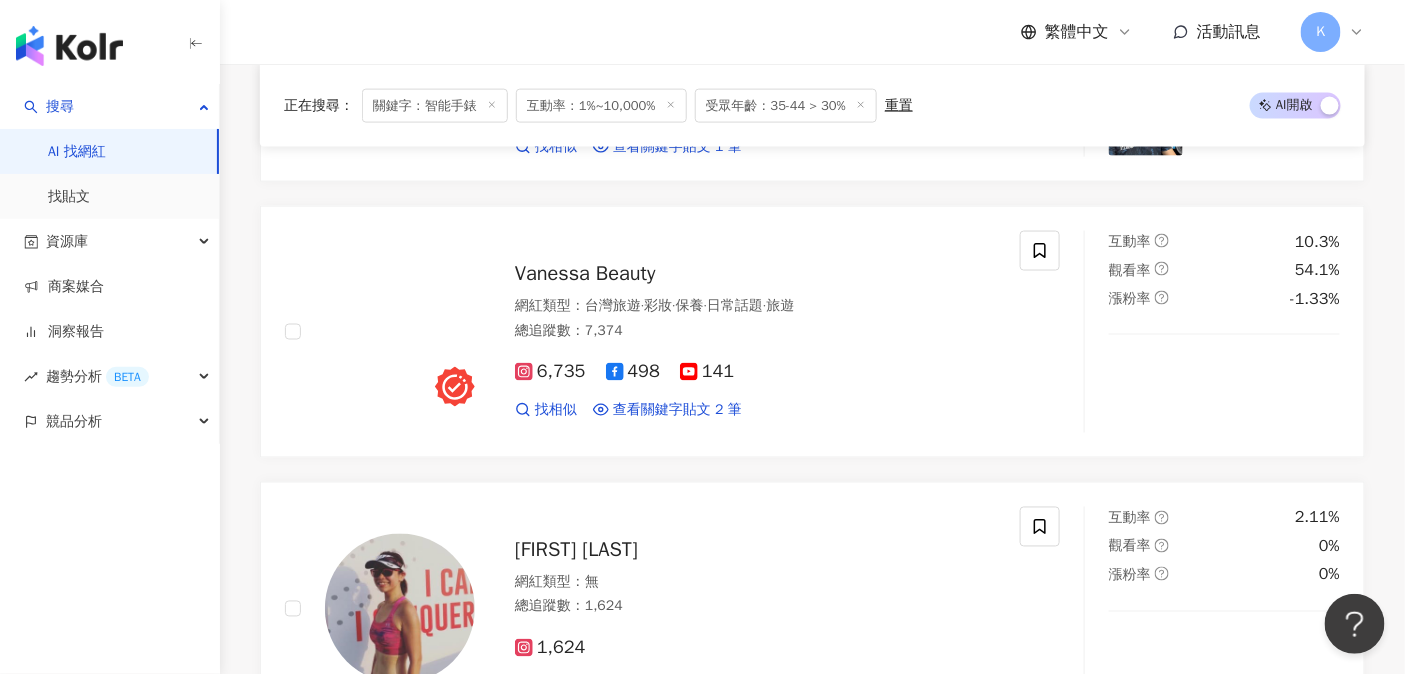scroll, scrollTop: 0, scrollLeft: 0, axis: both 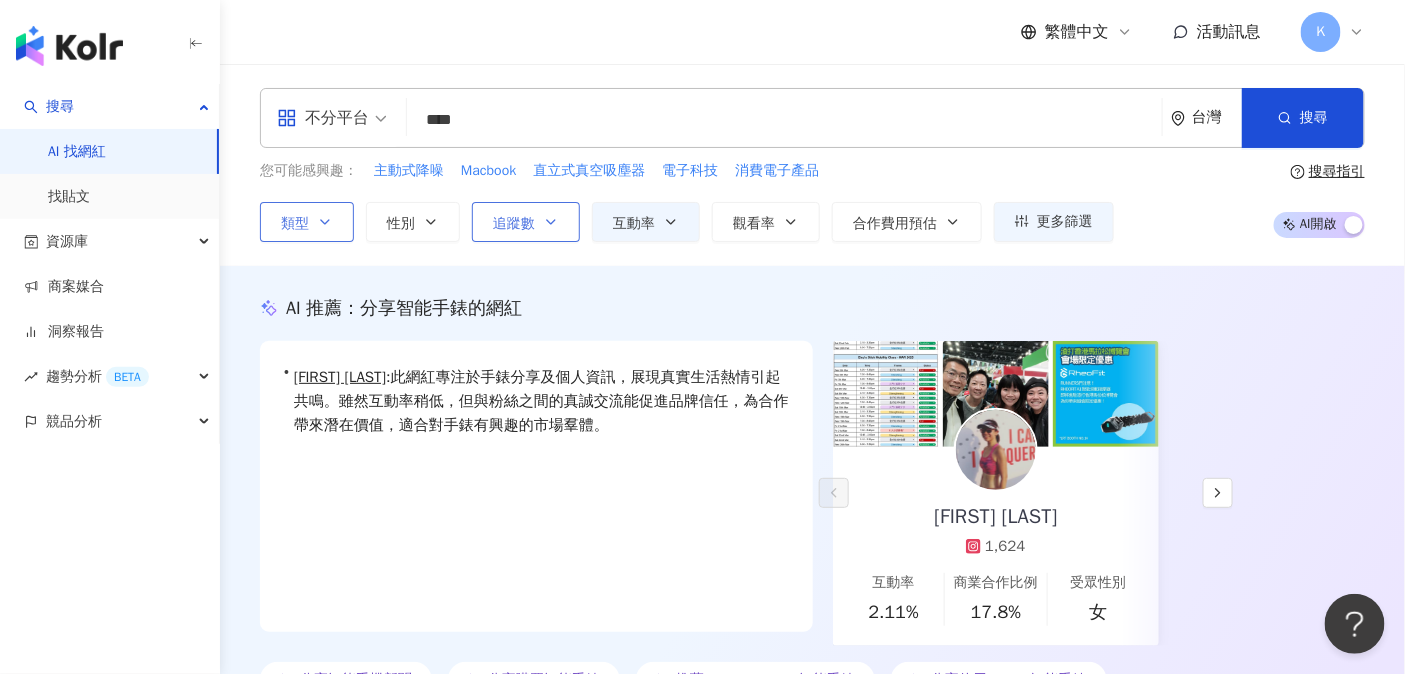 click on "追蹤數" at bounding box center [514, 224] 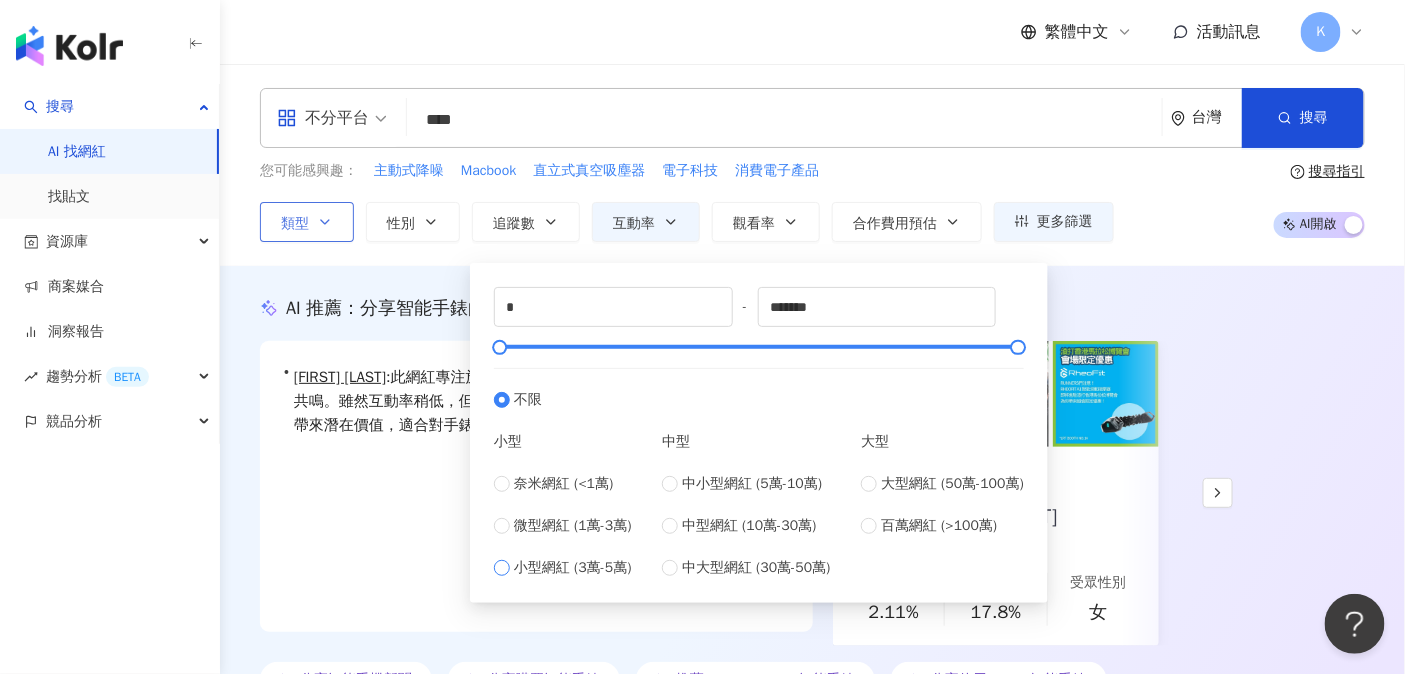 click on "小型網紅 (3萬-5萬)" at bounding box center (573, 568) 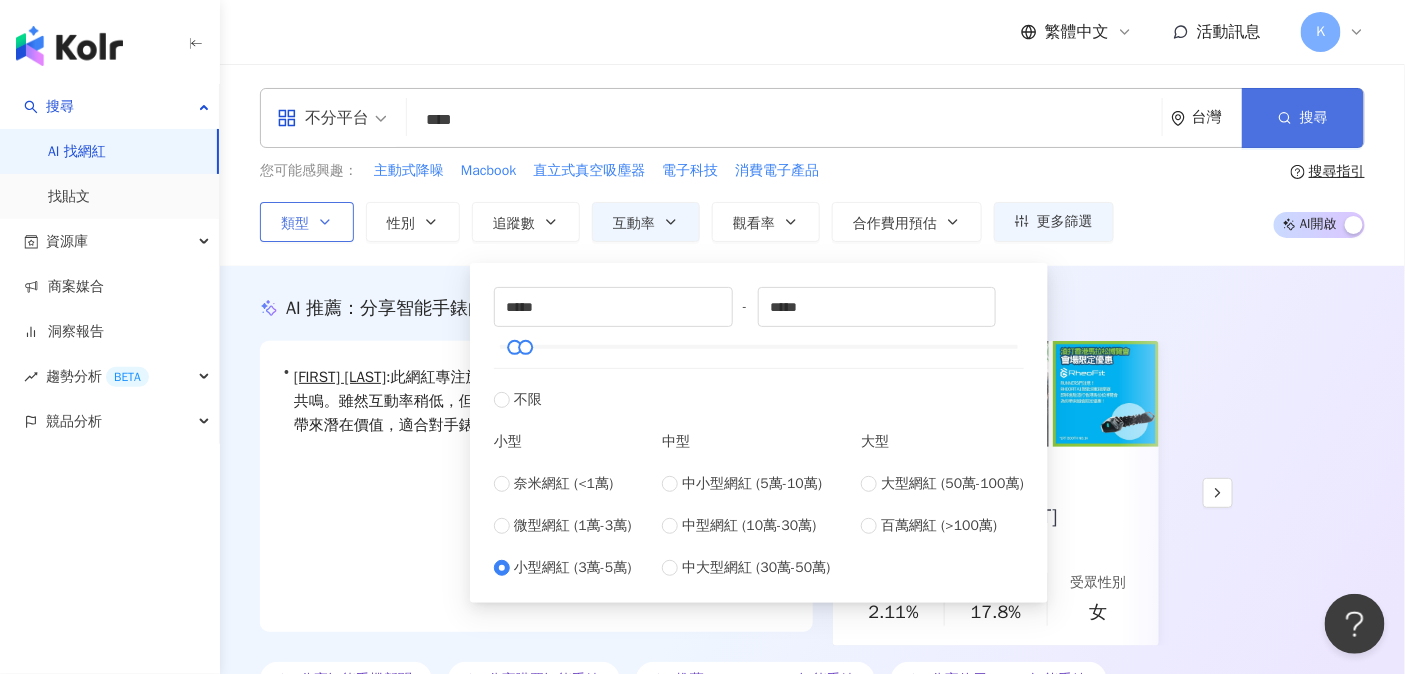 click on "搜尋" at bounding box center [1314, 118] 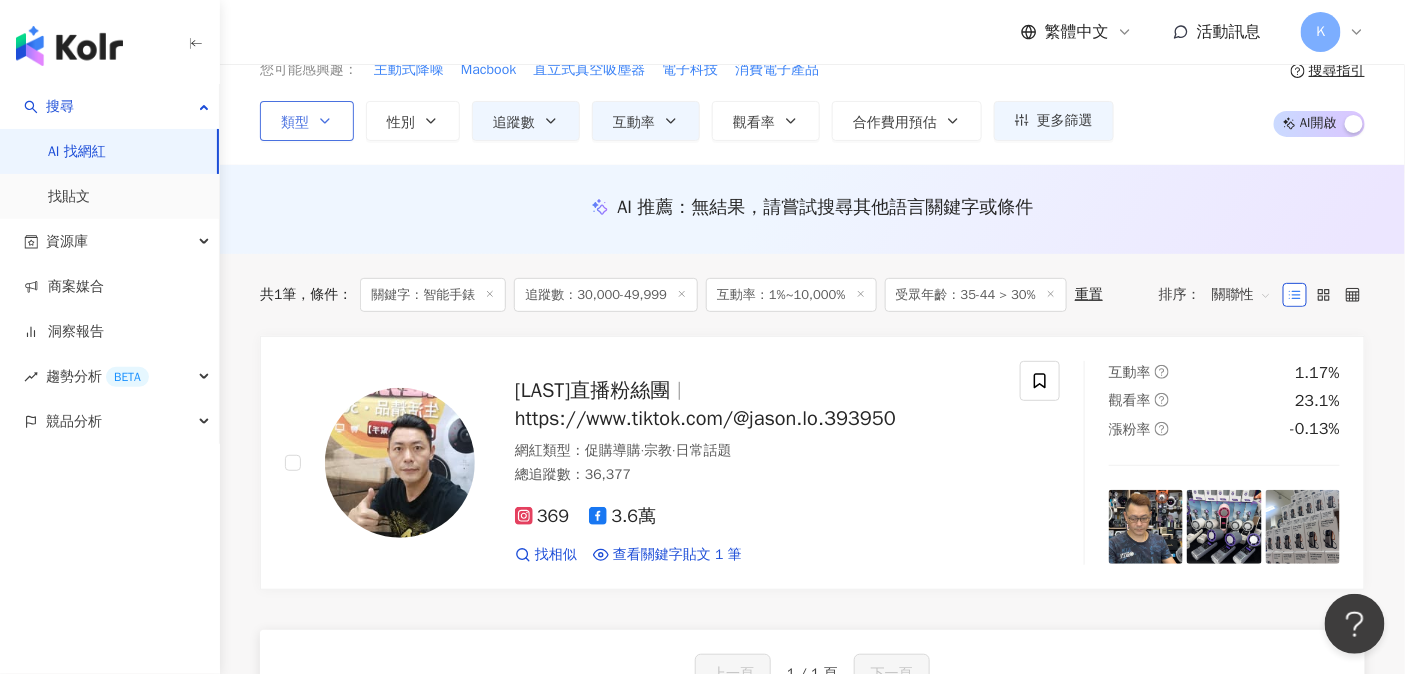 scroll, scrollTop: 0, scrollLeft: 0, axis: both 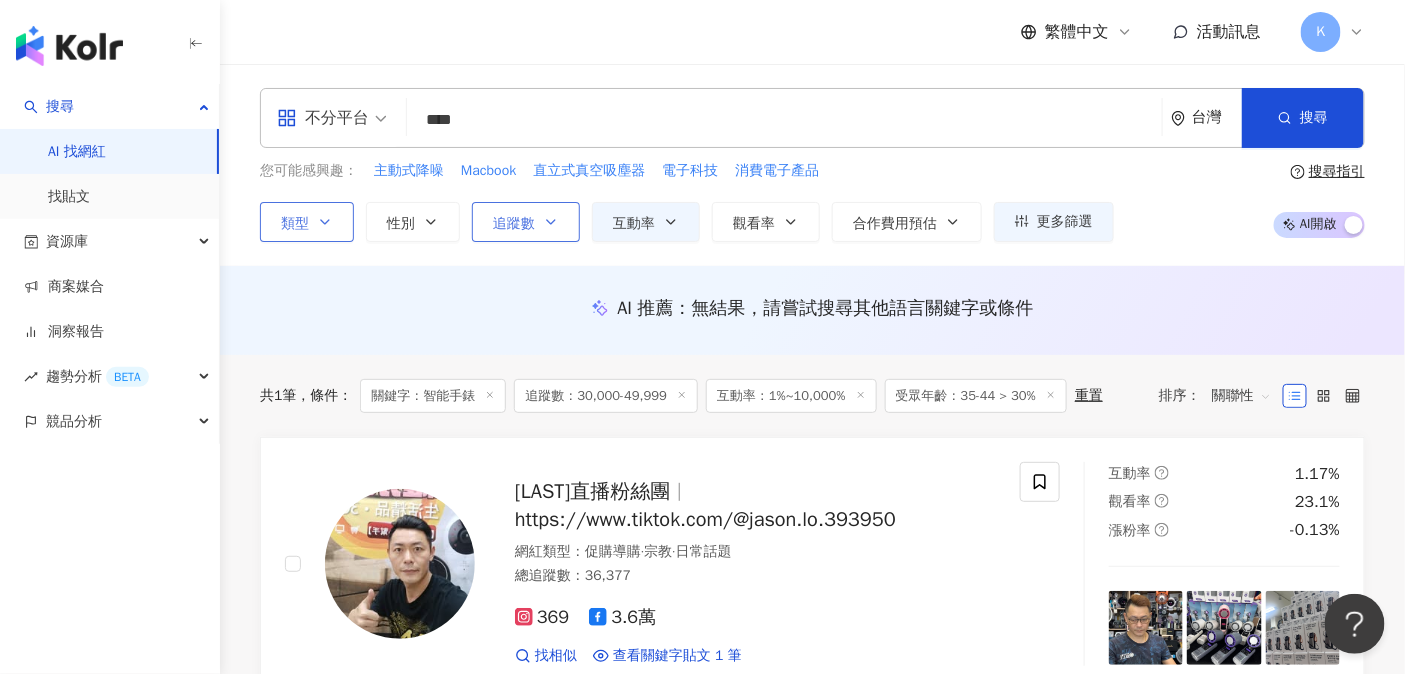 click on "追蹤數" at bounding box center (514, 224) 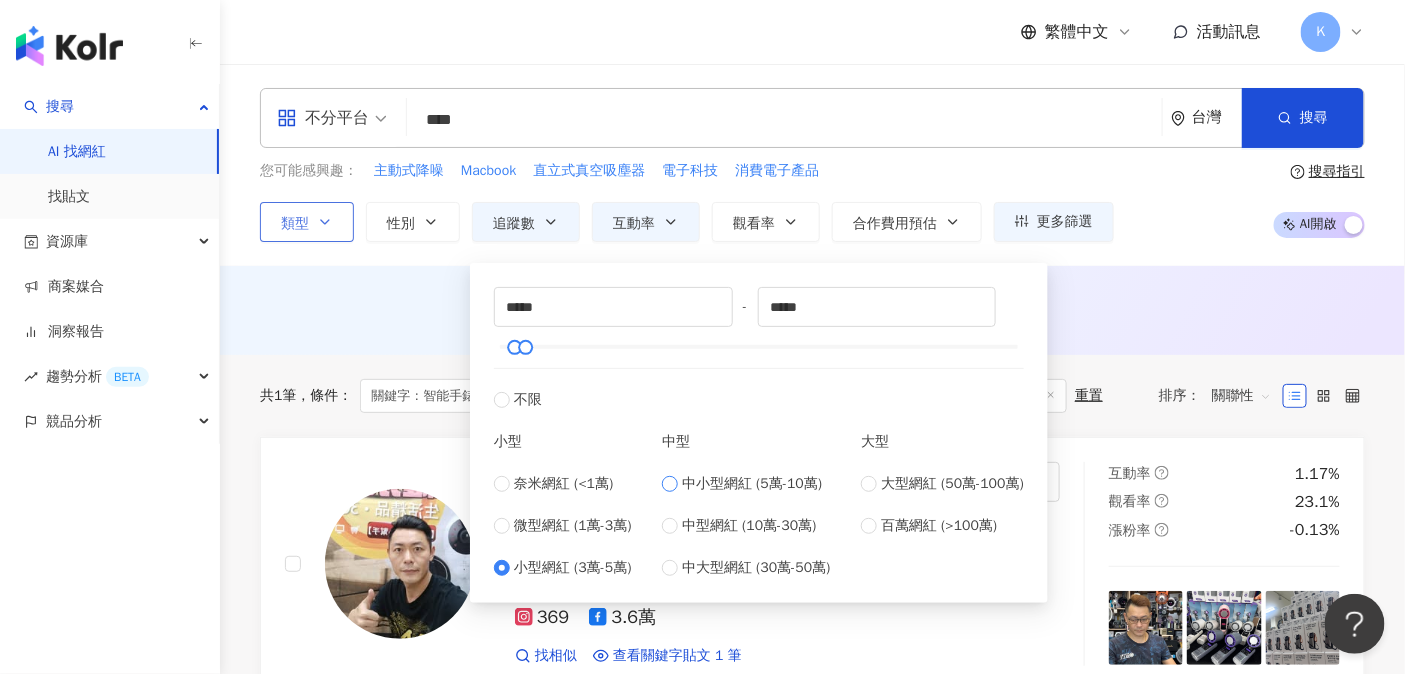 click on "中小型網紅 (5萬-10萬)" at bounding box center (752, 484) 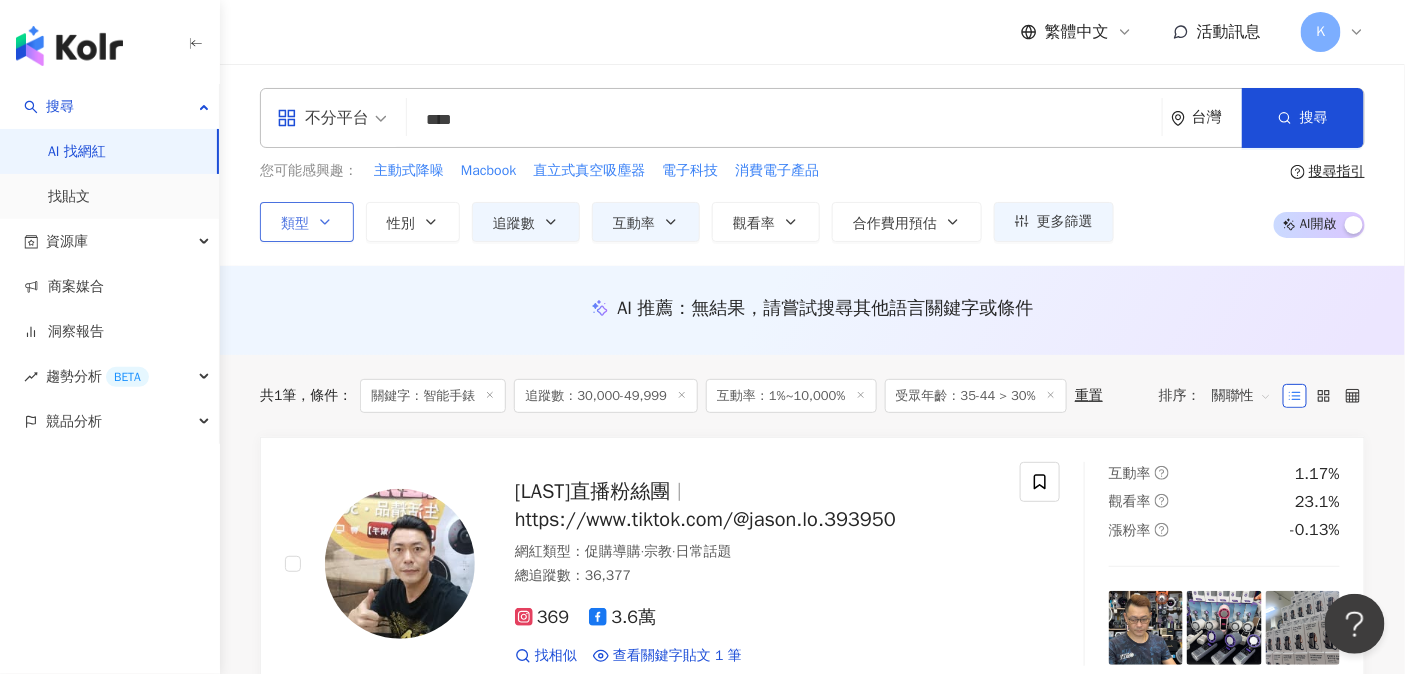 drag, startPoint x: 1120, startPoint y: 308, endPoint x: 1171, endPoint y: 247, distance: 79.51101 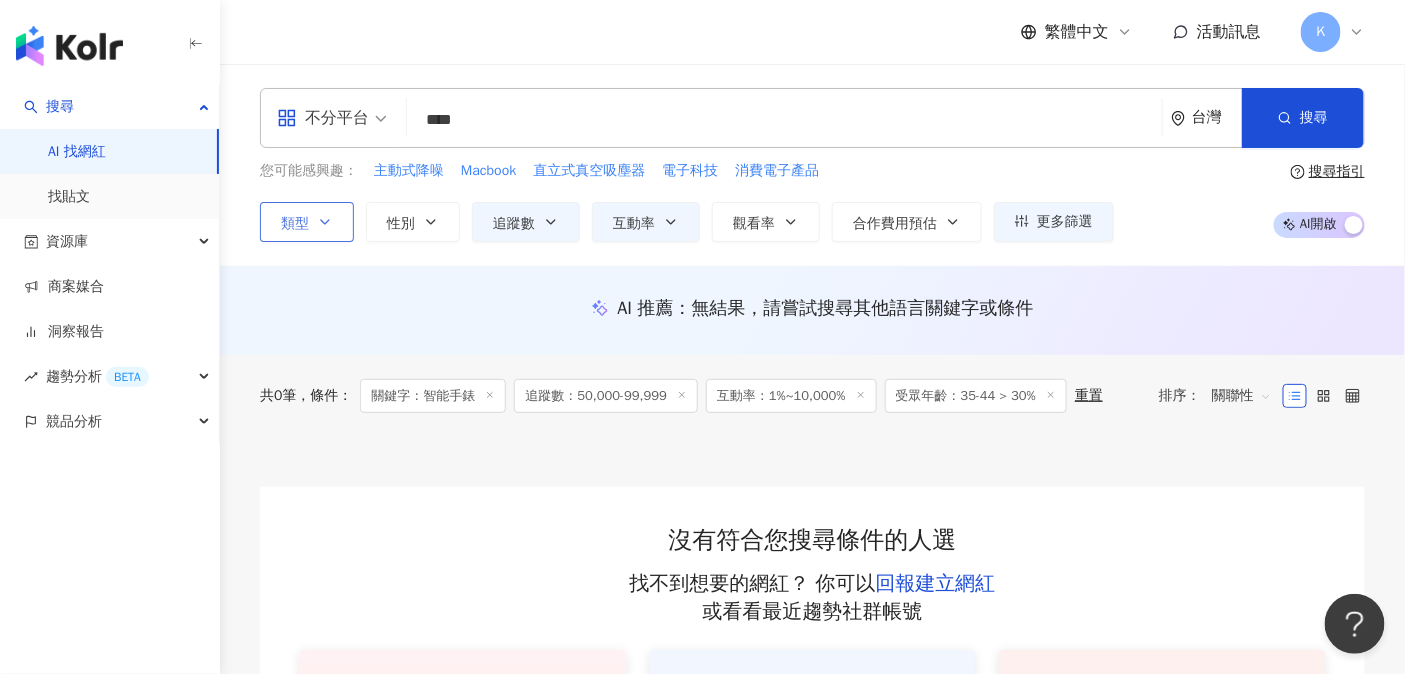 click on "****" at bounding box center [784, 120] 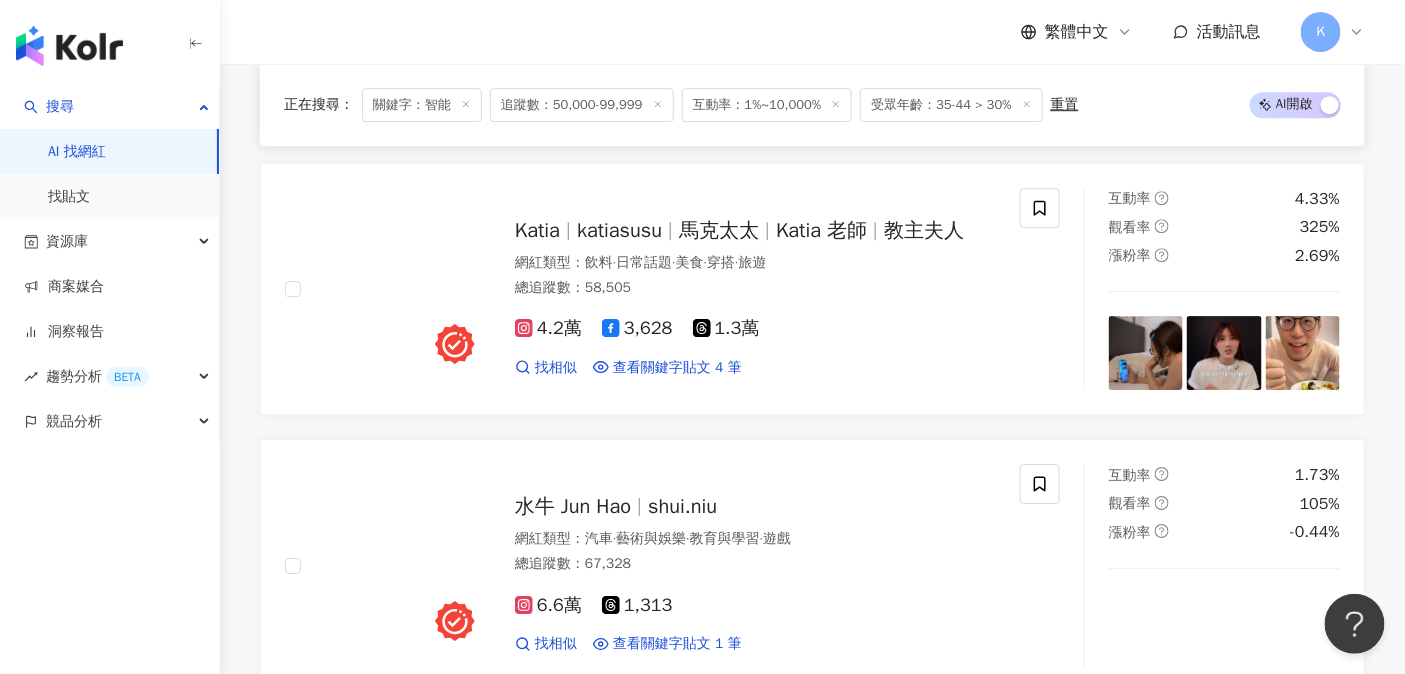 scroll, scrollTop: 2052, scrollLeft: 0, axis: vertical 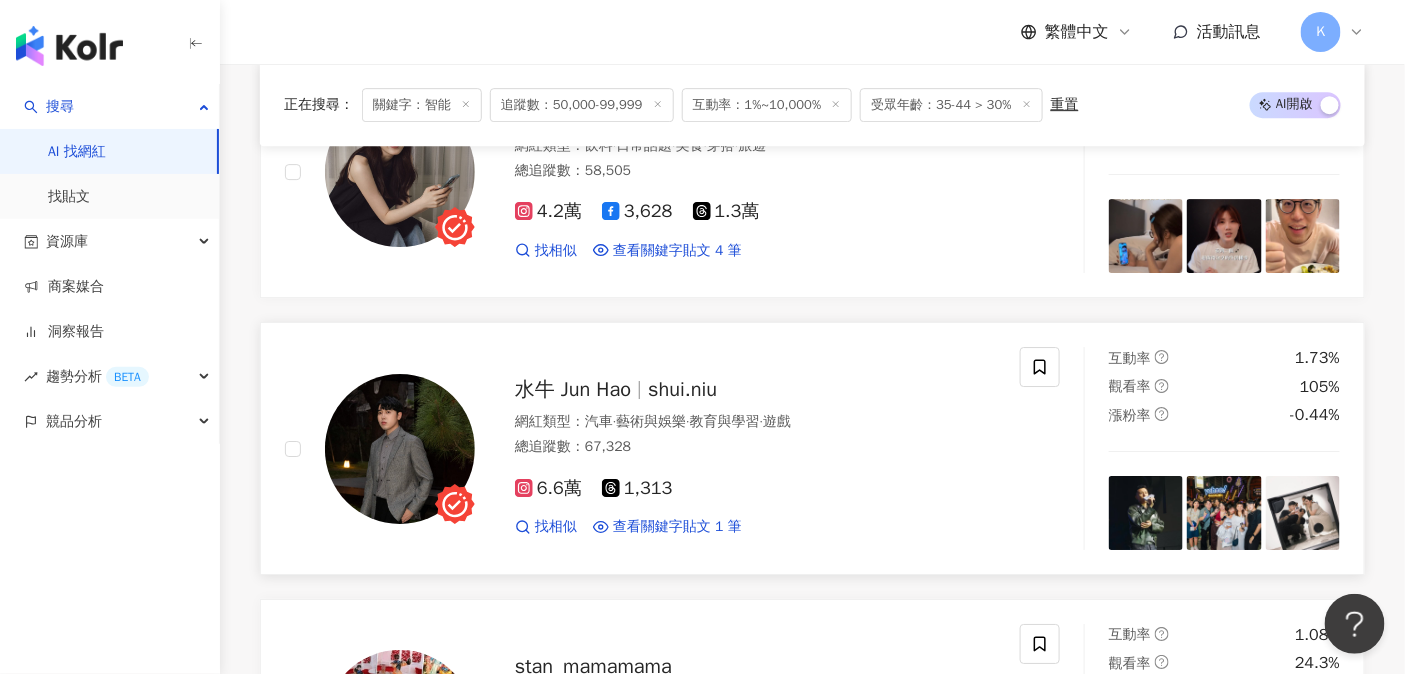 type on "**" 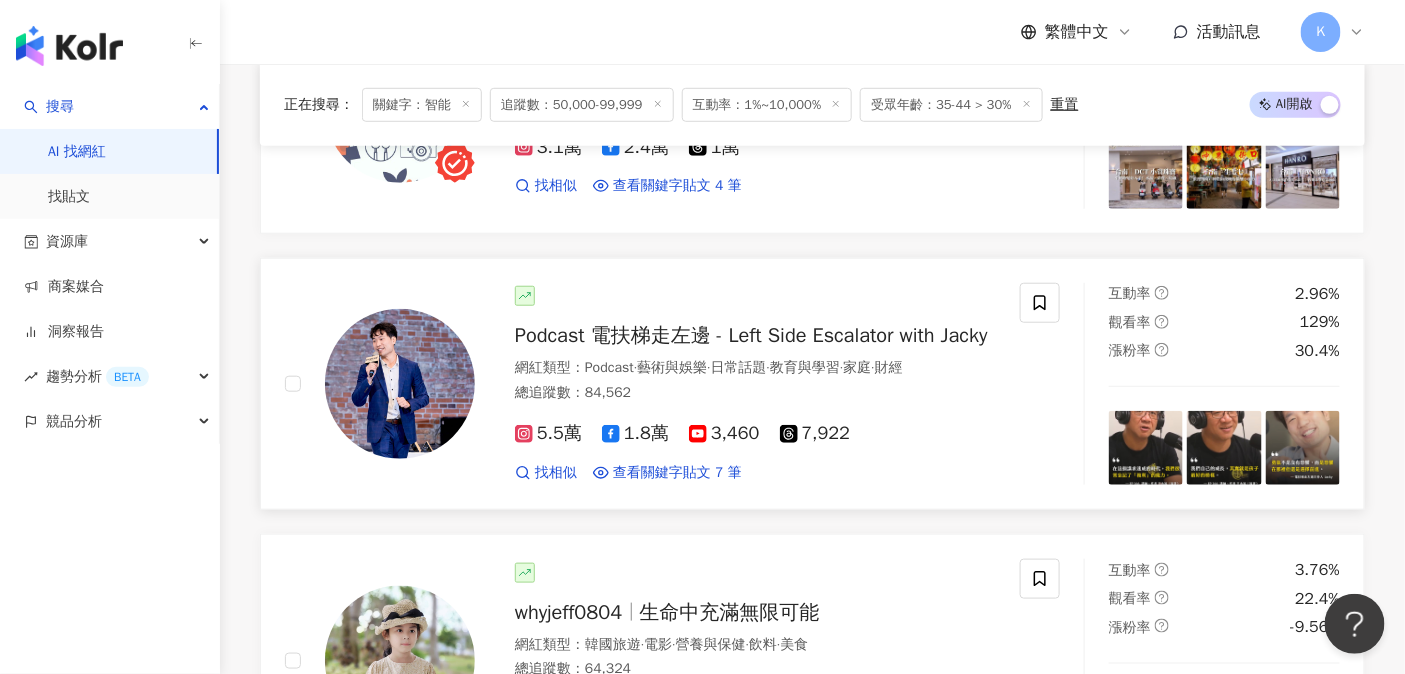 scroll, scrollTop: 3016, scrollLeft: 0, axis: vertical 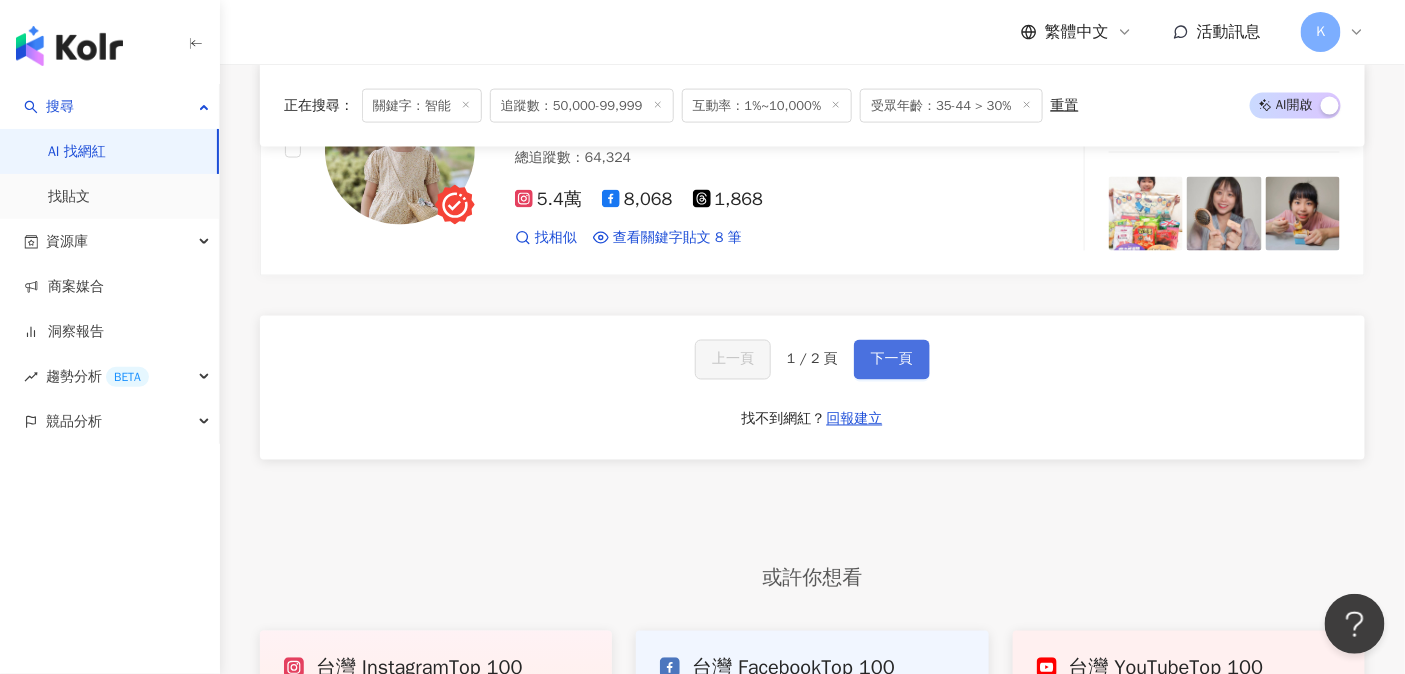 click on "下一頁" at bounding box center (892, 360) 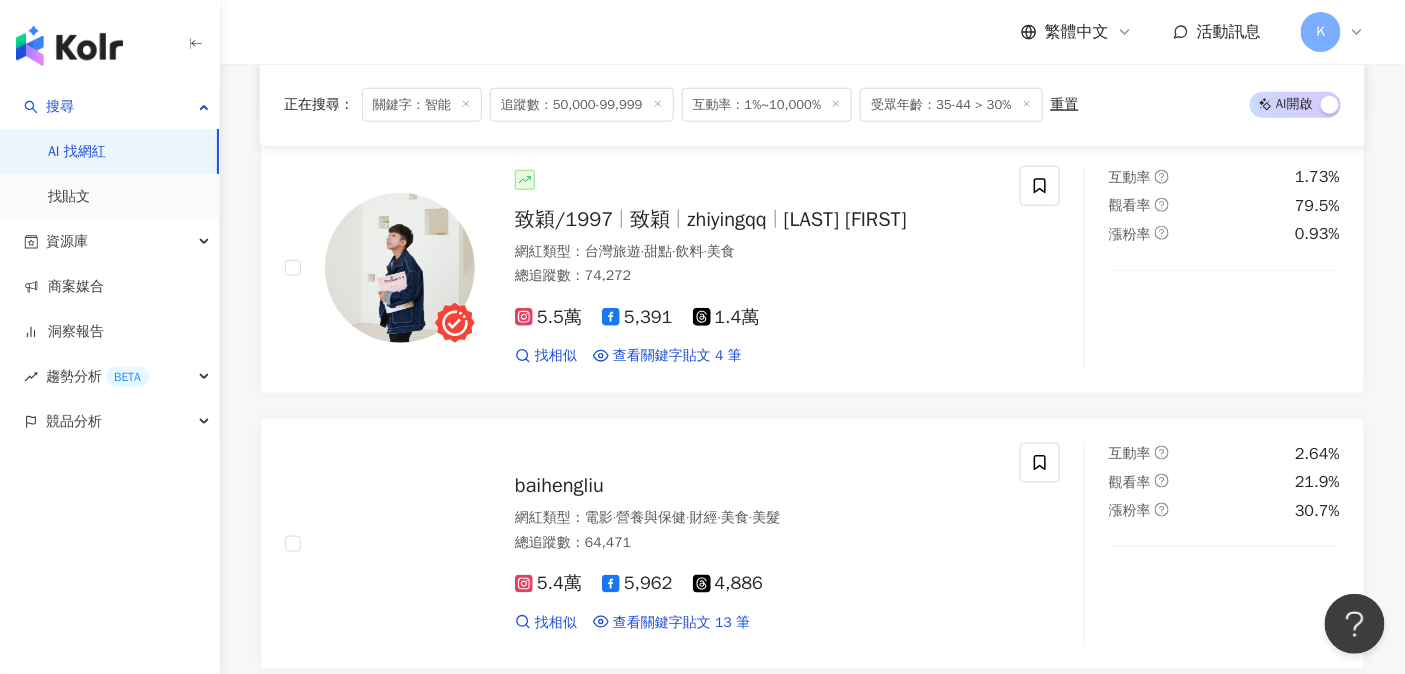 scroll, scrollTop: 576, scrollLeft: 0, axis: vertical 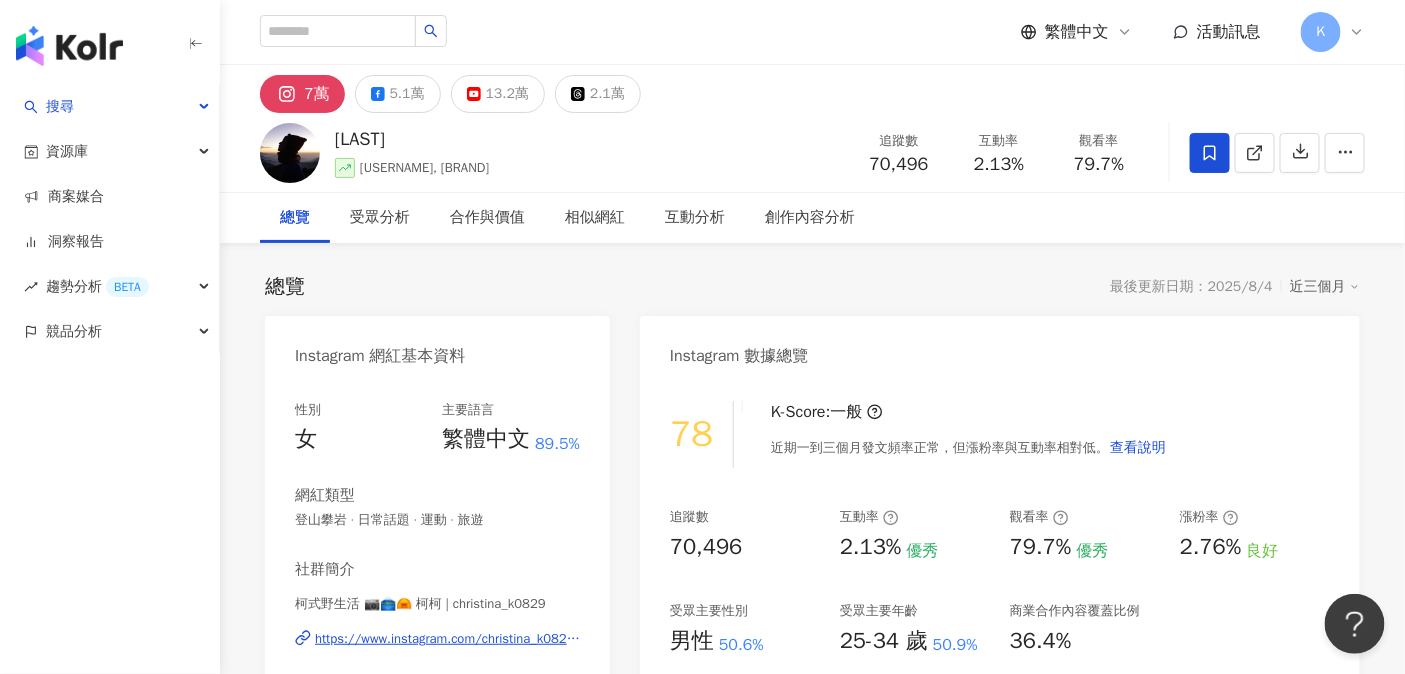 drag, startPoint x: 459, startPoint y: 167, endPoint x: 526, endPoint y: 171, distance: 67.11929 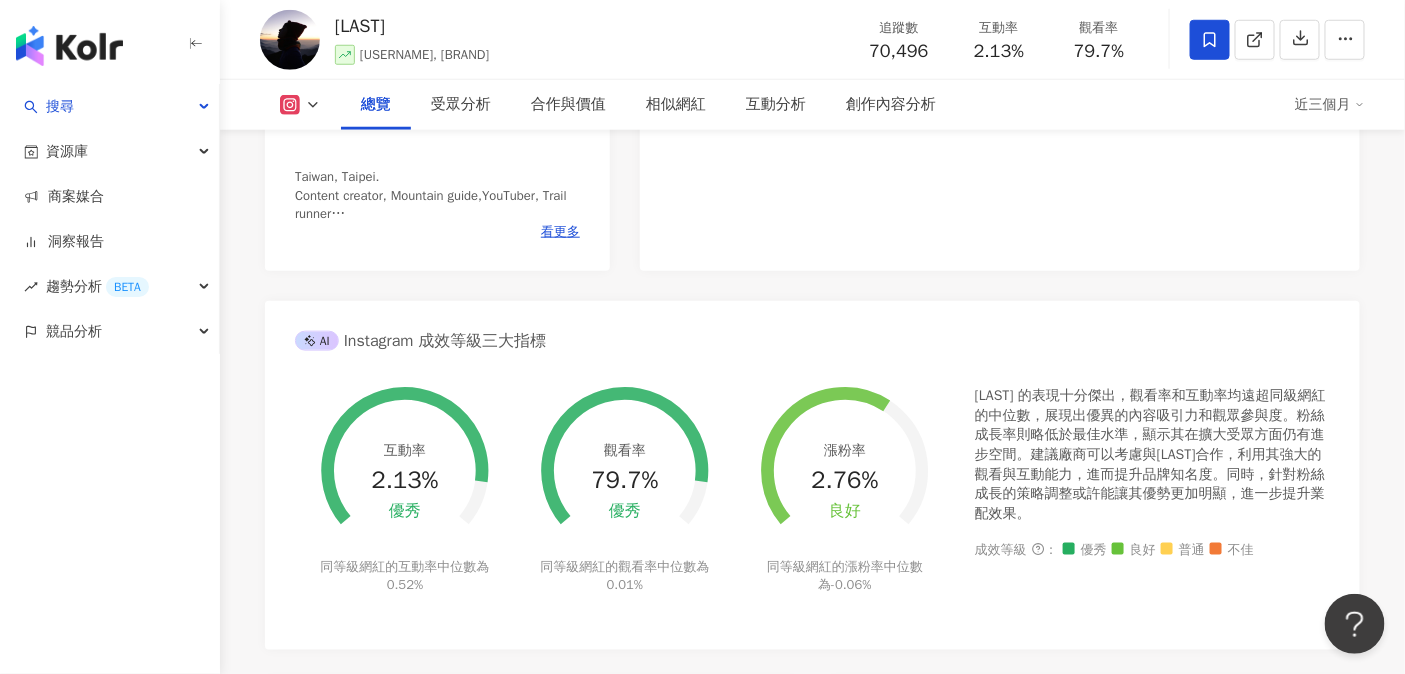 scroll, scrollTop: 921, scrollLeft: 0, axis: vertical 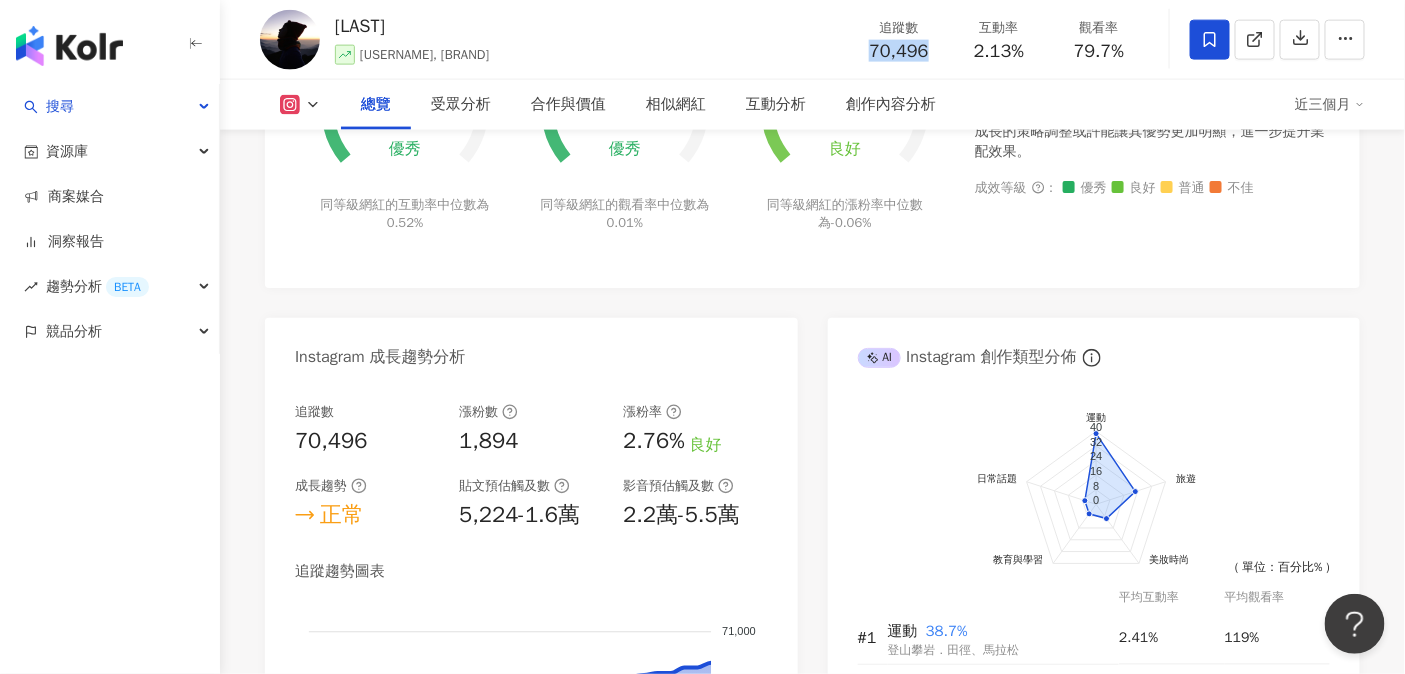 drag, startPoint x: 875, startPoint y: 51, endPoint x: 932, endPoint y: 50, distance: 57.00877 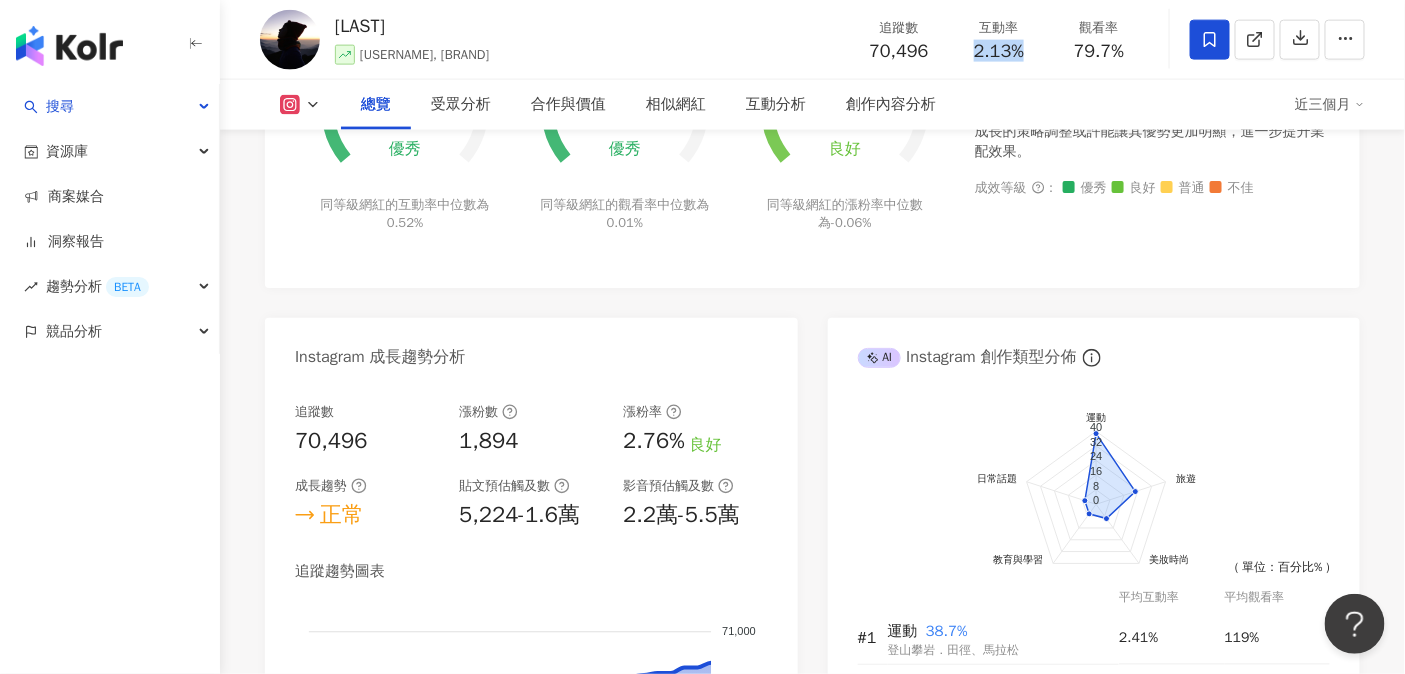 drag, startPoint x: 977, startPoint y: 50, endPoint x: 1027, endPoint y: 53, distance: 50.08992 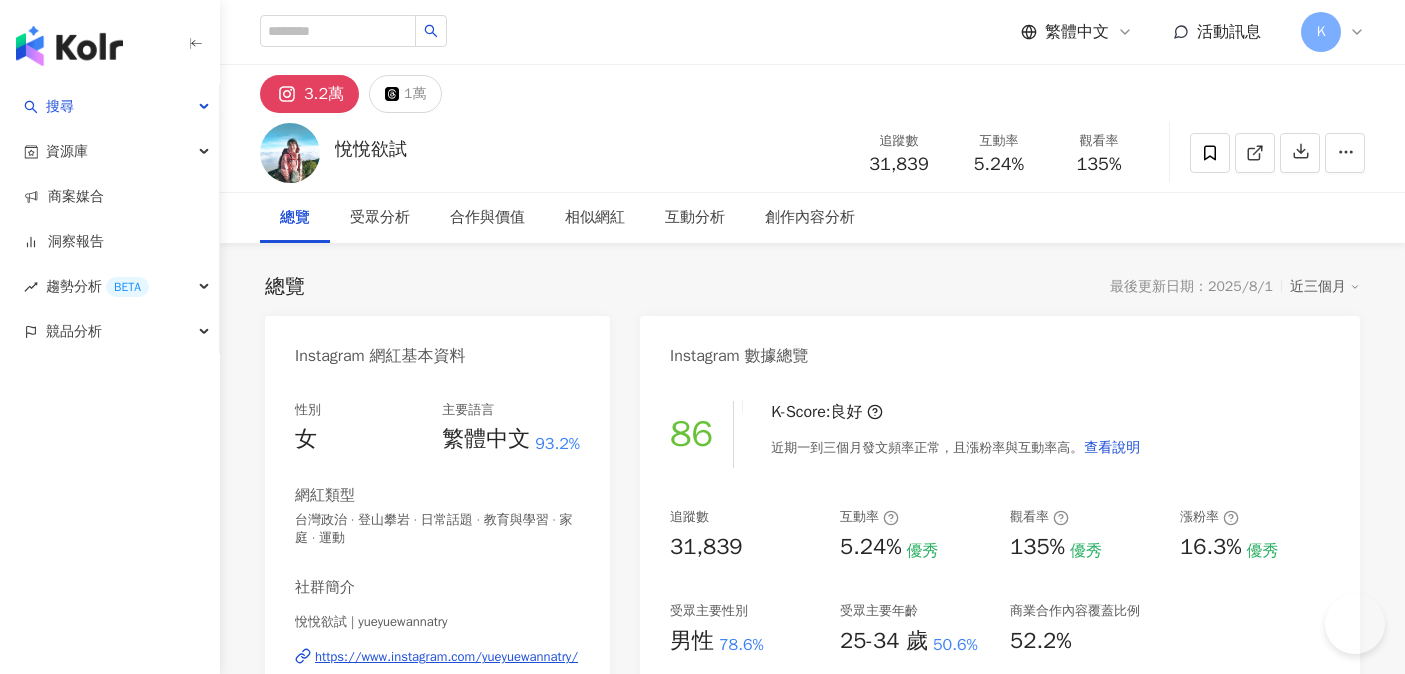 scroll, scrollTop: 0, scrollLeft: 0, axis: both 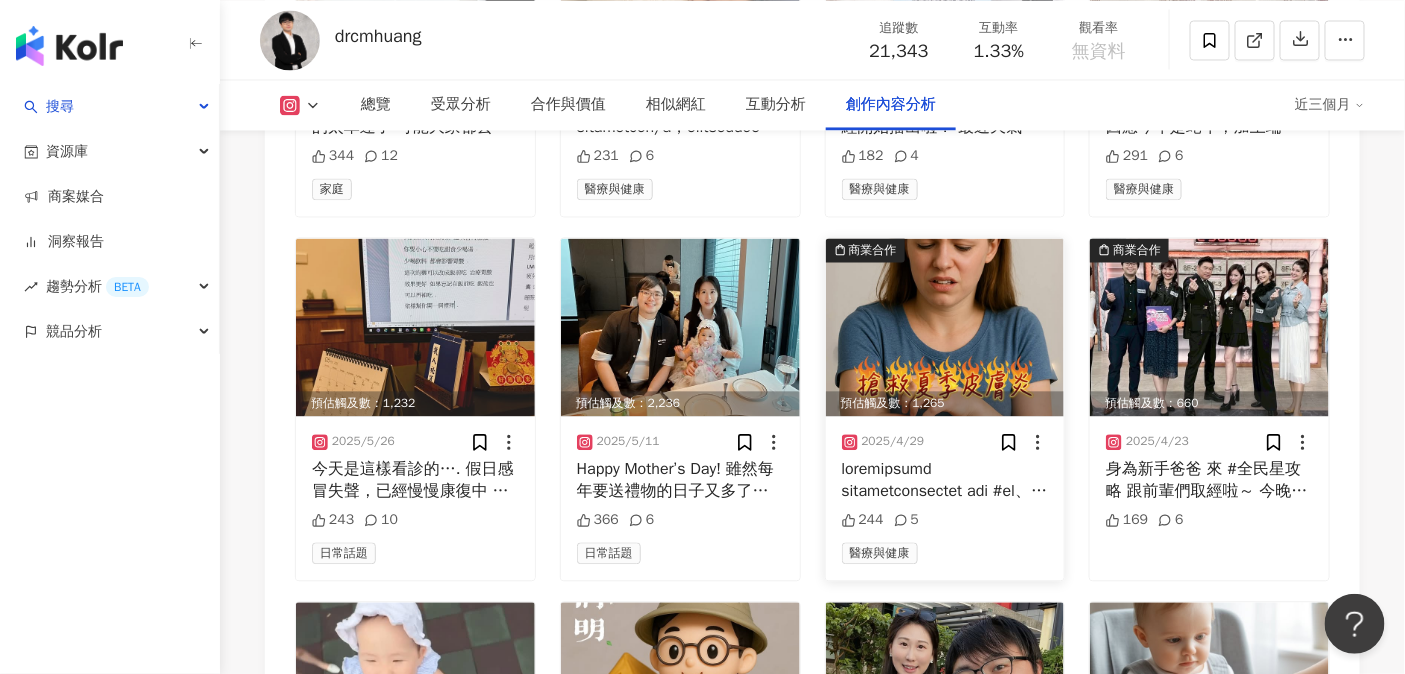 click at bounding box center [945, 327] 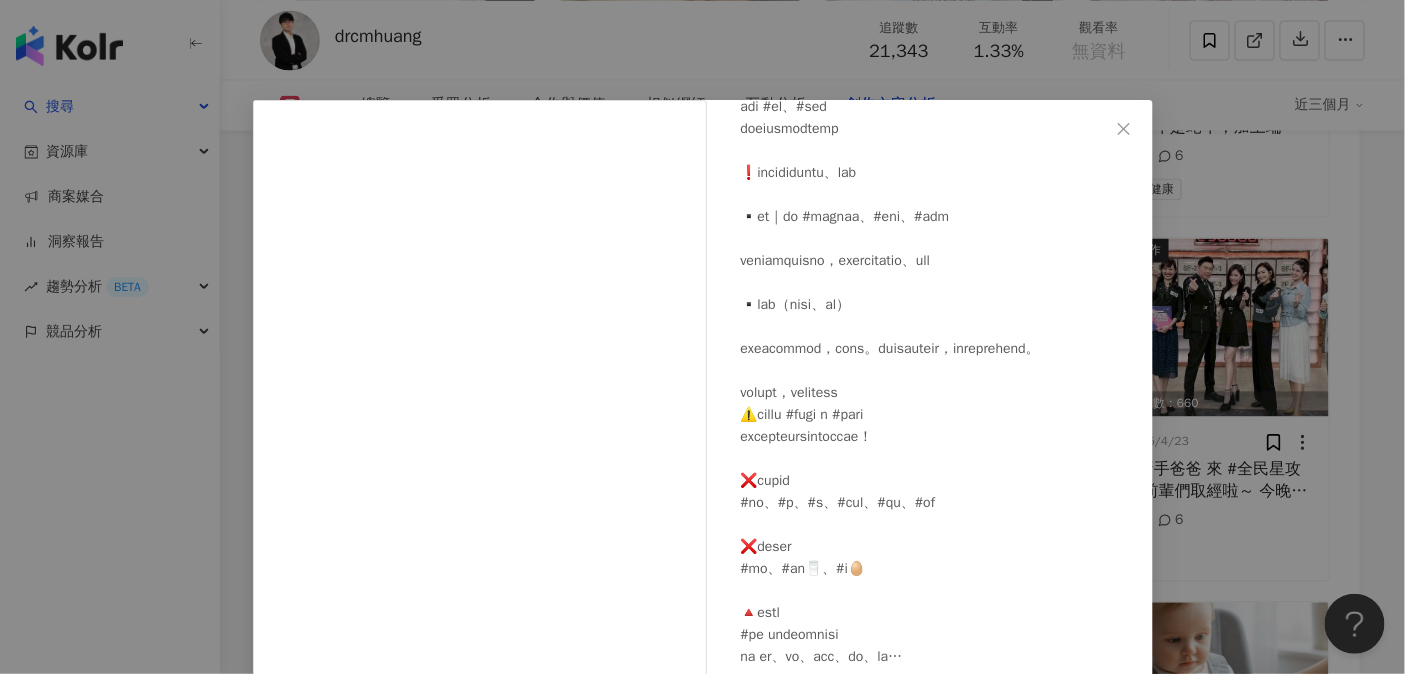 scroll, scrollTop: 278, scrollLeft: 0, axis: vertical 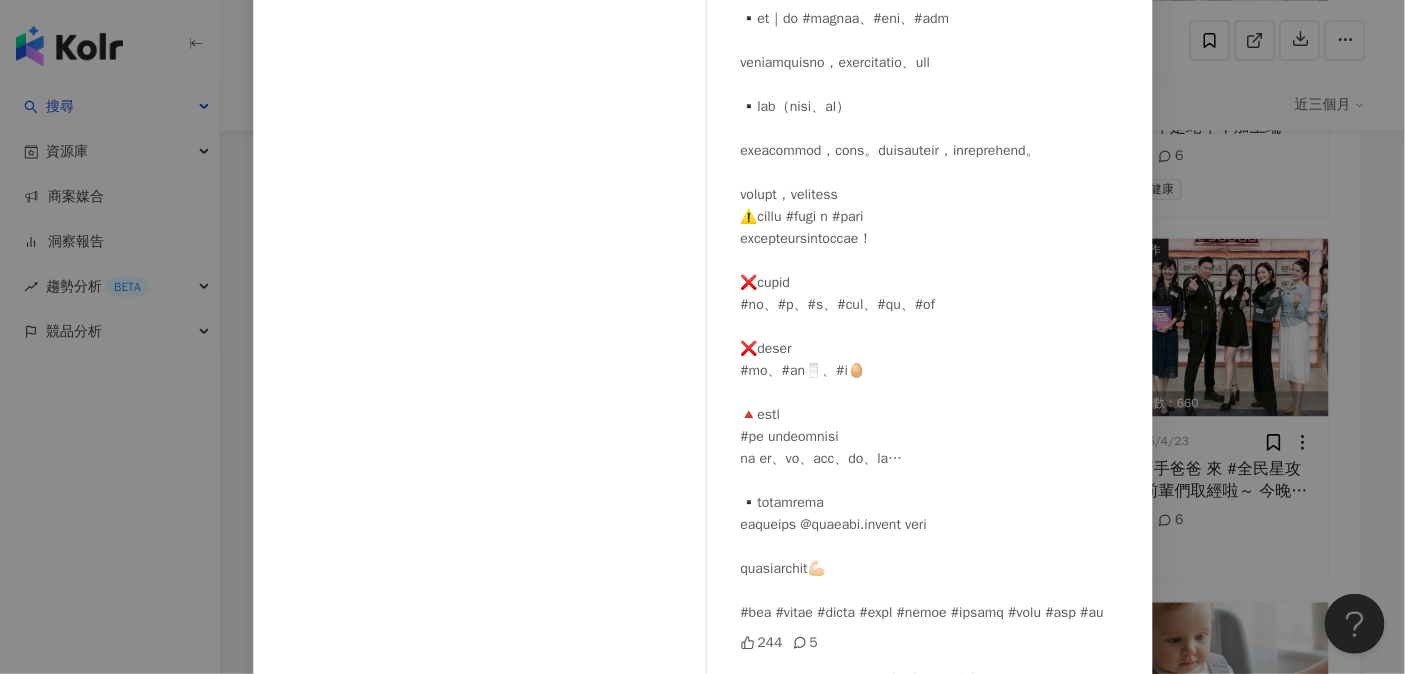 click on "黃胤誠醫師 2025/4/29 244 5 查看原始貼文" at bounding box center [702, 337] 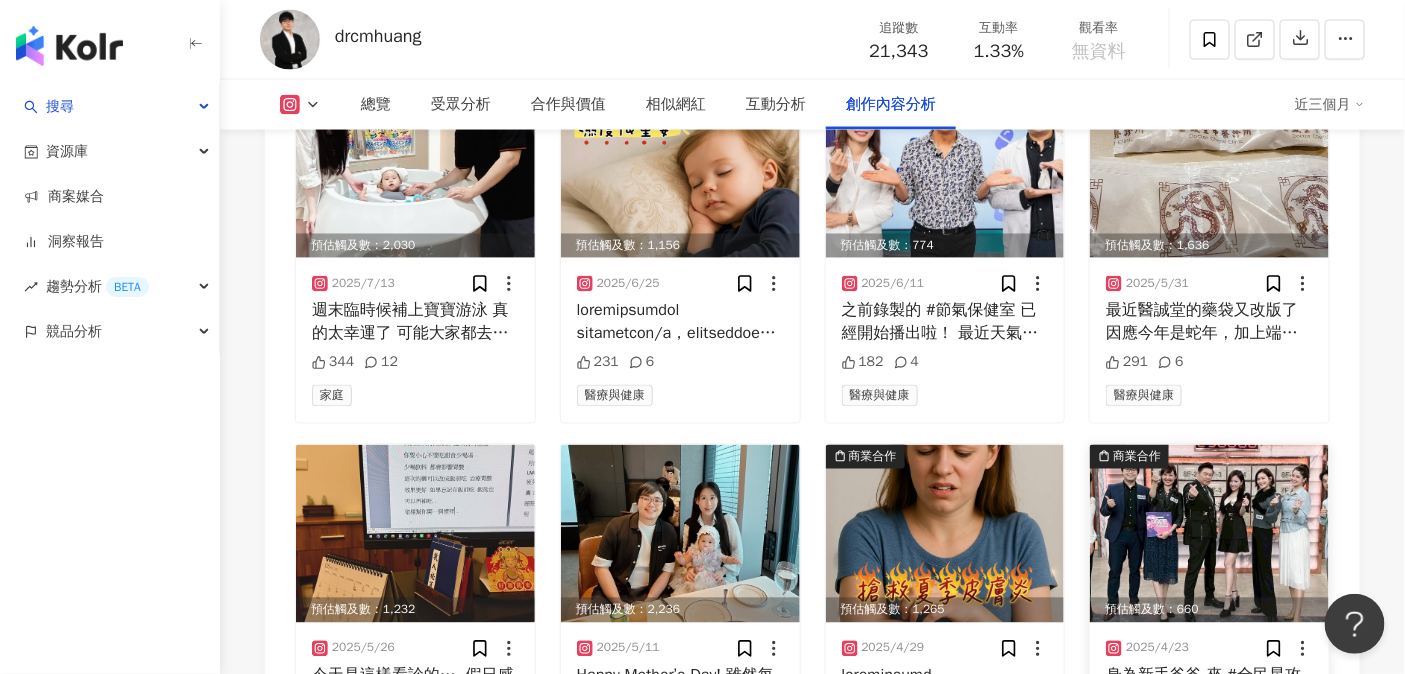scroll, scrollTop: 6123, scrollLeft: 0, axis: vertical 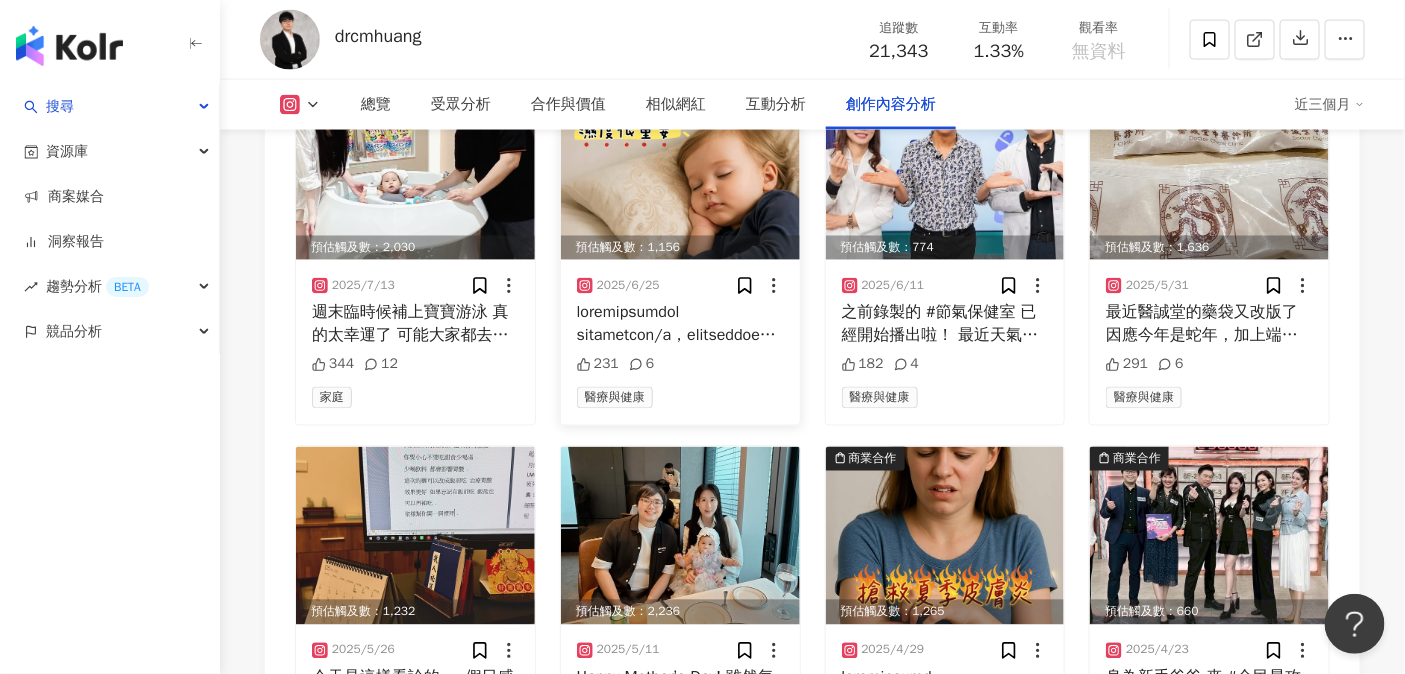 click at bounding box center [680, 171] 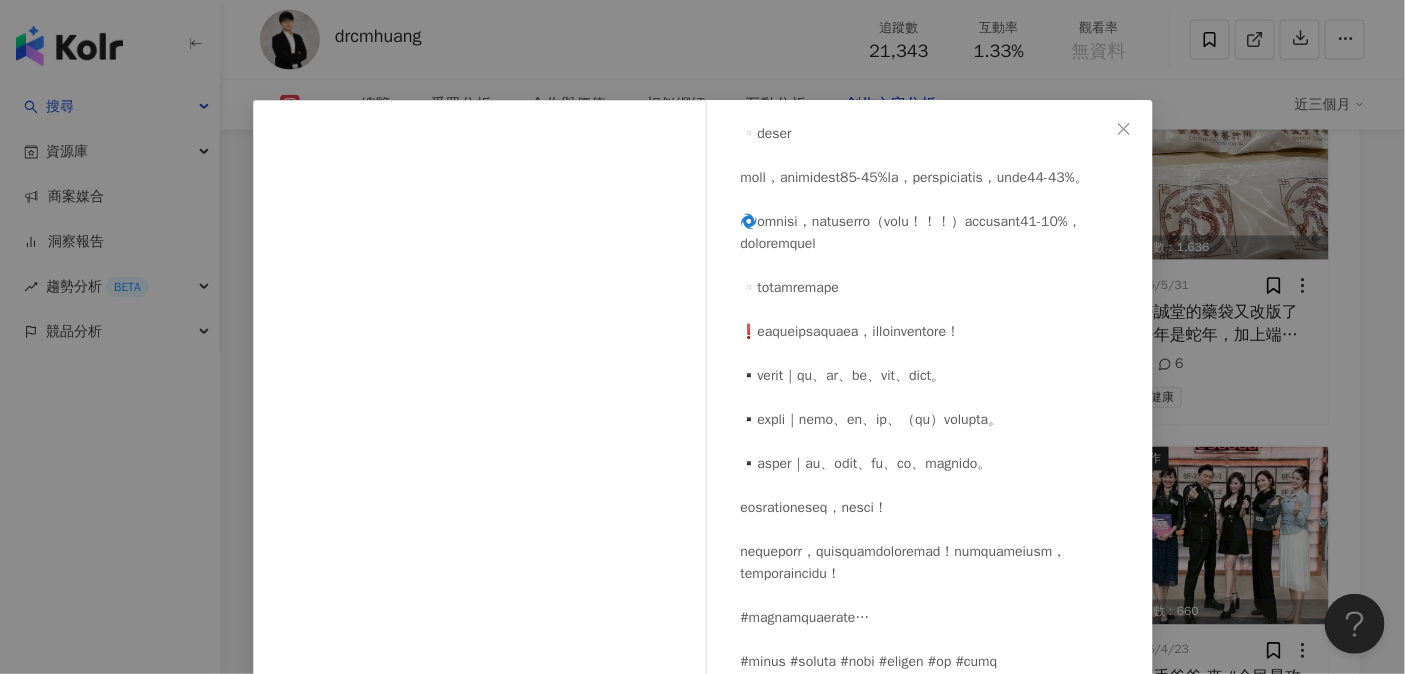 scroll, scrollTop: 567, scrollLeft: 0, axis: vertical 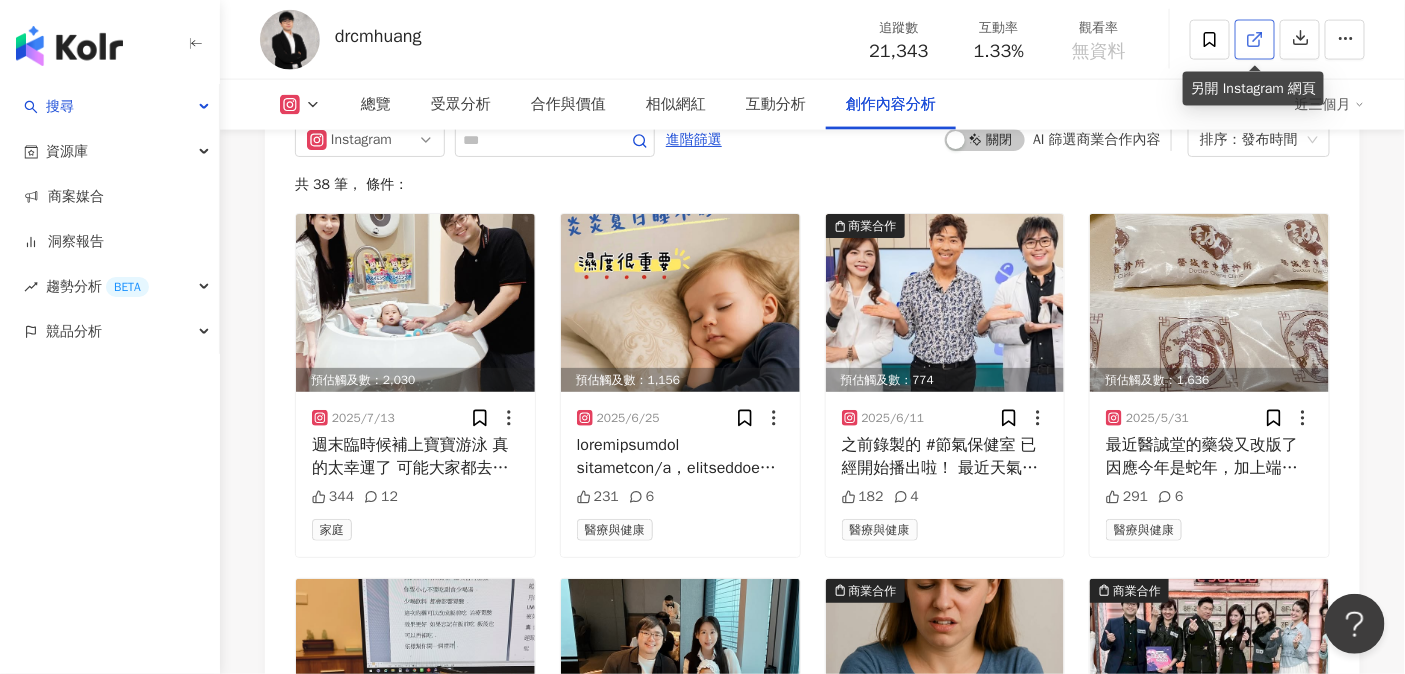 click at bounding box center [1255, 40] 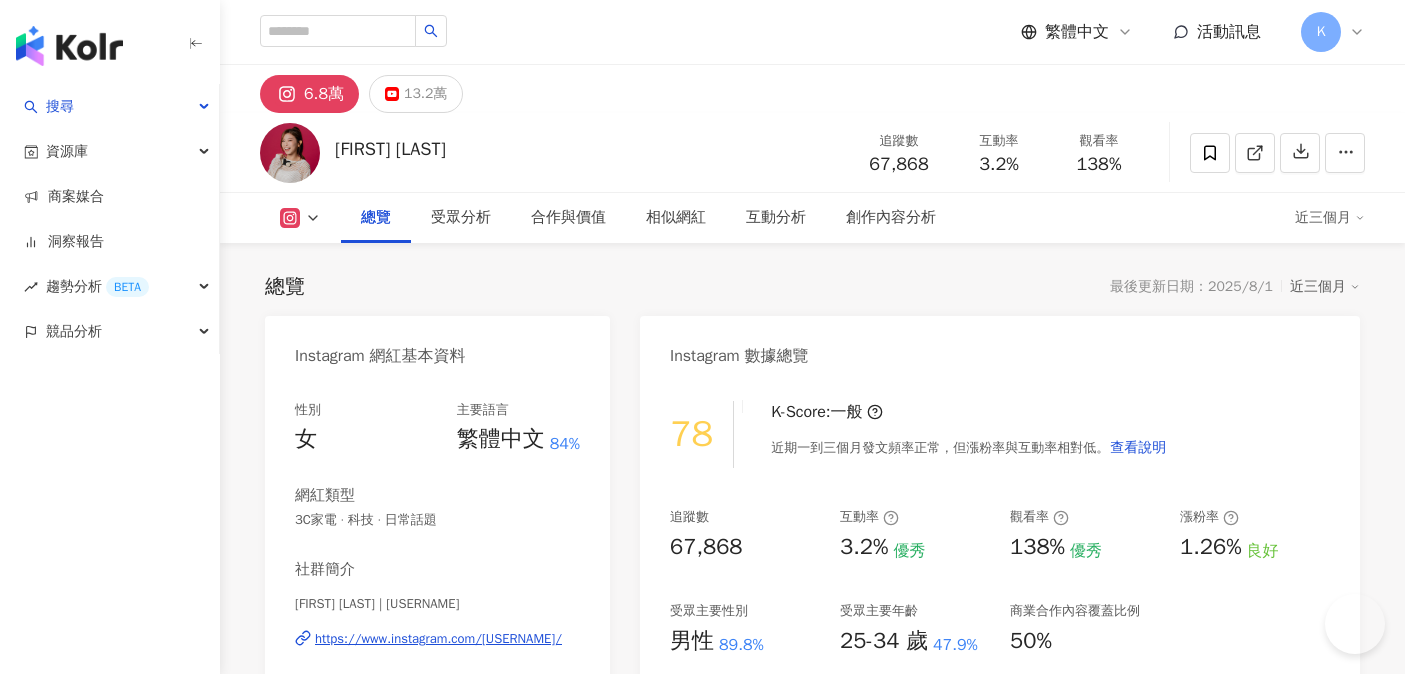 scroll, scrollTop: 0, scrollLeft: 0, axis: both 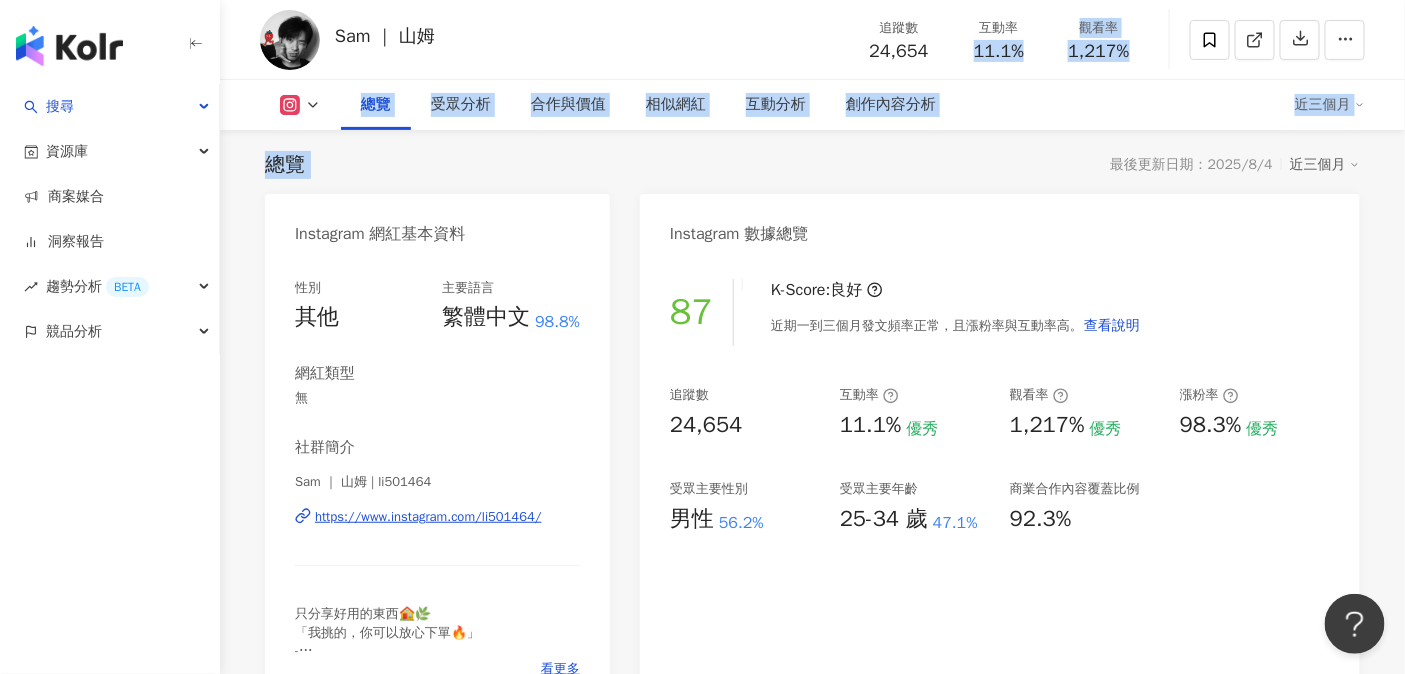 drag, startPoint x: 1061, startPoint y: 171, endPoint x: 1050, endPoint y: 173, distance: 11.18034 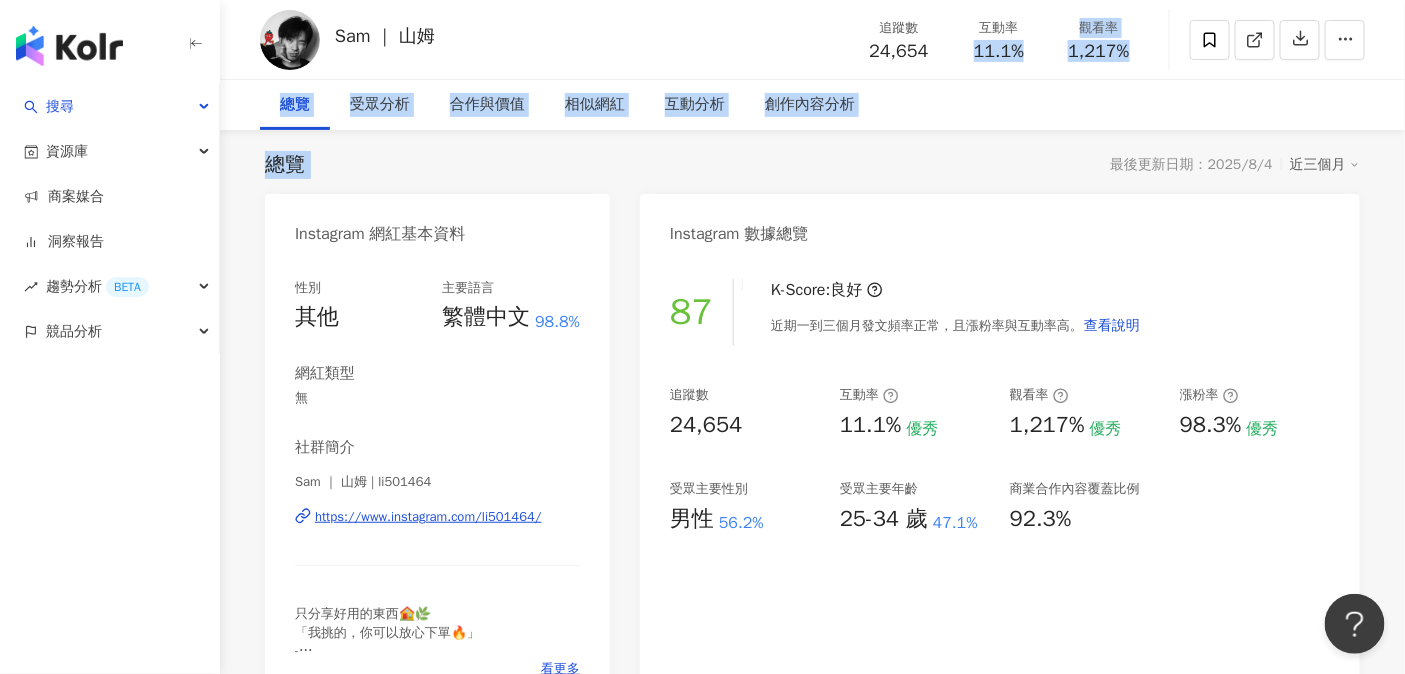 click on "總覽 最後更新日期：2025/8/4 近三個月" at bounding box center [812, 165] 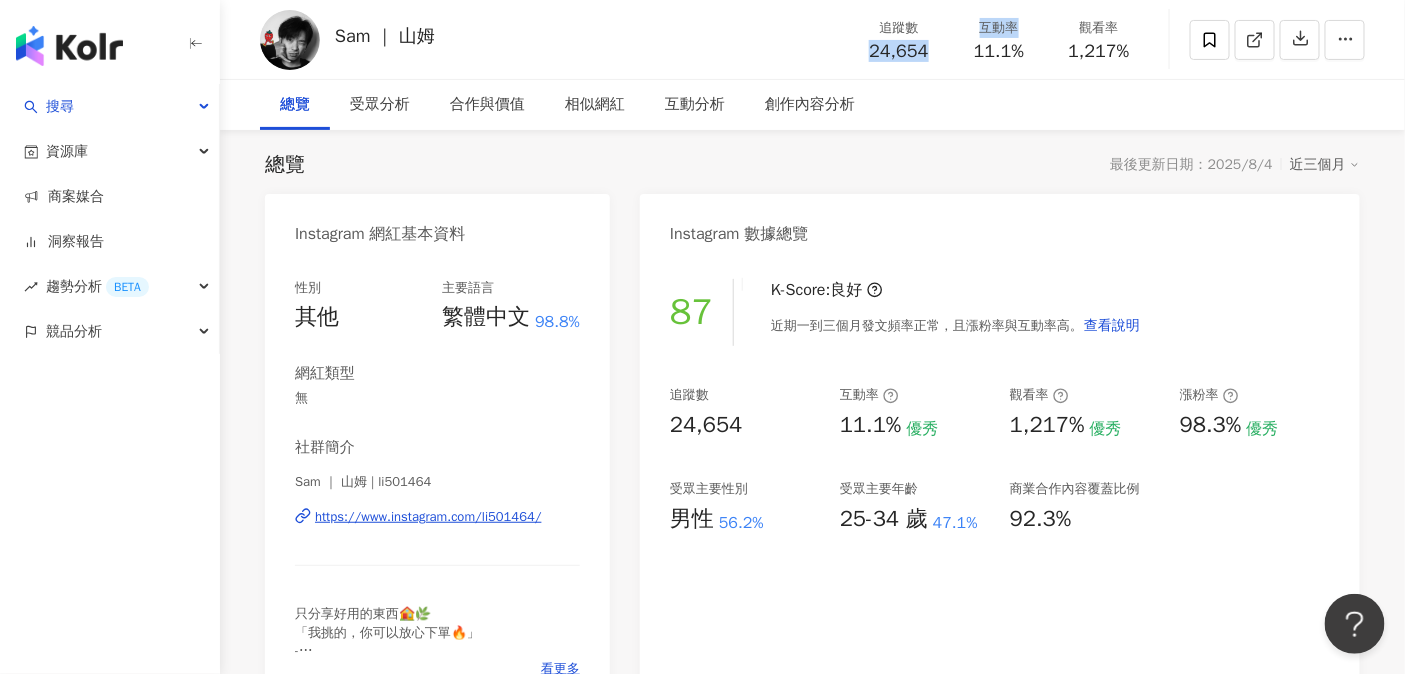 drag, startPoint x: 874, startPoint y: 55, endPoint x: 952, endPoint y: 53, distance: 78.025635 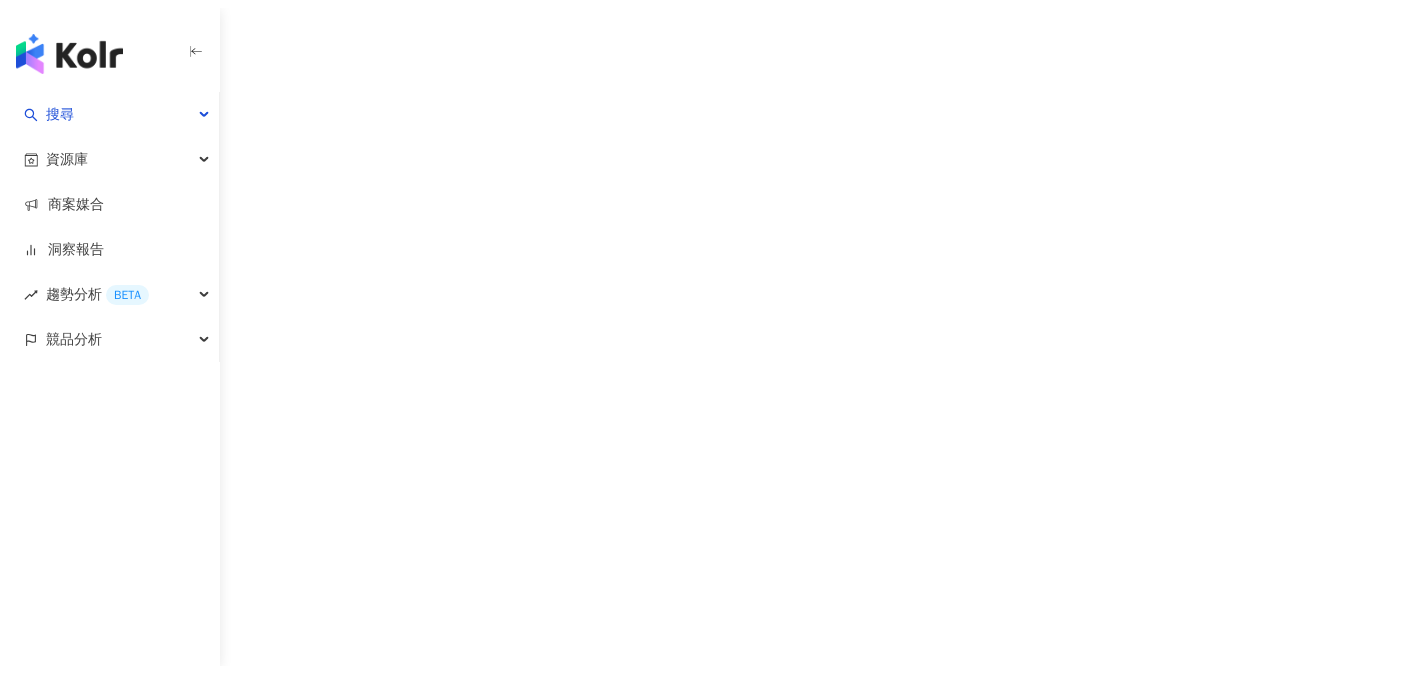 scroll, scrollTop: 0, scrollLeft: 0, axis: both 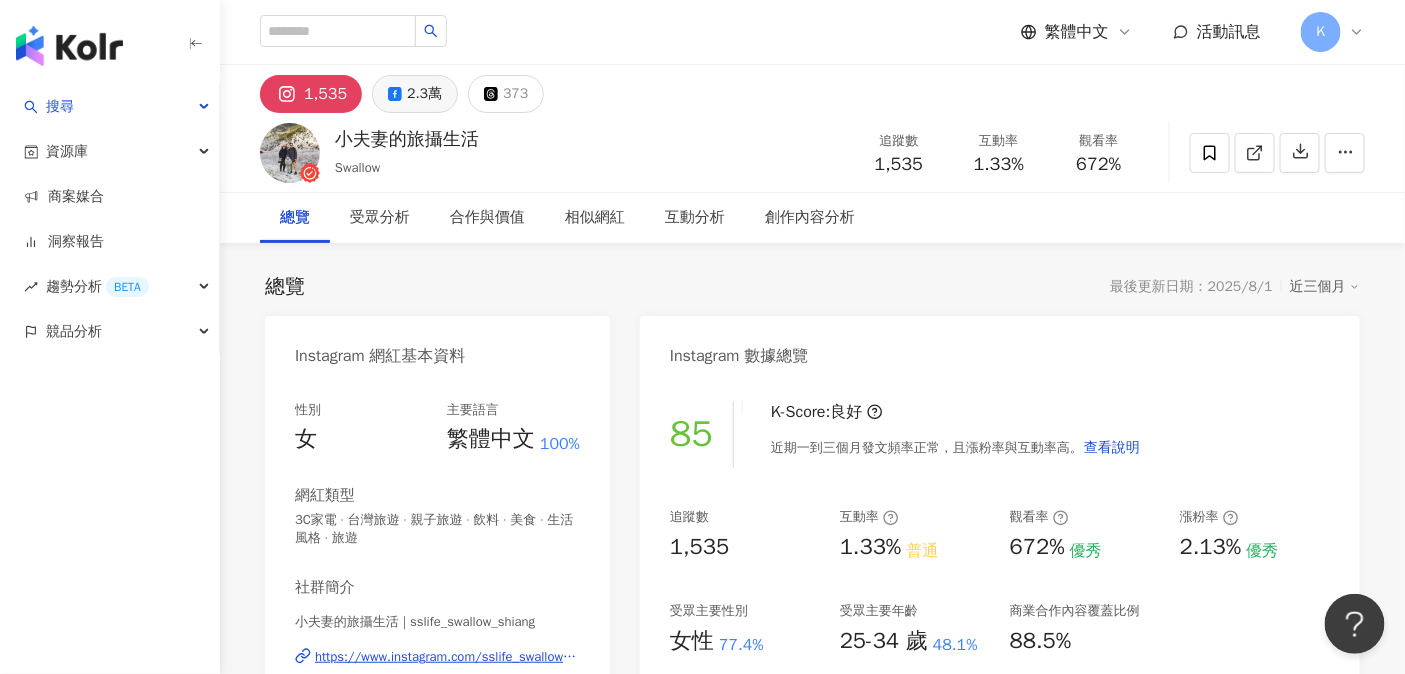 click on "2.3萬" at bounding box center [415, 94] 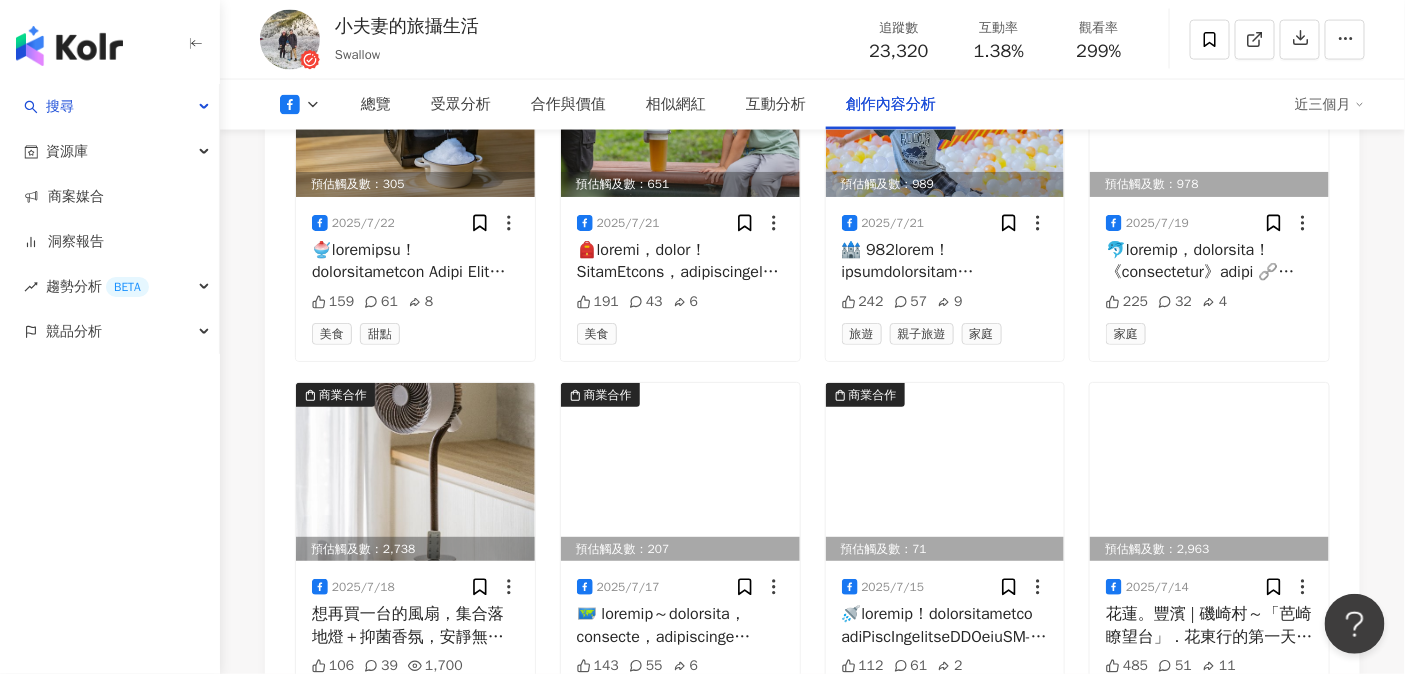 scroll, scrollTop: 6427, scrollLeft: 0, axis: vertical 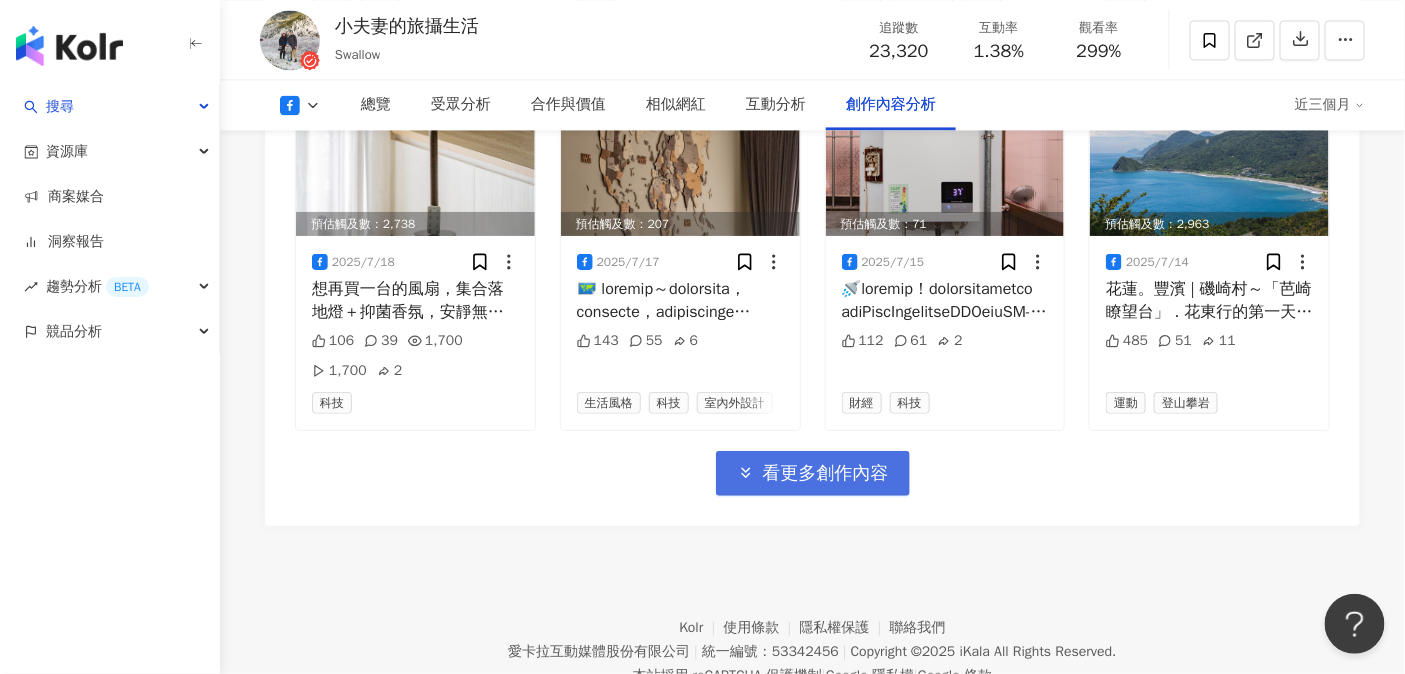 click on "看更多創作內容" at bounding box center [826, 474] 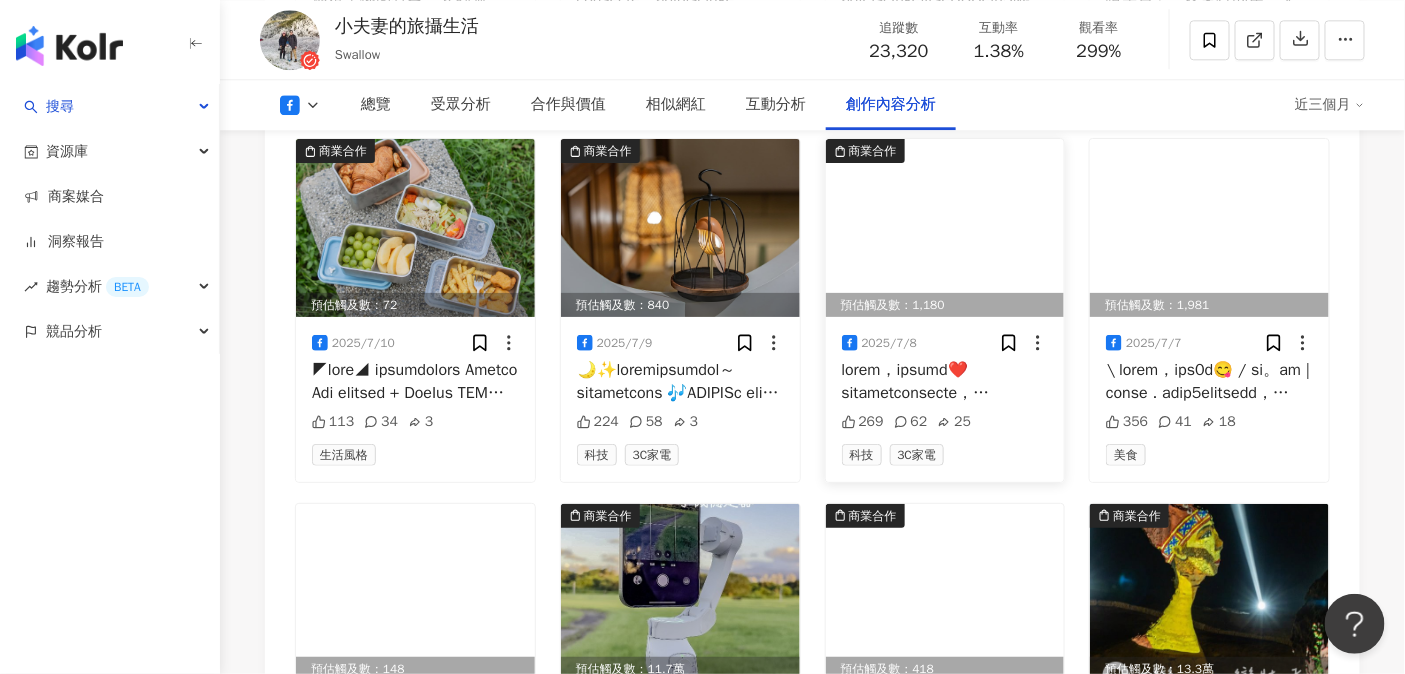 scroll, scrollTop: 7045, scrollLeft: 0, axis: vertical 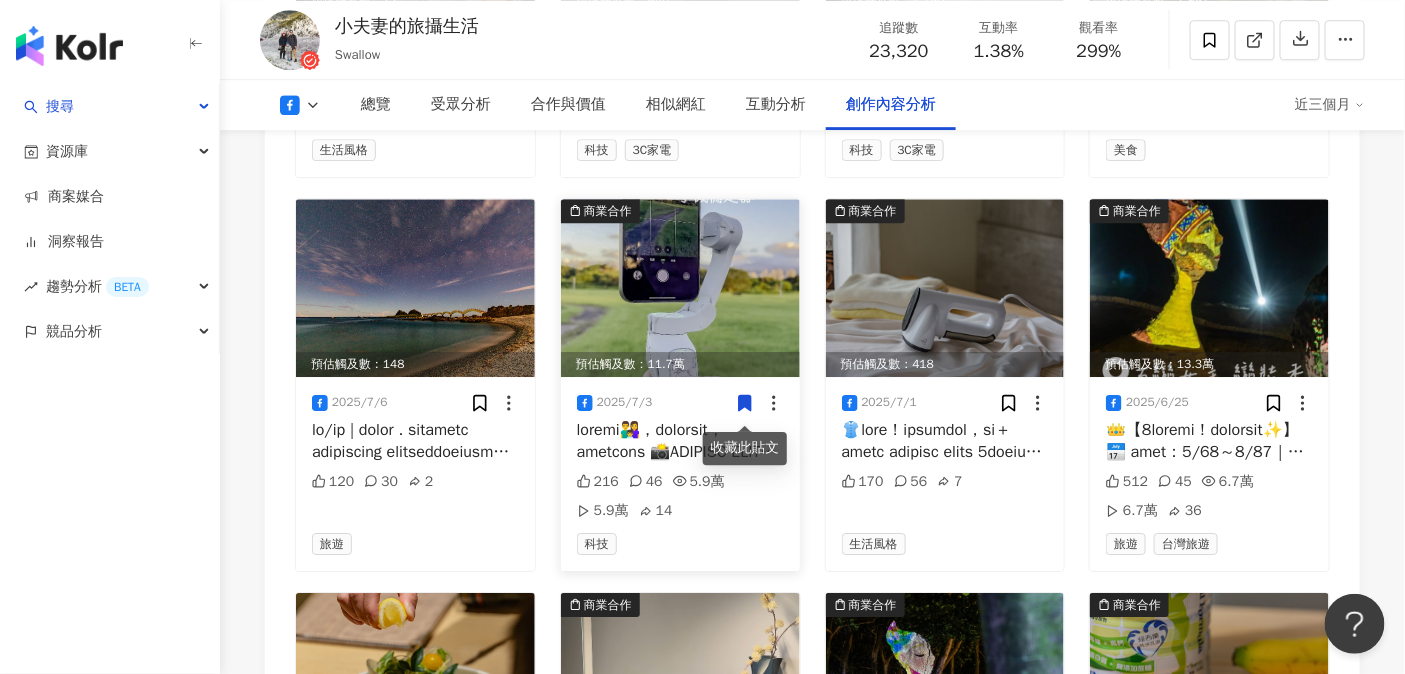 click at bounding box center [680, 288] 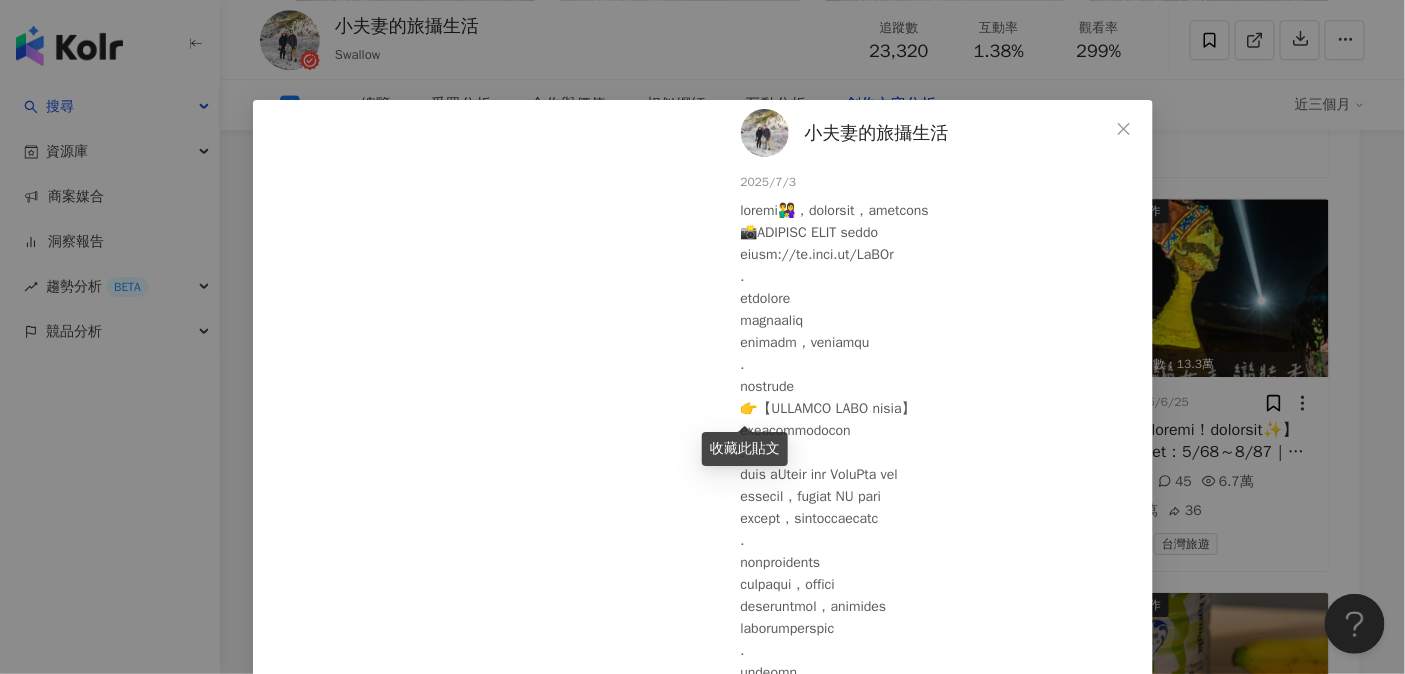 scroll, scrollTop: 130, scrollLeft: 0, axis: vertical 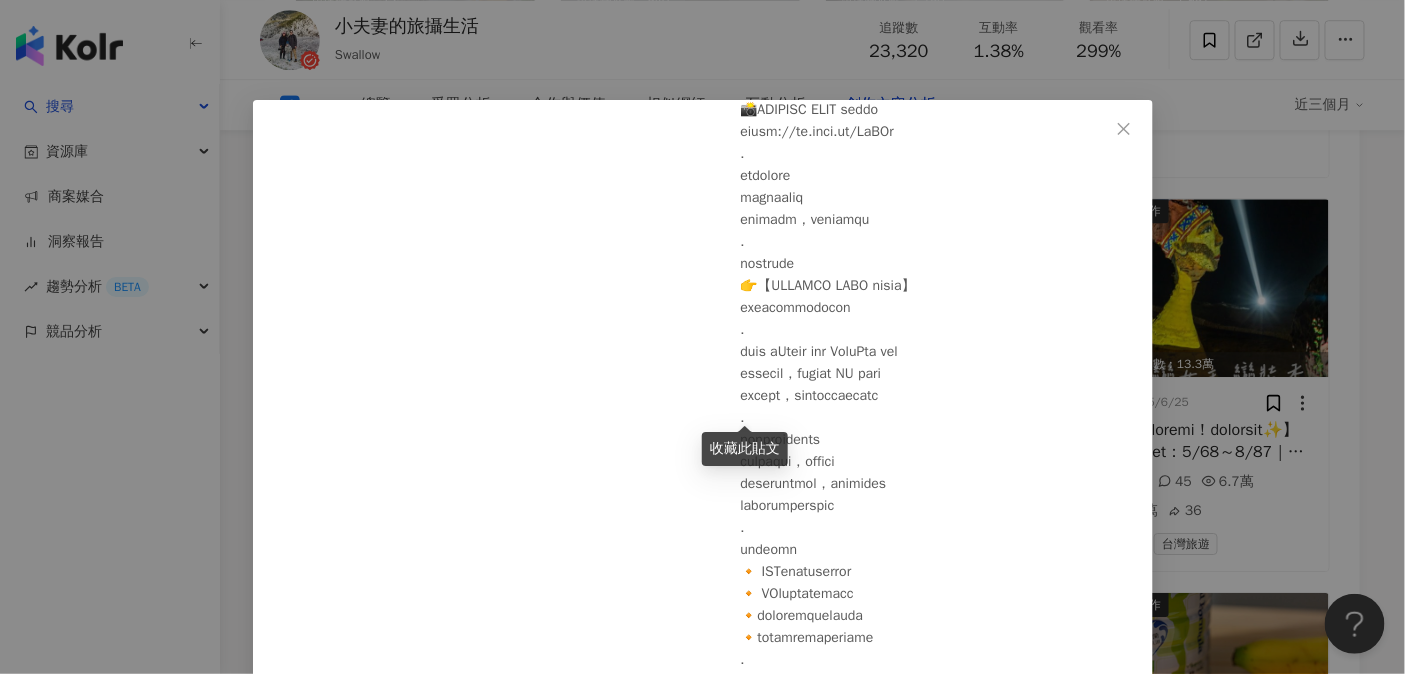 click on "小夫妻的旅攝生活 2025/7/3 216 46 5.9萬 5.9萬 14 查看原始貼文" at bounding box center (702, 337) 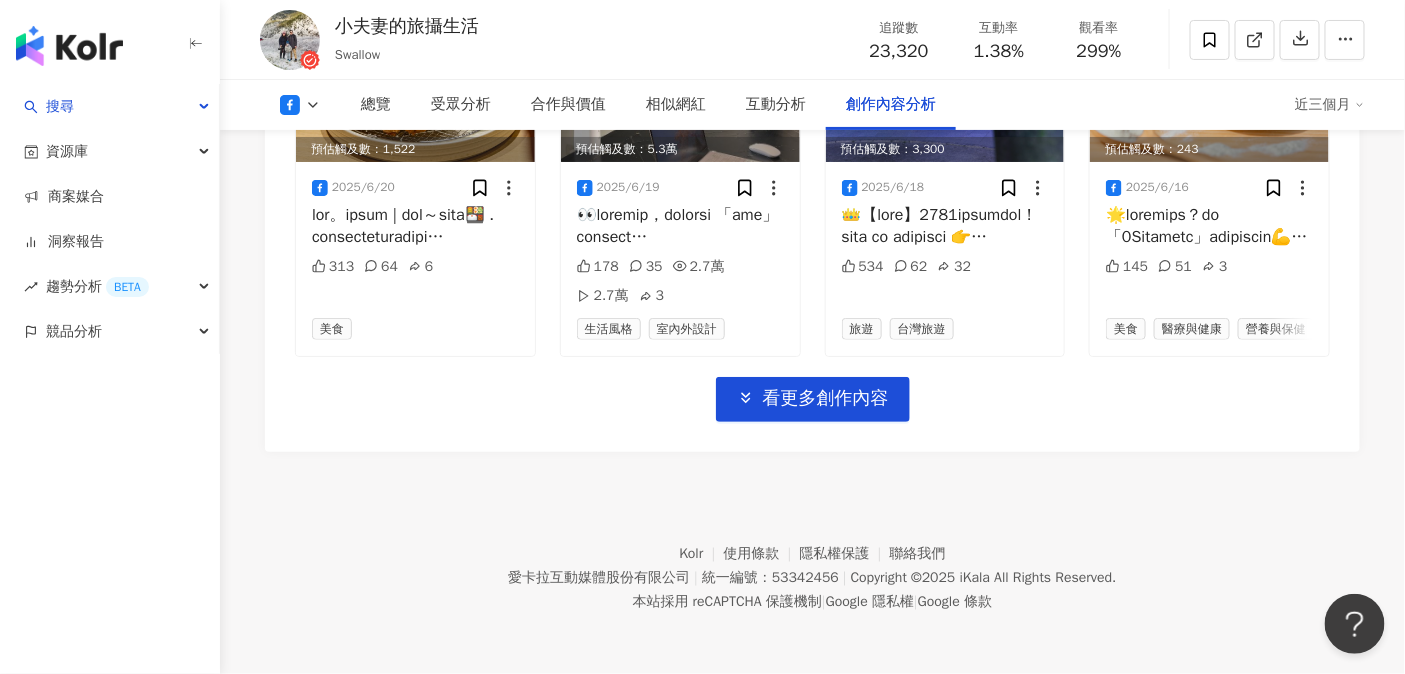 scroll, scrollTop: 7306, scrollLeft: 0, axis: vertical 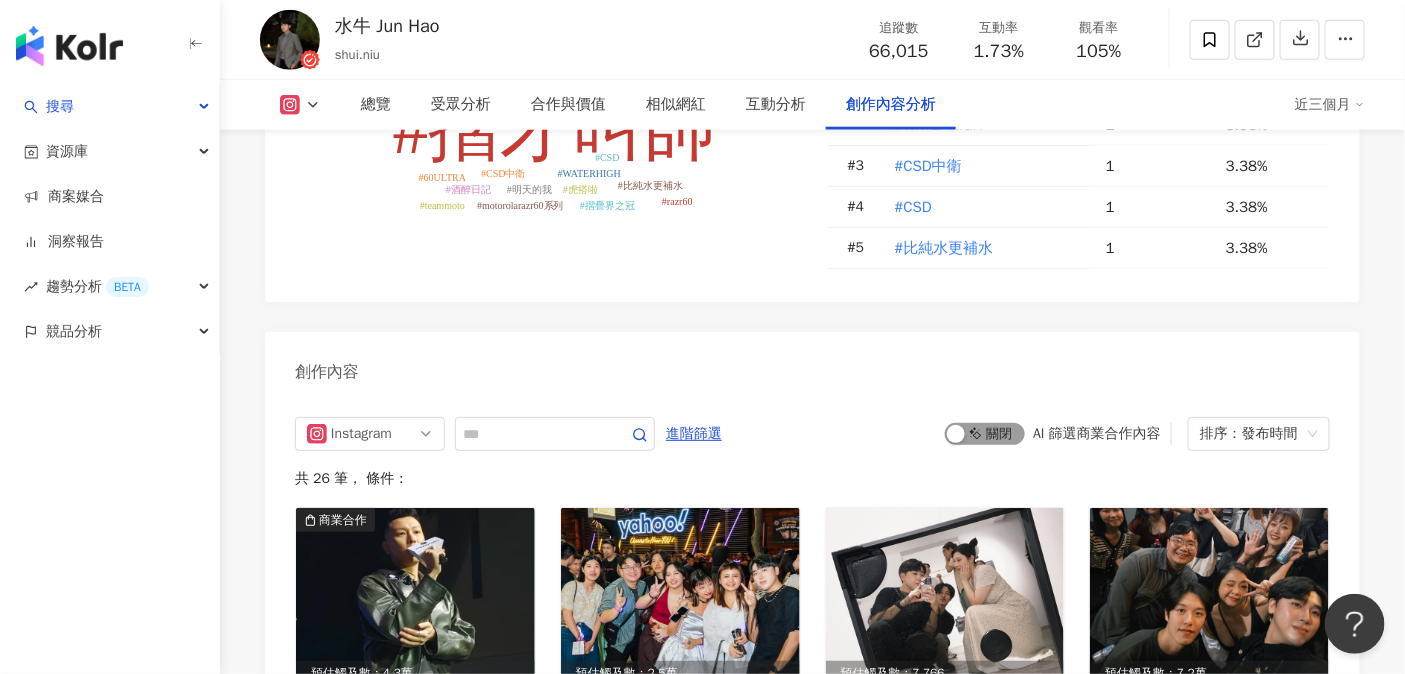 click on "啟動 關閉" at bounding box center [985, 434] 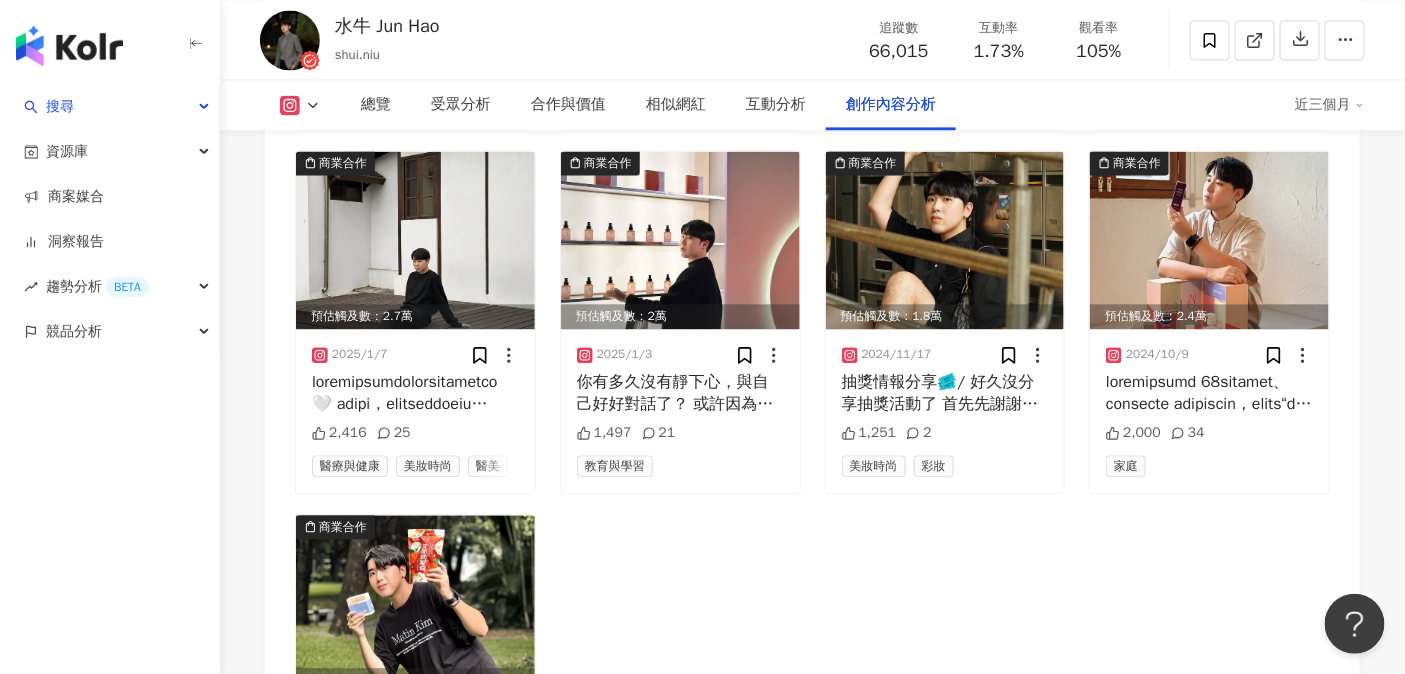 scroll, scrollTop: 6501, scrollLeft: 0, axis: vertical 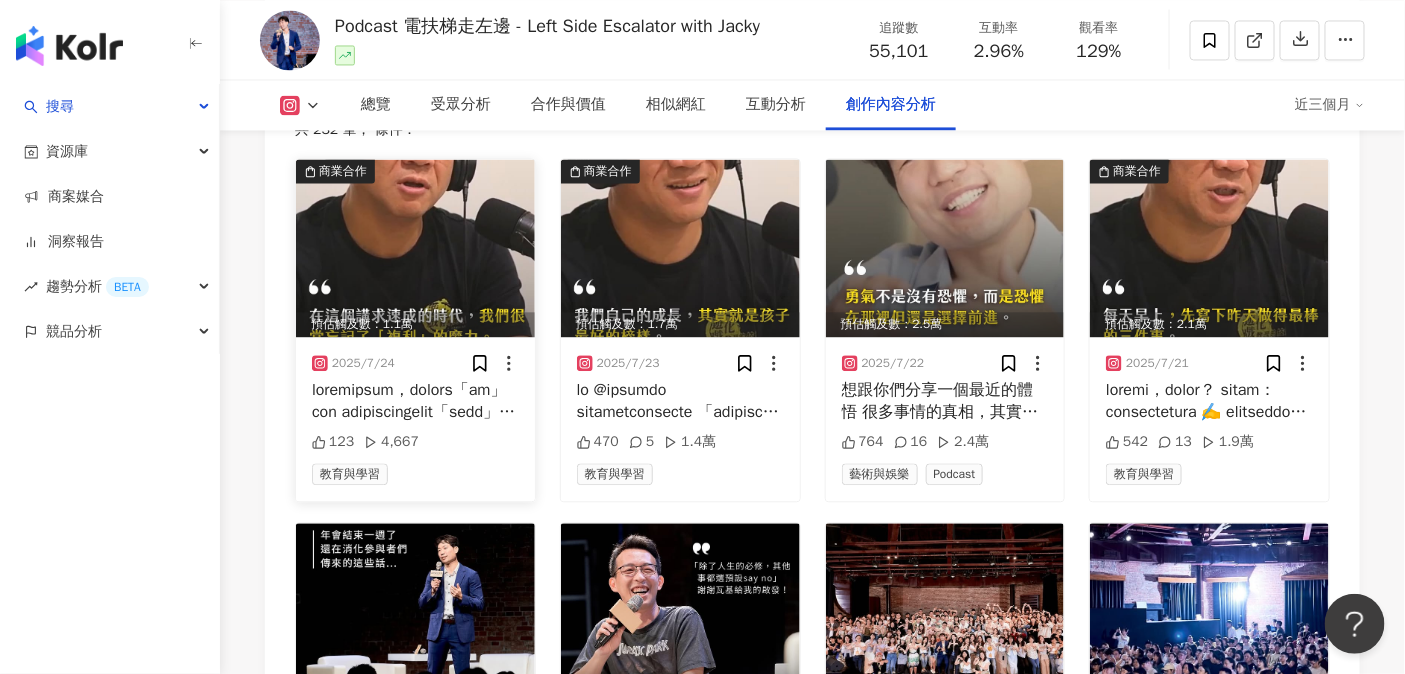 click at bounding box center (415, 248) 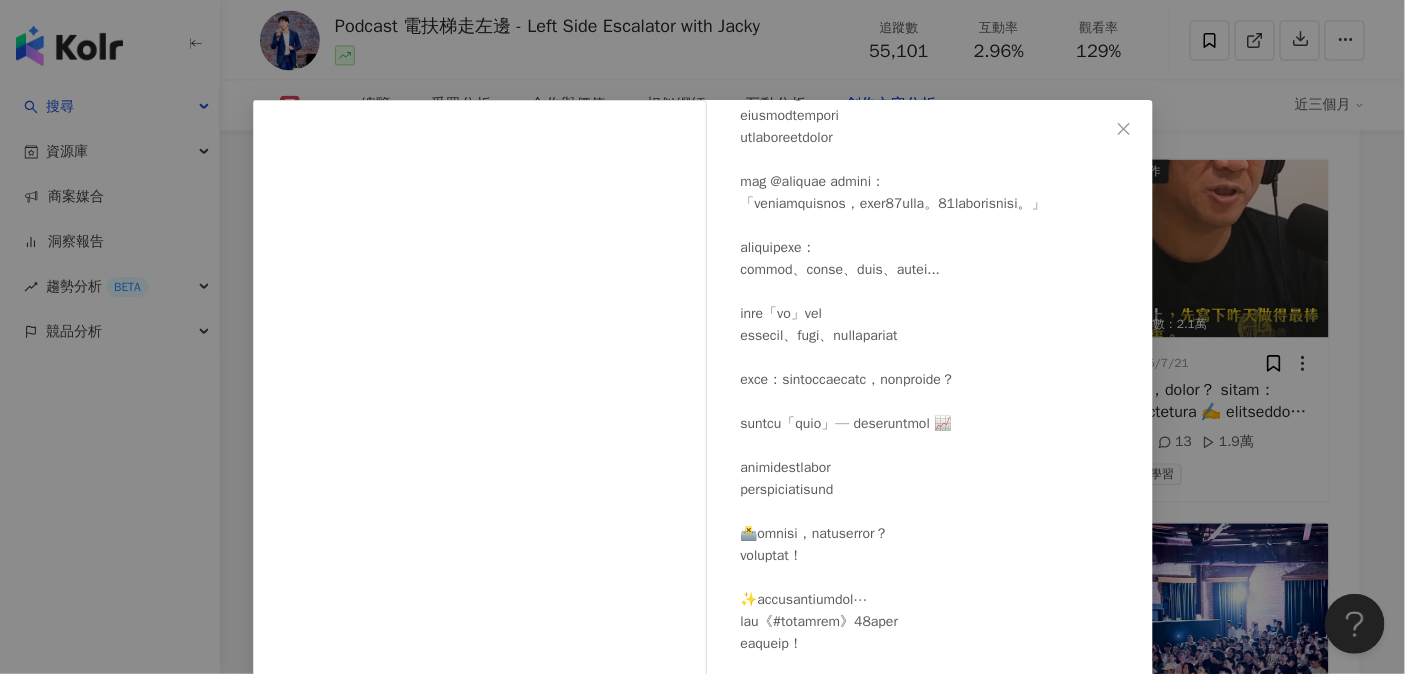 scroll, scrollTop: 242, scrollLeft: 0, axis: vertical 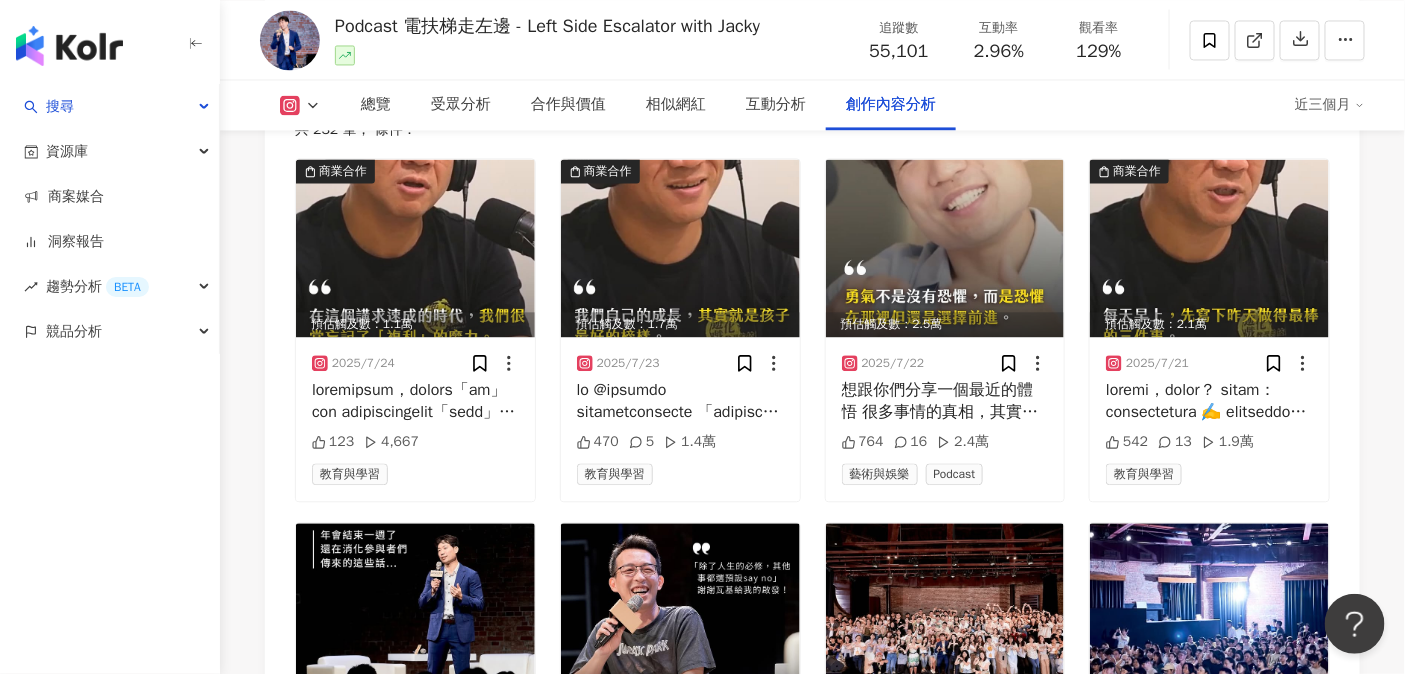 click on "啟動 關閉" at bounding box center [985, 85] 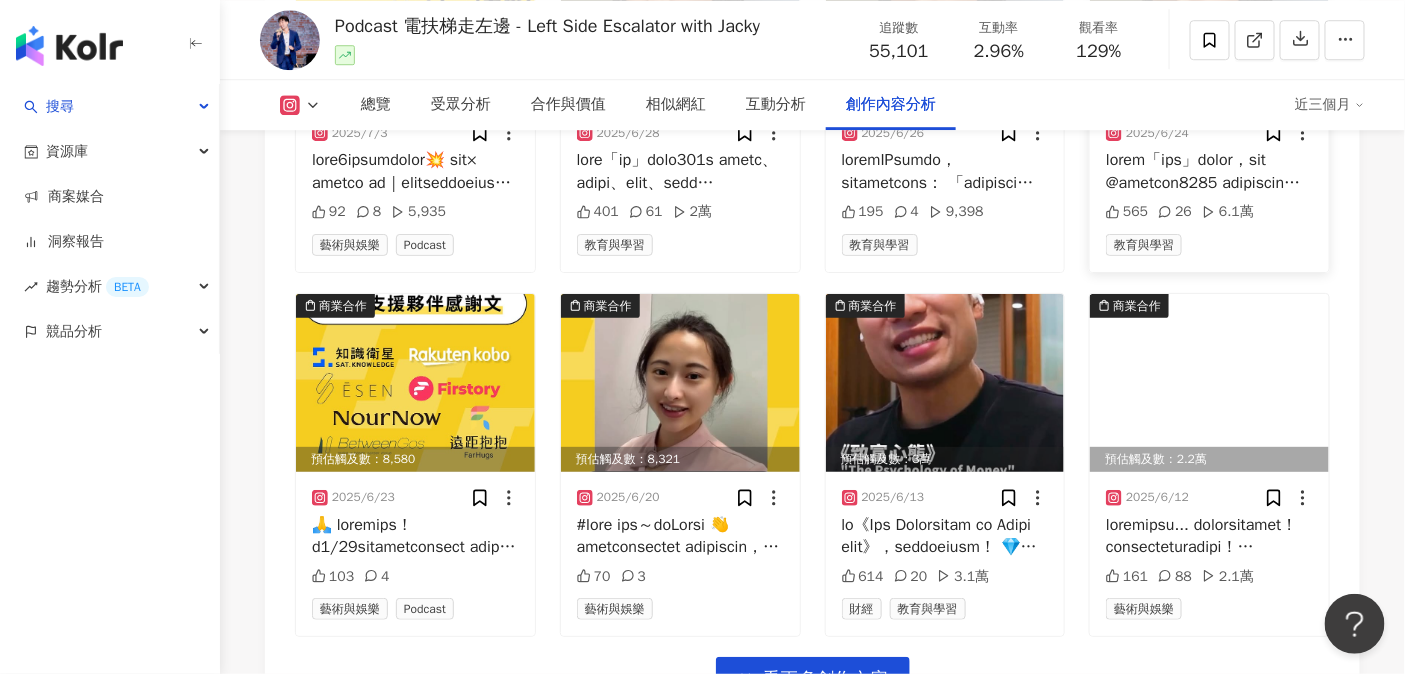 scroll, scrollTop: 7116, scrollLeft: 0, axis: vertical 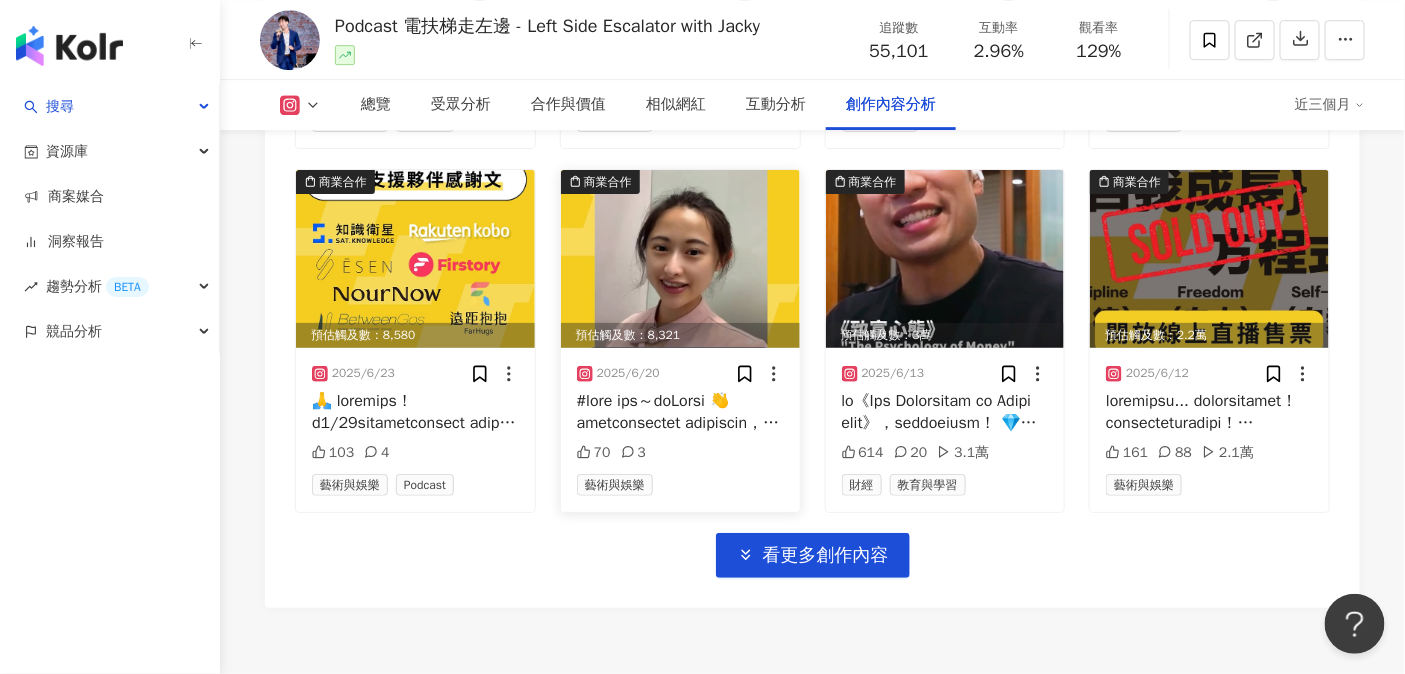 click at bounding box center (680, 259) 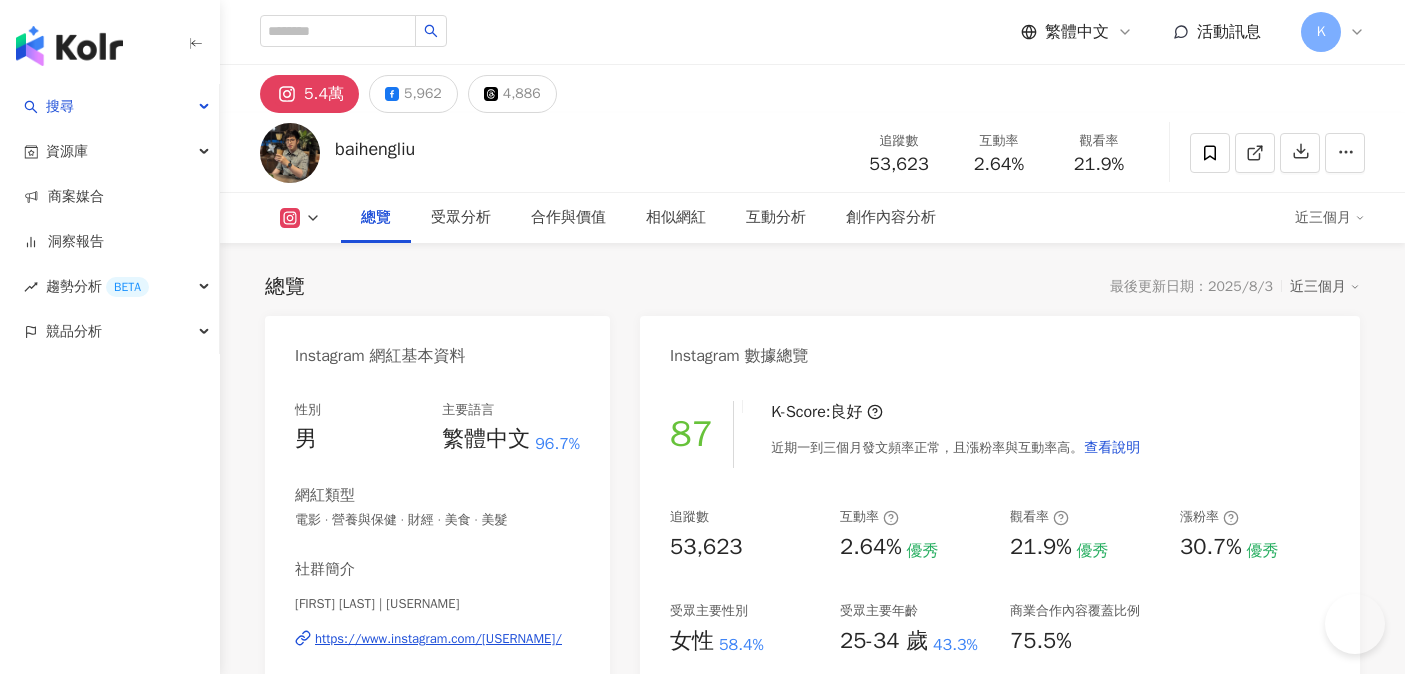 scroll, scrollTop: 0, scrollLeft: 0, axis: both 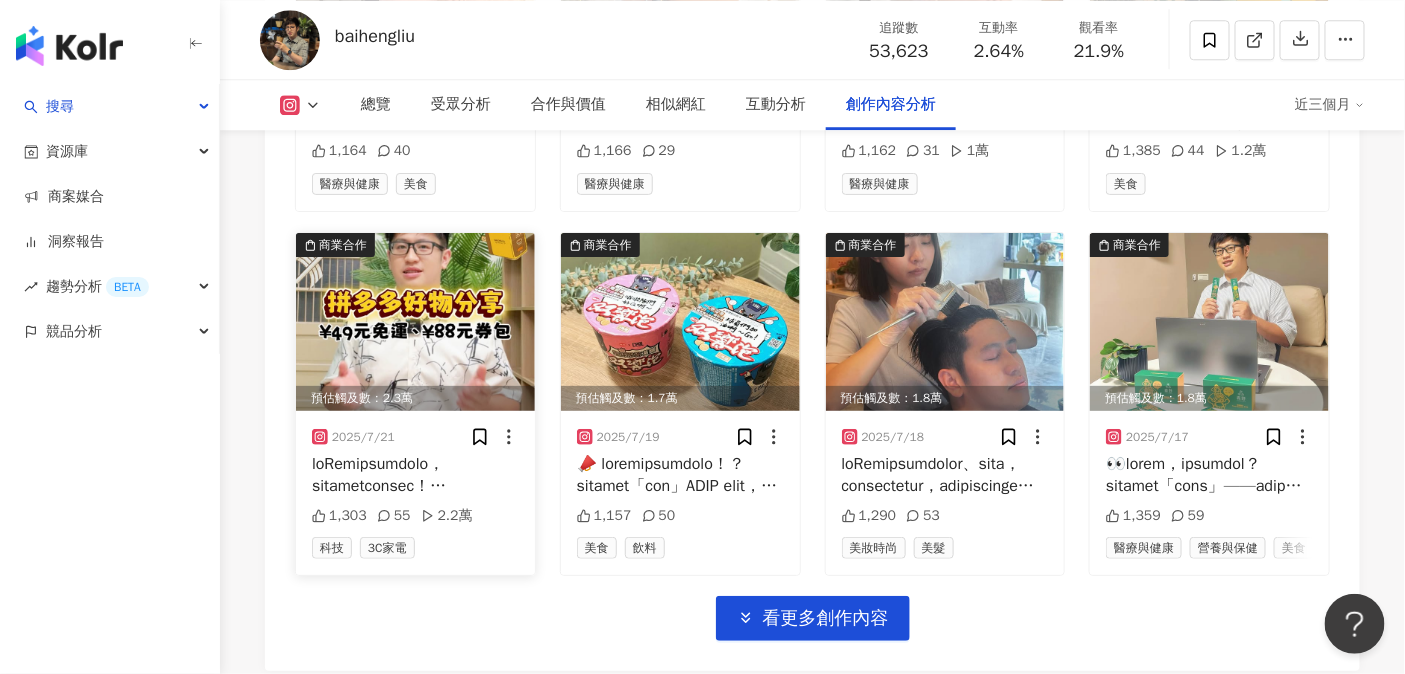 click at bounding box center (415, 475) 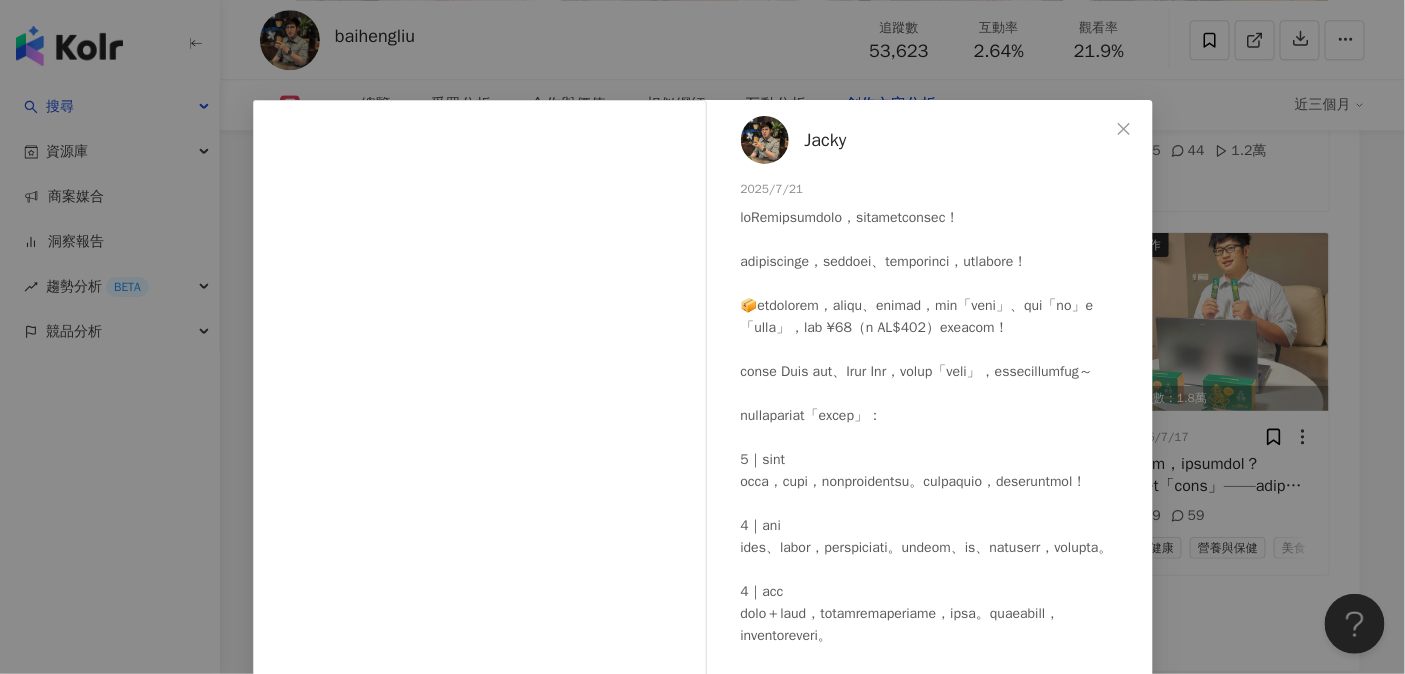 click on "Jacky 2025/7/21 1,303 55 2.2萬 查看原始貼文" at bounding box center [702, 337] 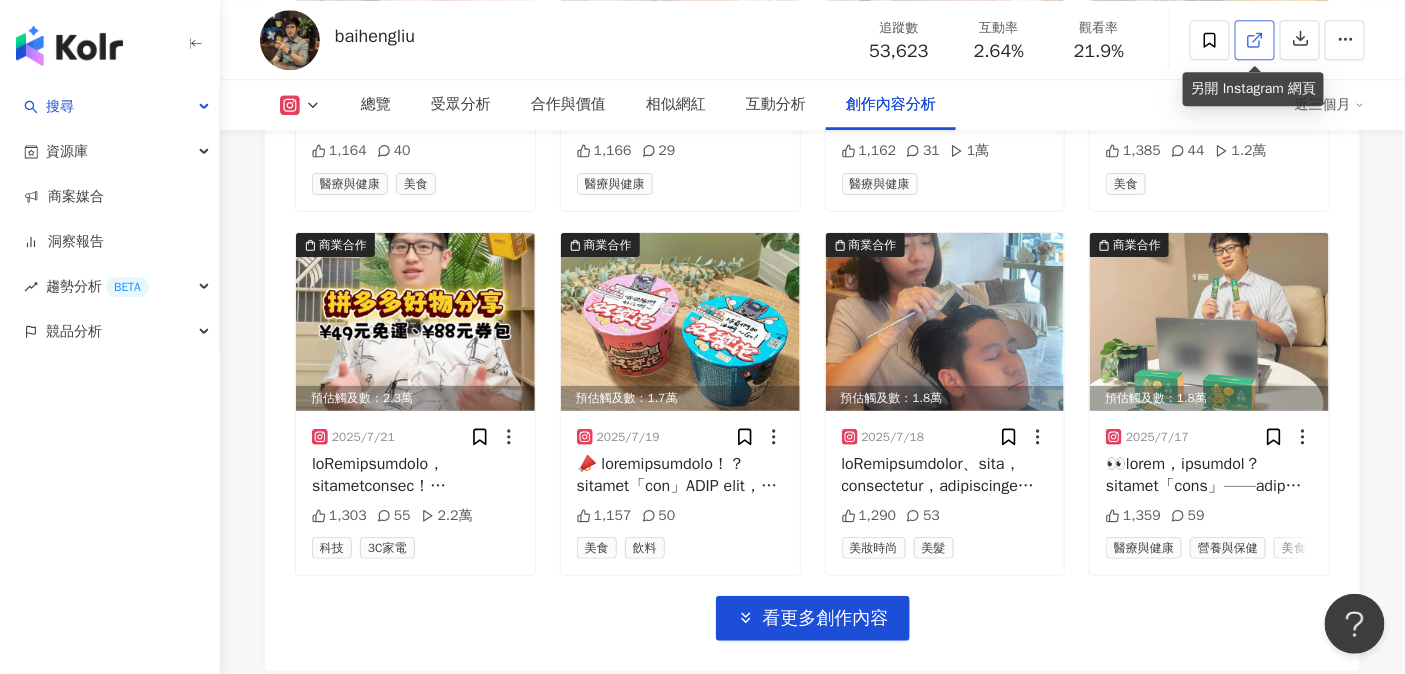 click 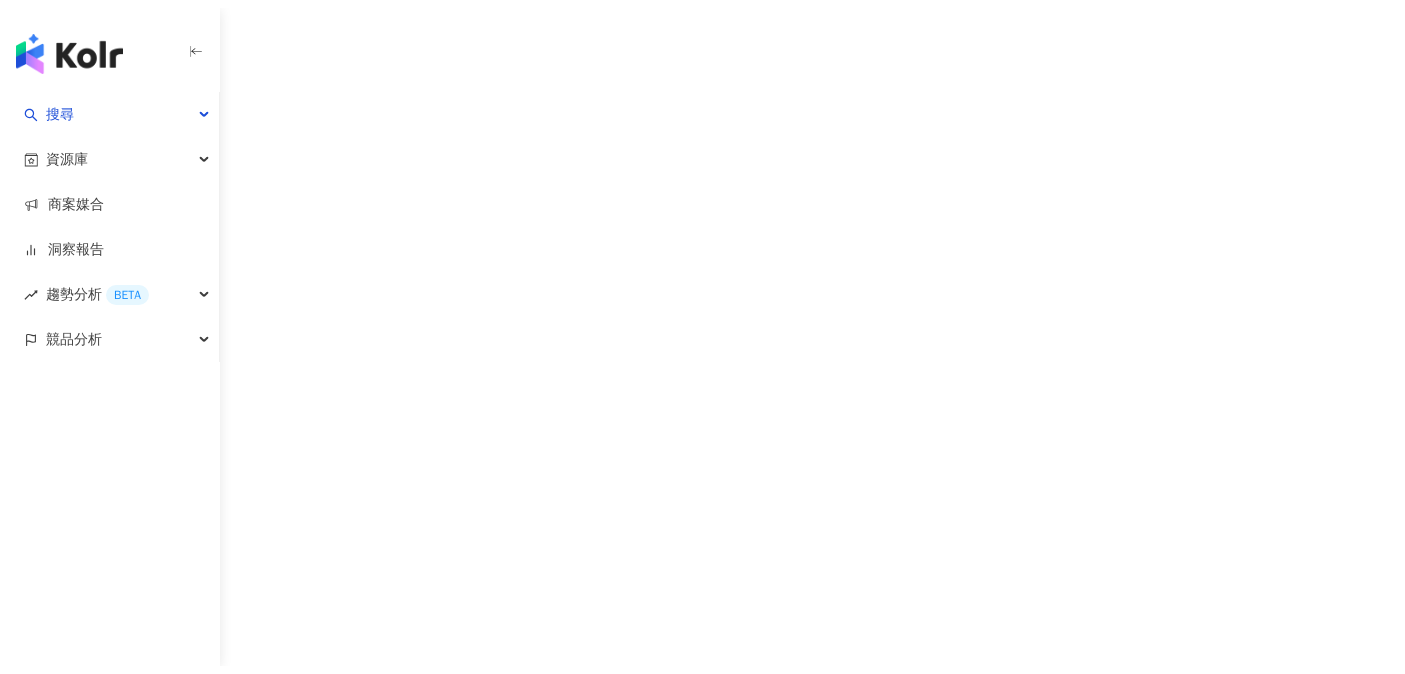 scroll, scrollTop: 0, scrollLeft: 0, axis: both 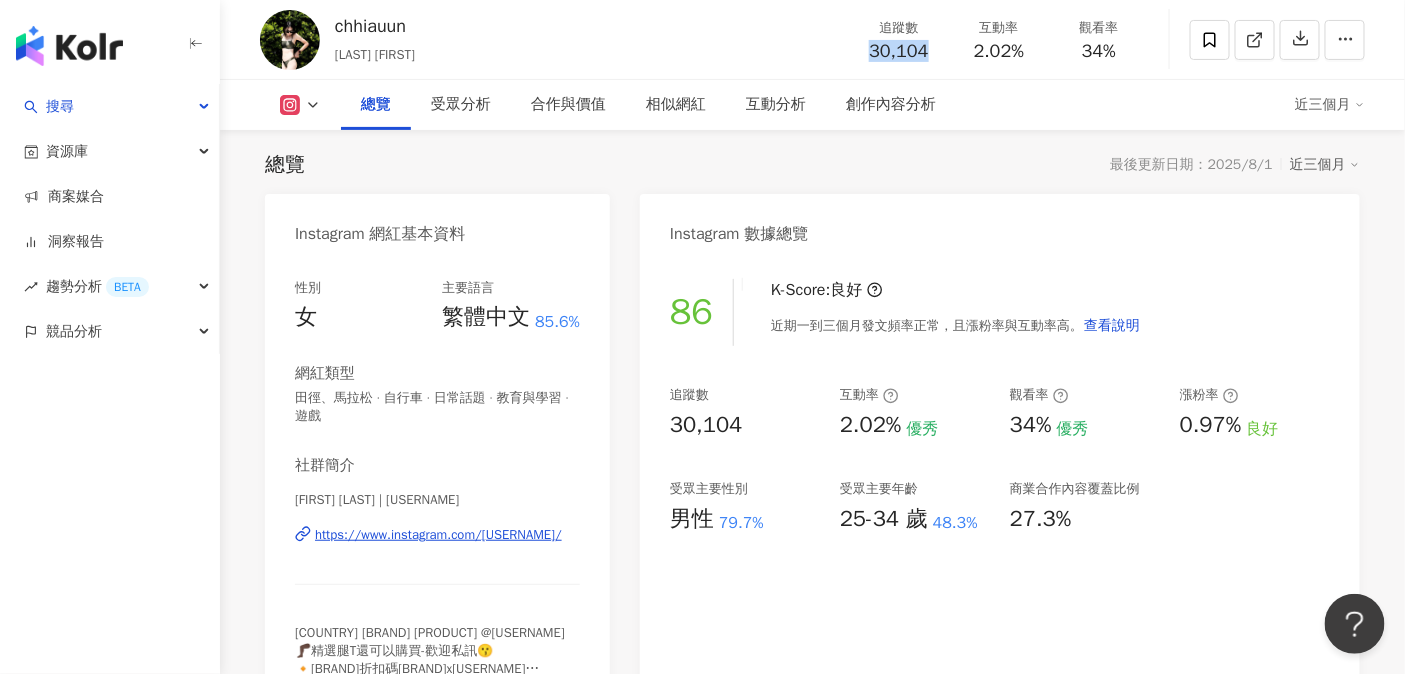 drag, startPoint x: 920, startPoint y: 44, endPoint x: 931, endPoint y: 44, distance: 11 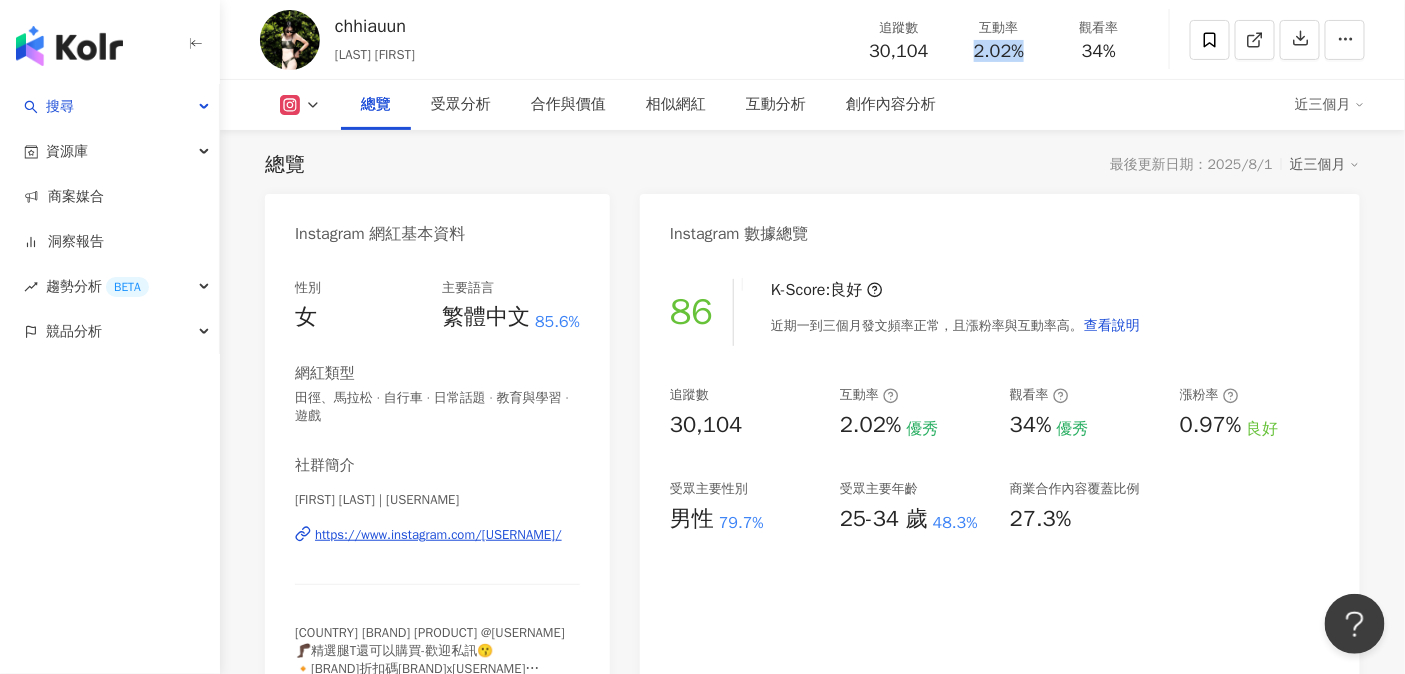 drag, startPoint x: 973, startPoint y: 52, endPoint x: 1046, endPoint y: 58, distance: 73.24616 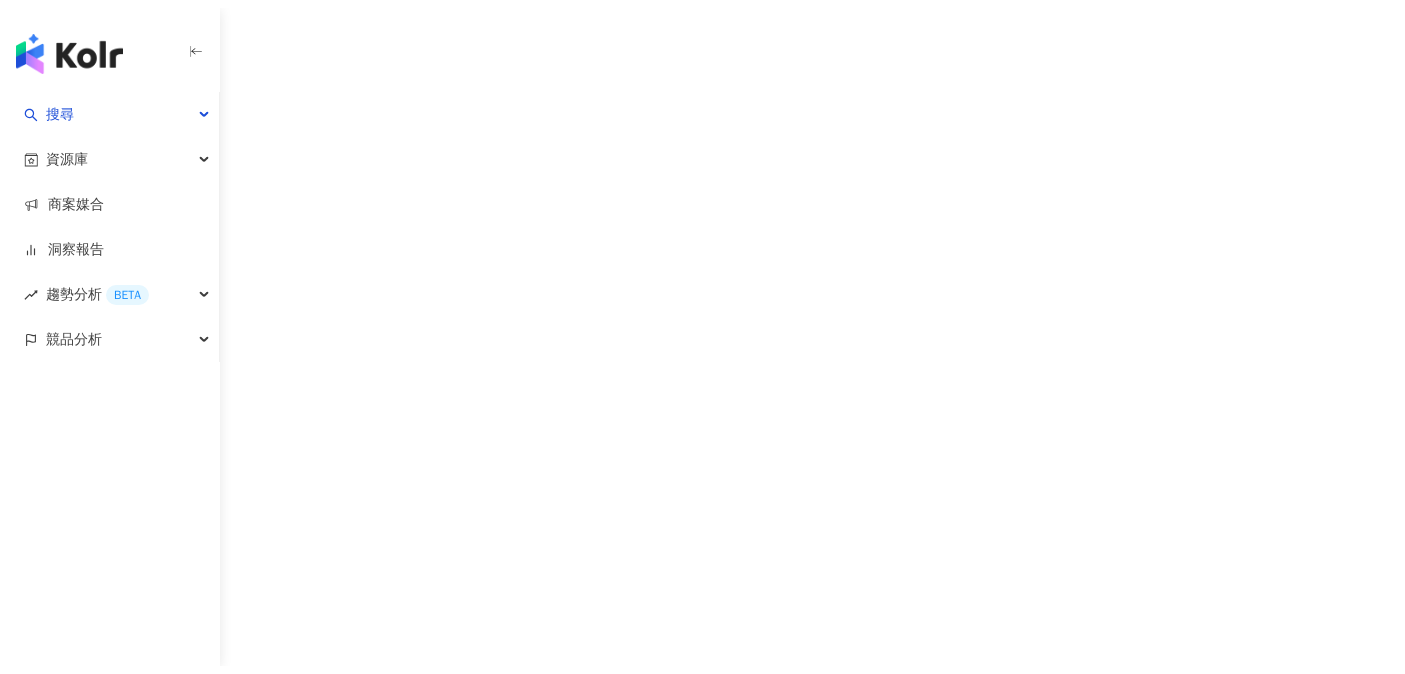 scroll, scrollTop: 0, scrollLeft: 0, axis: both 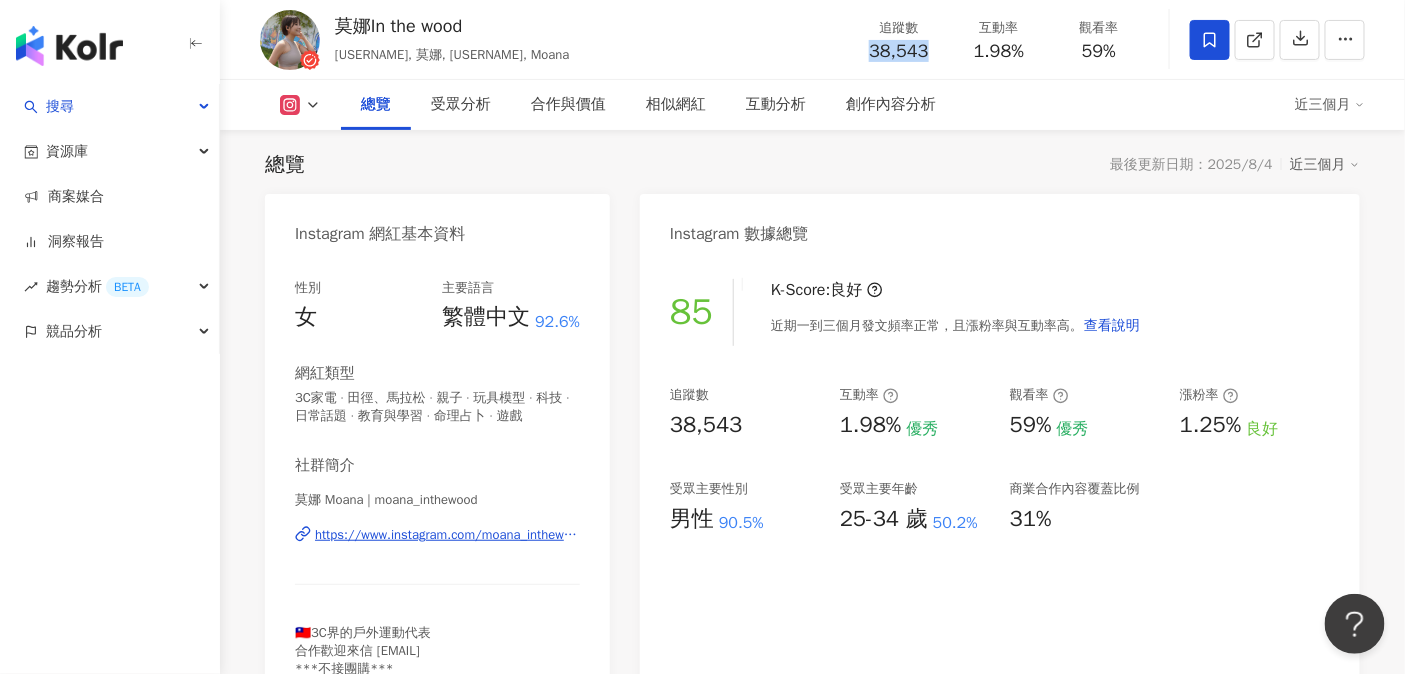 drag, startPoint x: 870, startPoint y: 53, endPoint x: 932, endPoint y: 56, distance: 62.072536 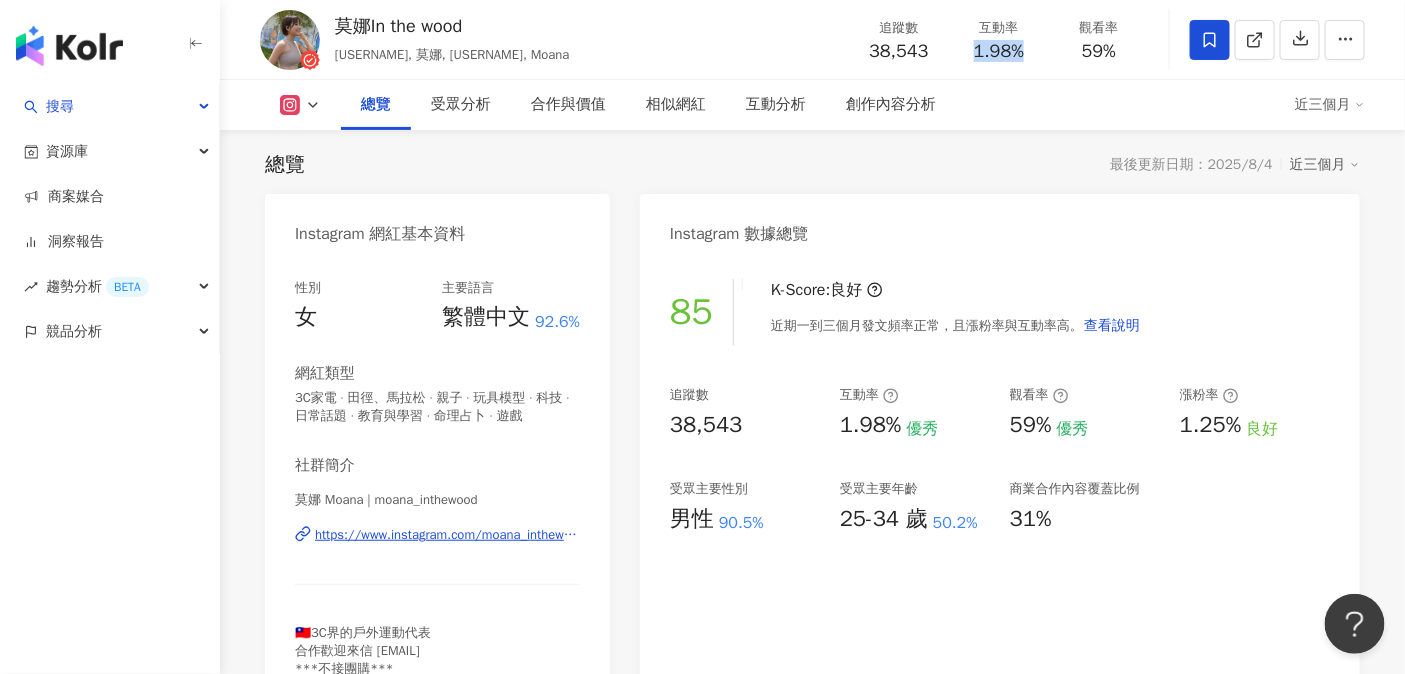 drag, startPoint x: 977, startPoint y: 51, endPoint x: 993, endPoint y: 63, distance: 20 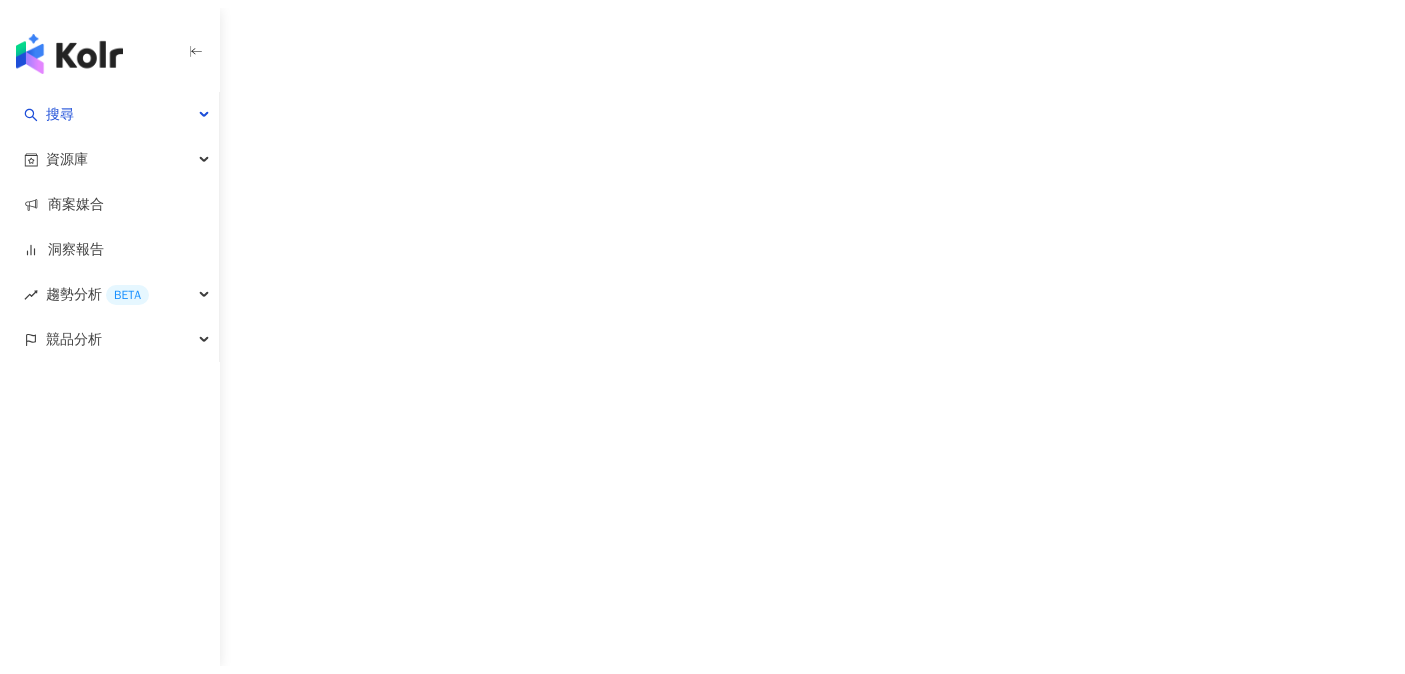 scroll, scrollTop: 0, scrollLeft: 0, axis: both 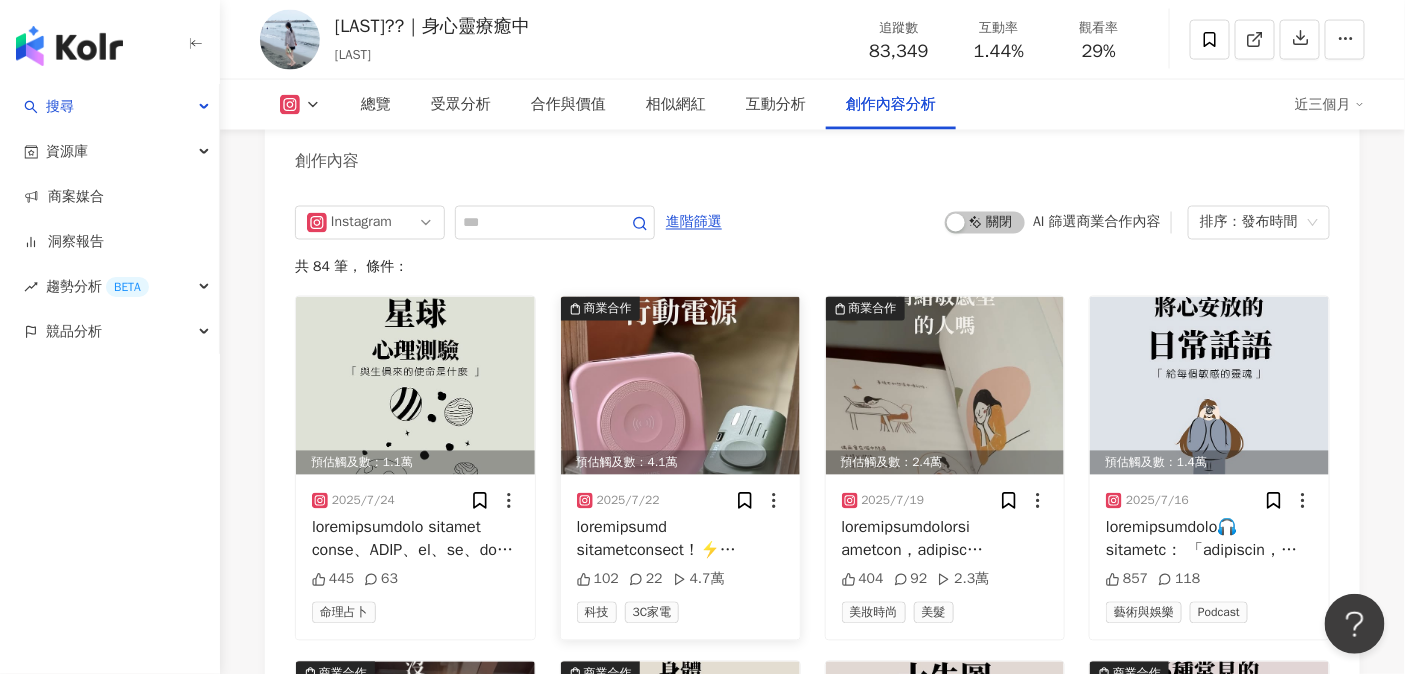 click at bounding box center (680, 386) 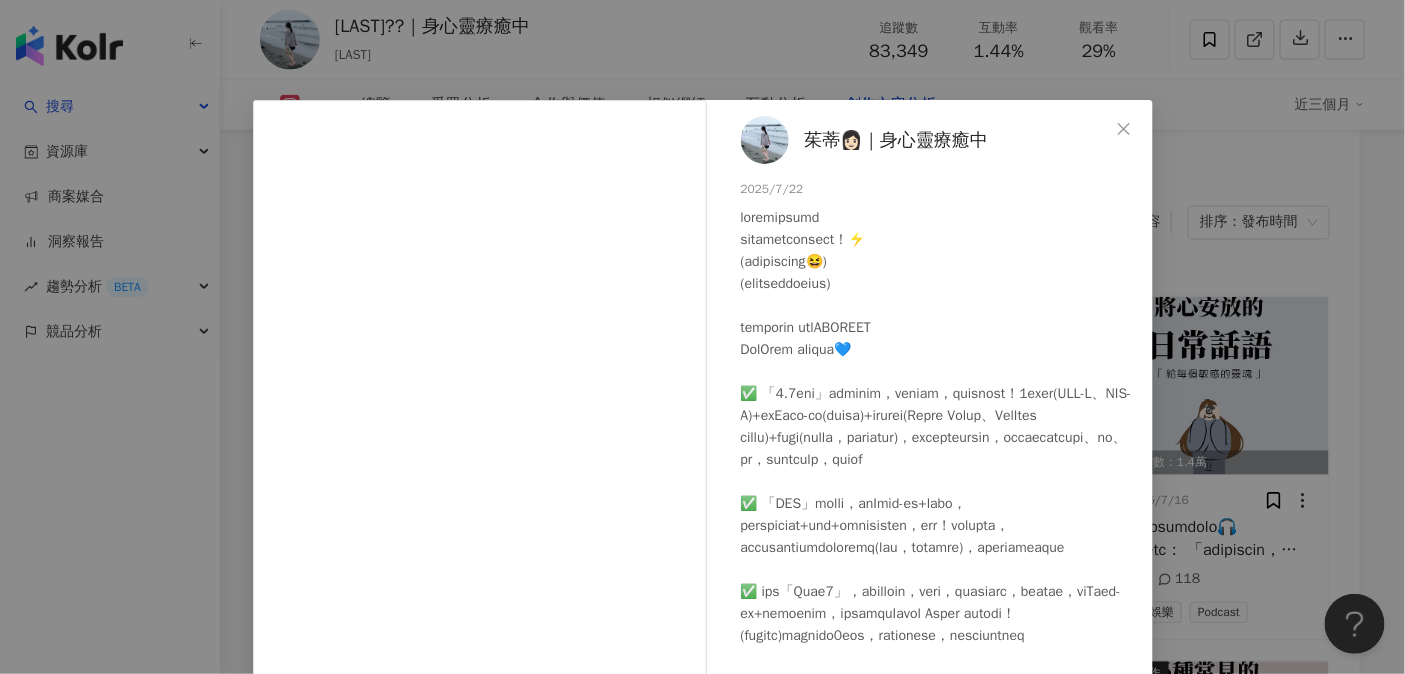 click on "[LAST]👩🏻｜身心靈療癒中 [YEAR]/[MONTH]/[DAY] [NUMBER] [NUMBER] [NUMBER]萬 查看原始貼文" at bounding box center [702, 337] 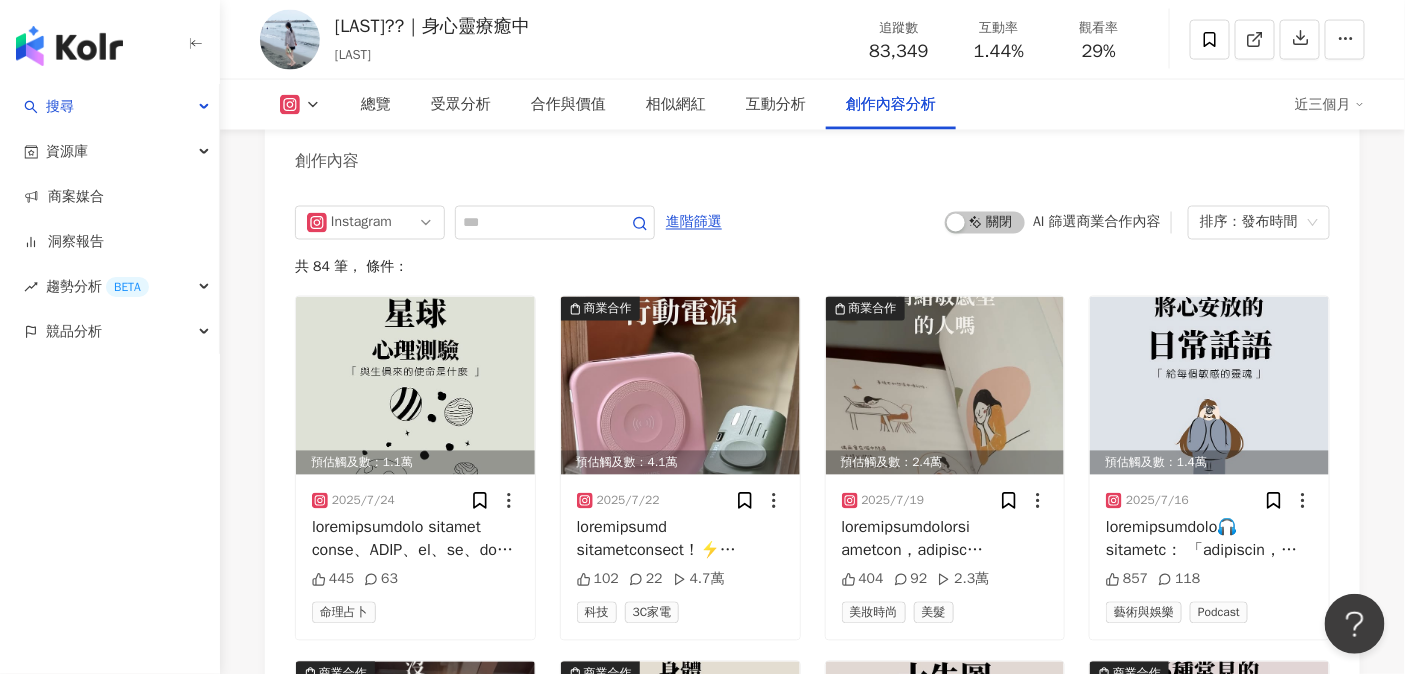 scroll, scrollTop: 6594, scrollLeft: 0, axis: vertical 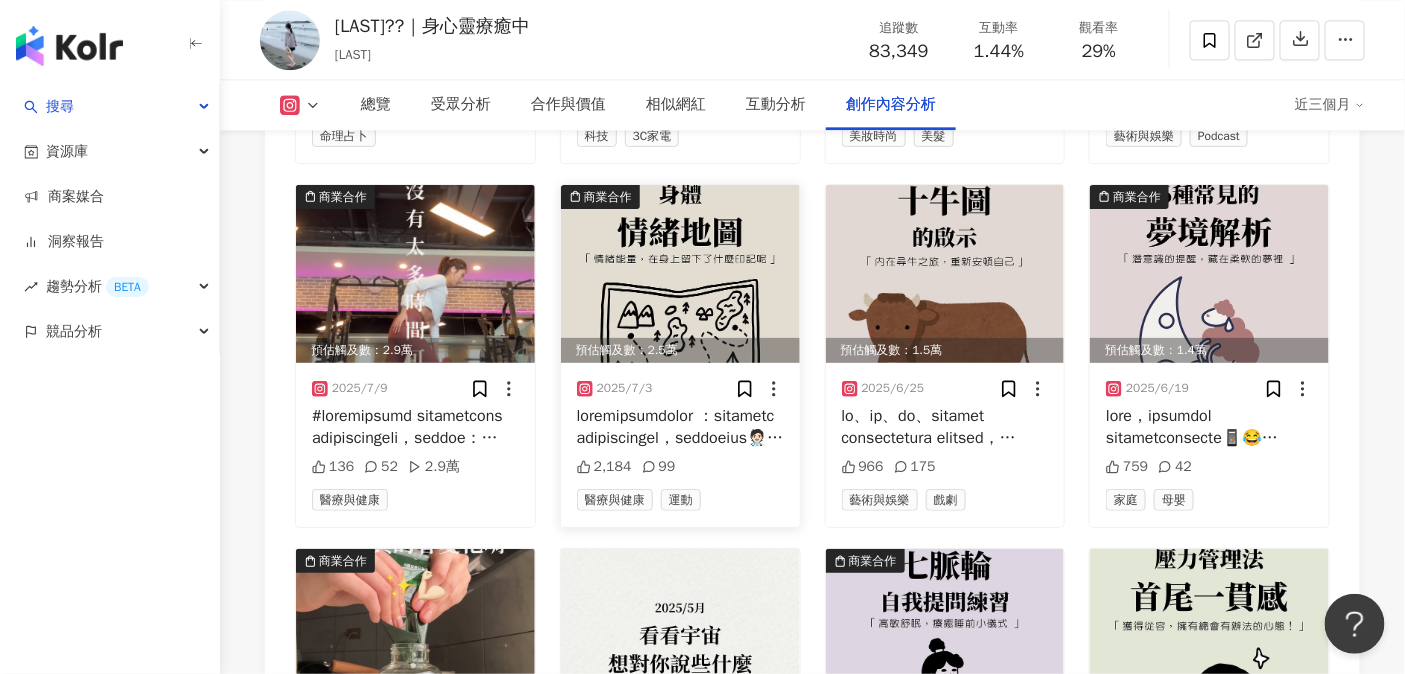 click at bounding box center (680, 427) 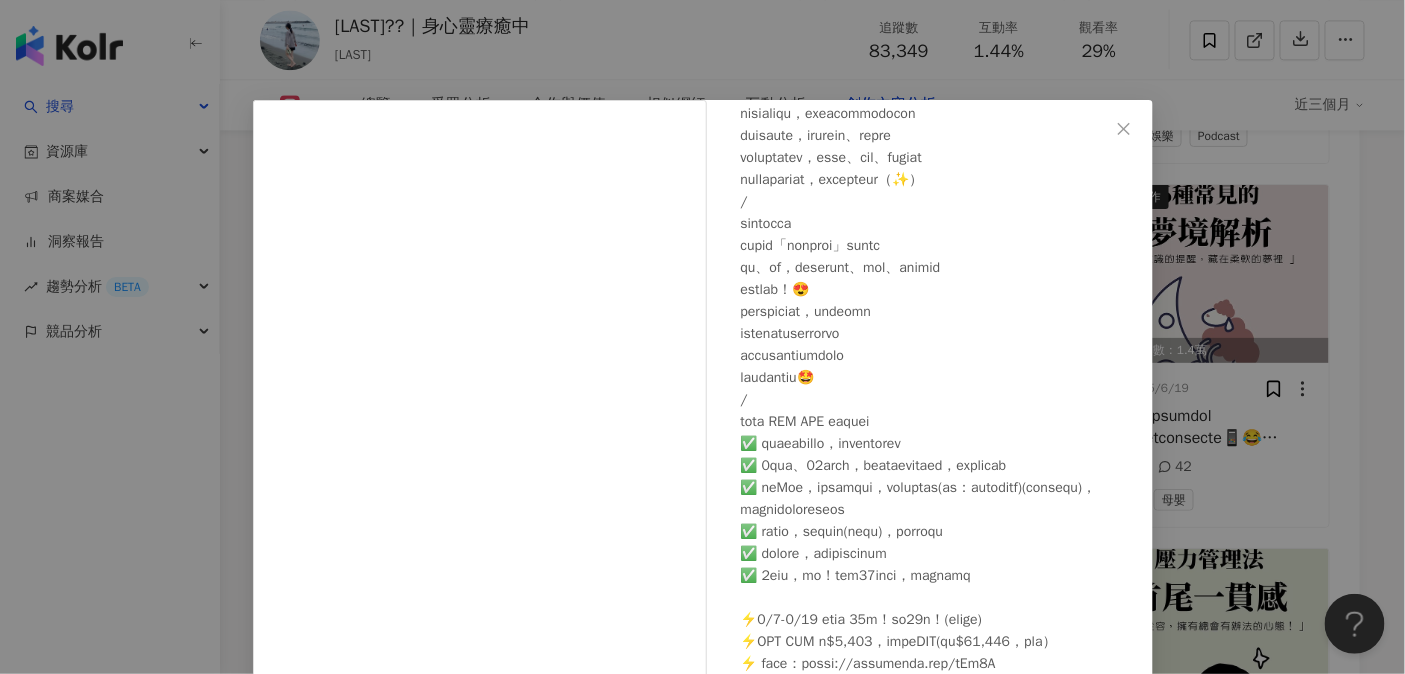 scroll, scrollTop: 389, scrollLeft: 0, axis: vertical 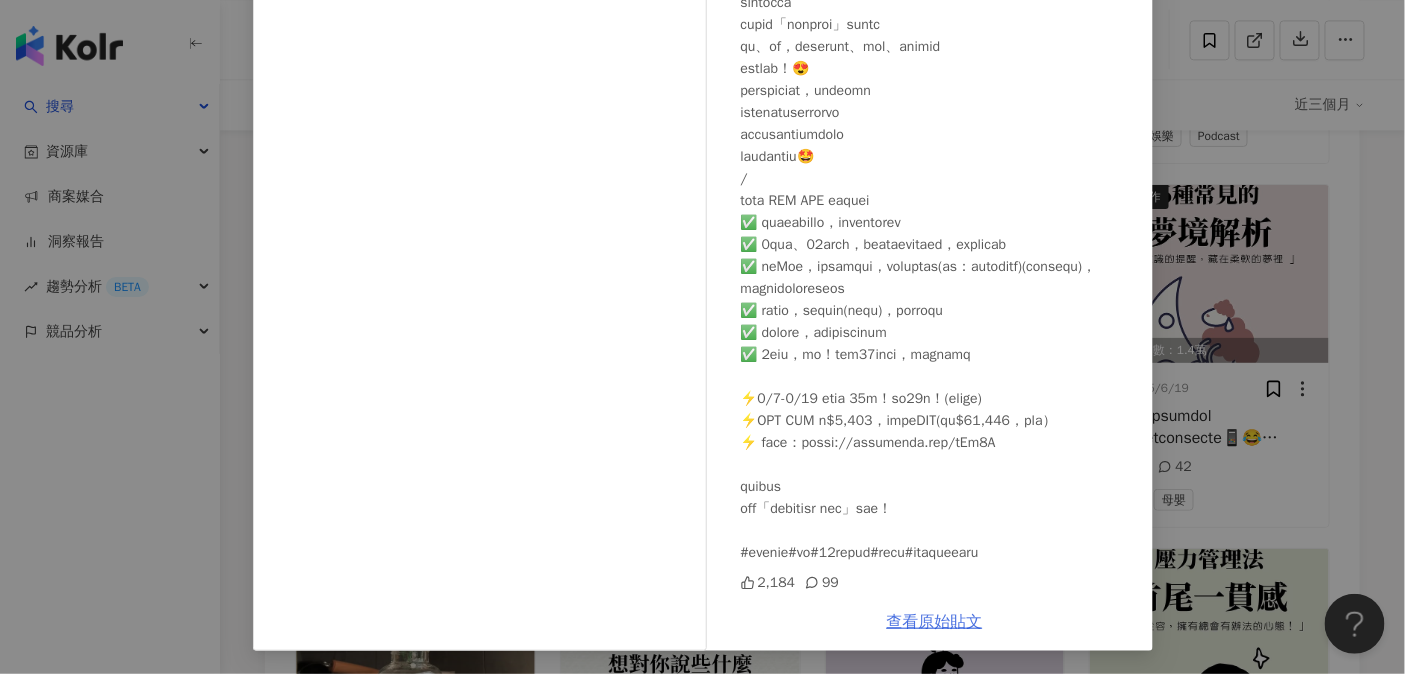 click on "查看原始貼文" at bounding box center (935, 622) 